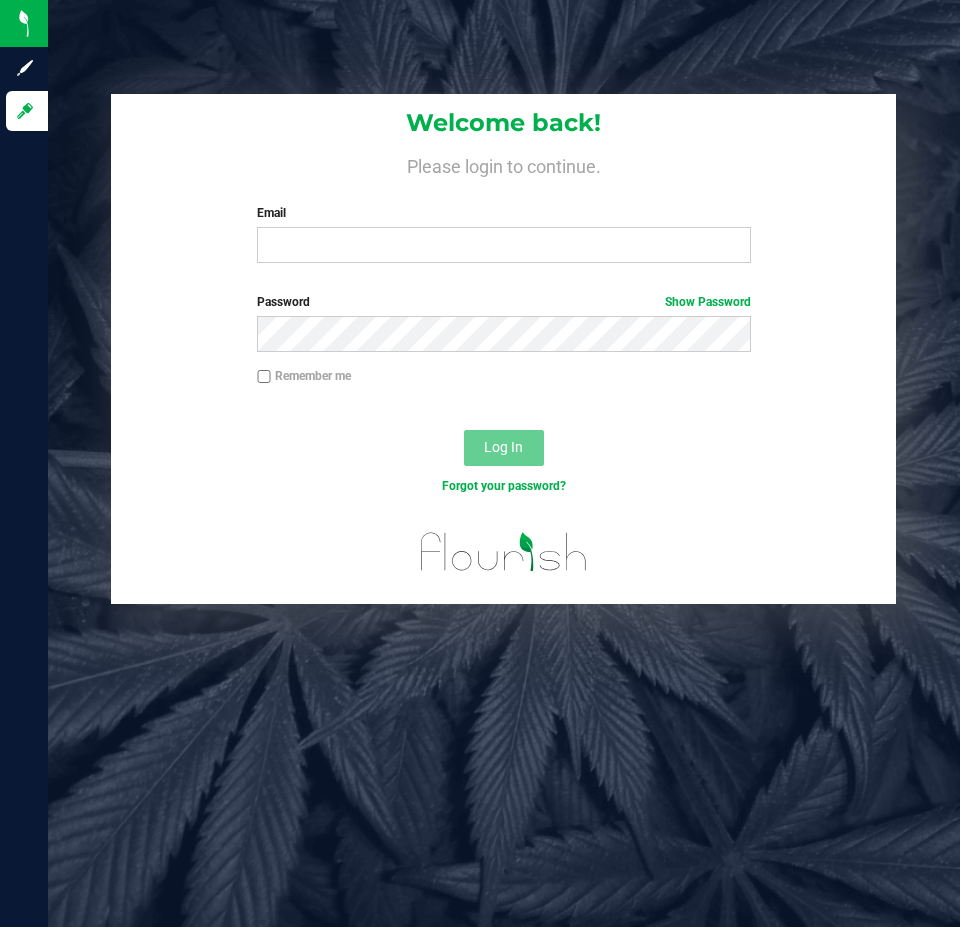scroll, scrollTop: 0, scrollLeft: 0, axis: both 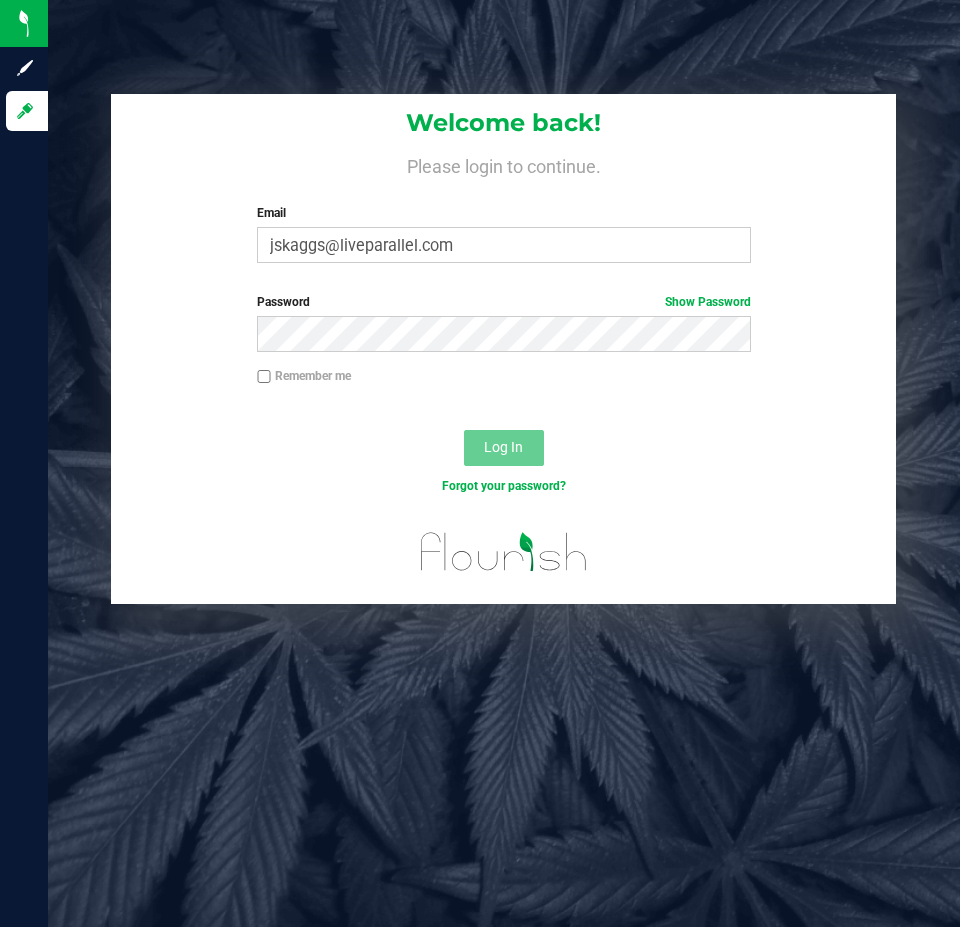 type on "jskaggs@liveparallel.com" 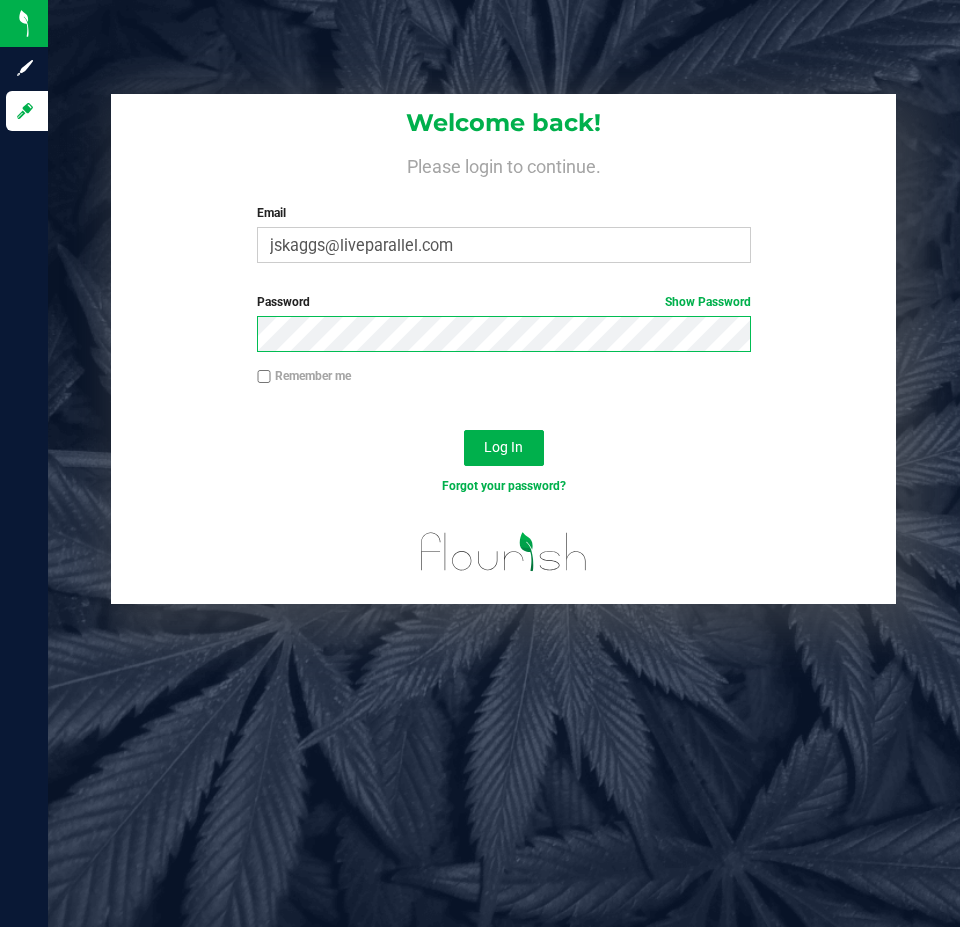 click on "Log In" at bounding box center [504, 448] 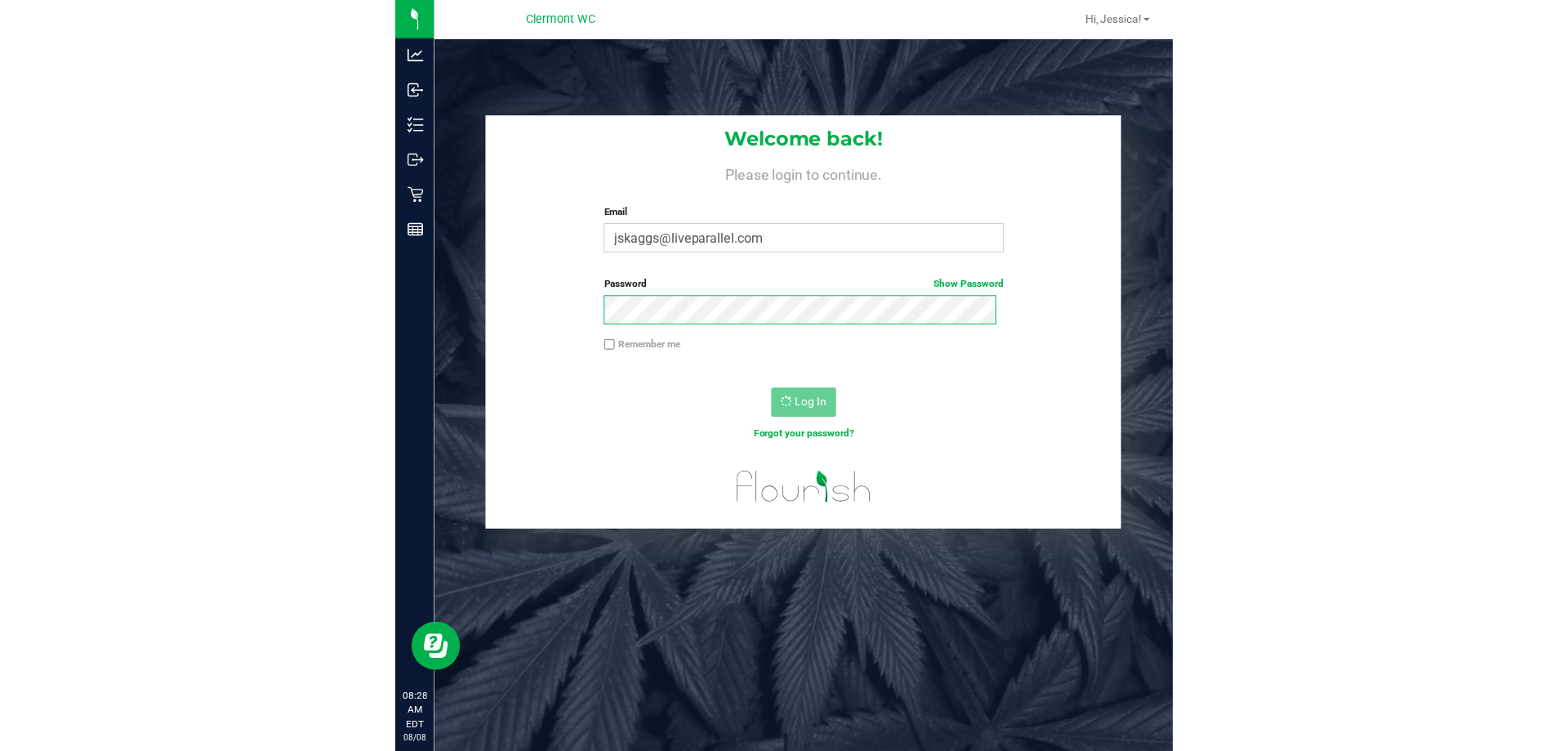 scroll, scrollTop: 0, scrollLeft: 0, axis: both 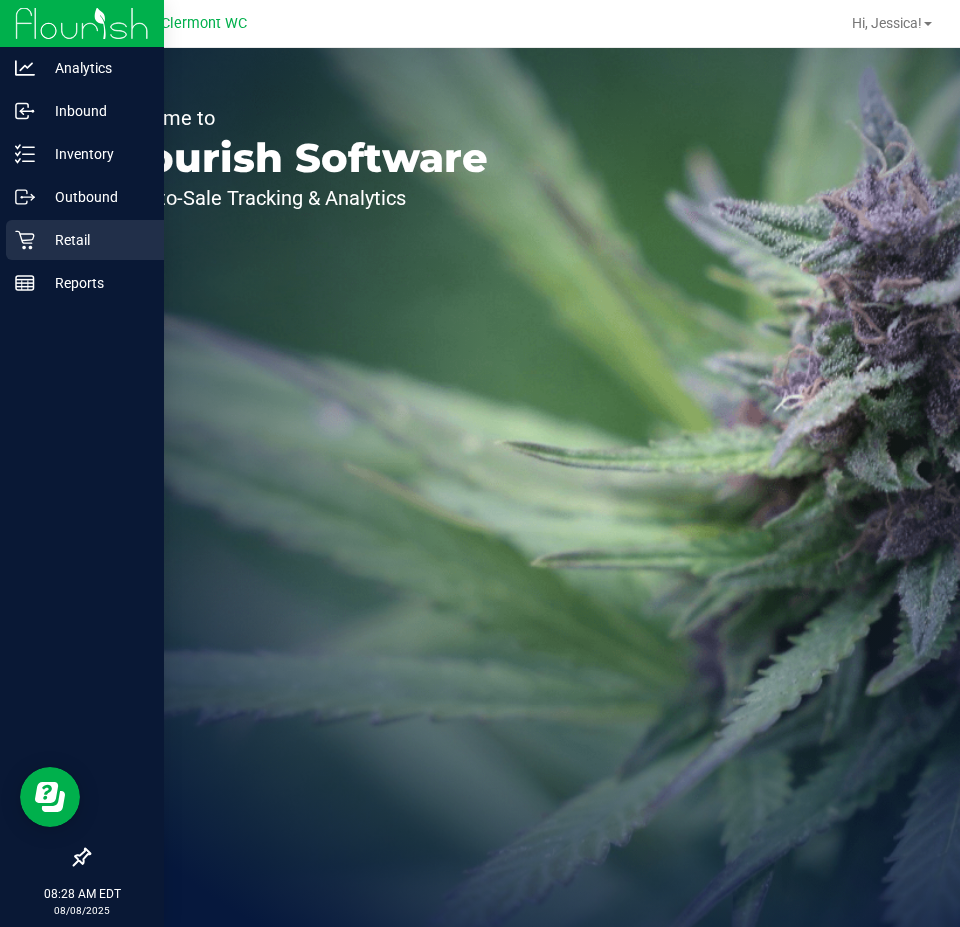 click on "Retail" at bounding box center (95, 240) 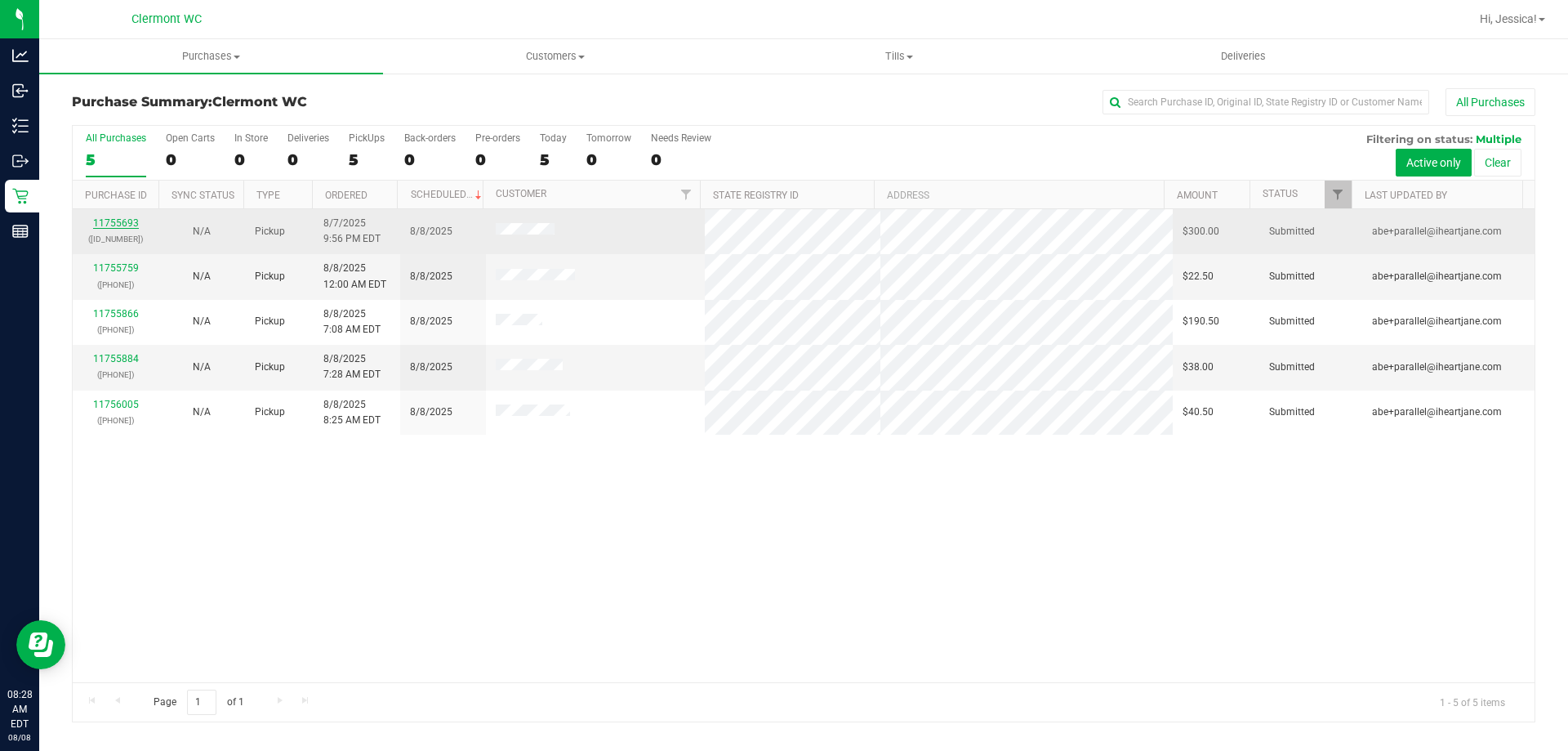 click on "11755693" at bounding box center [116, 223] 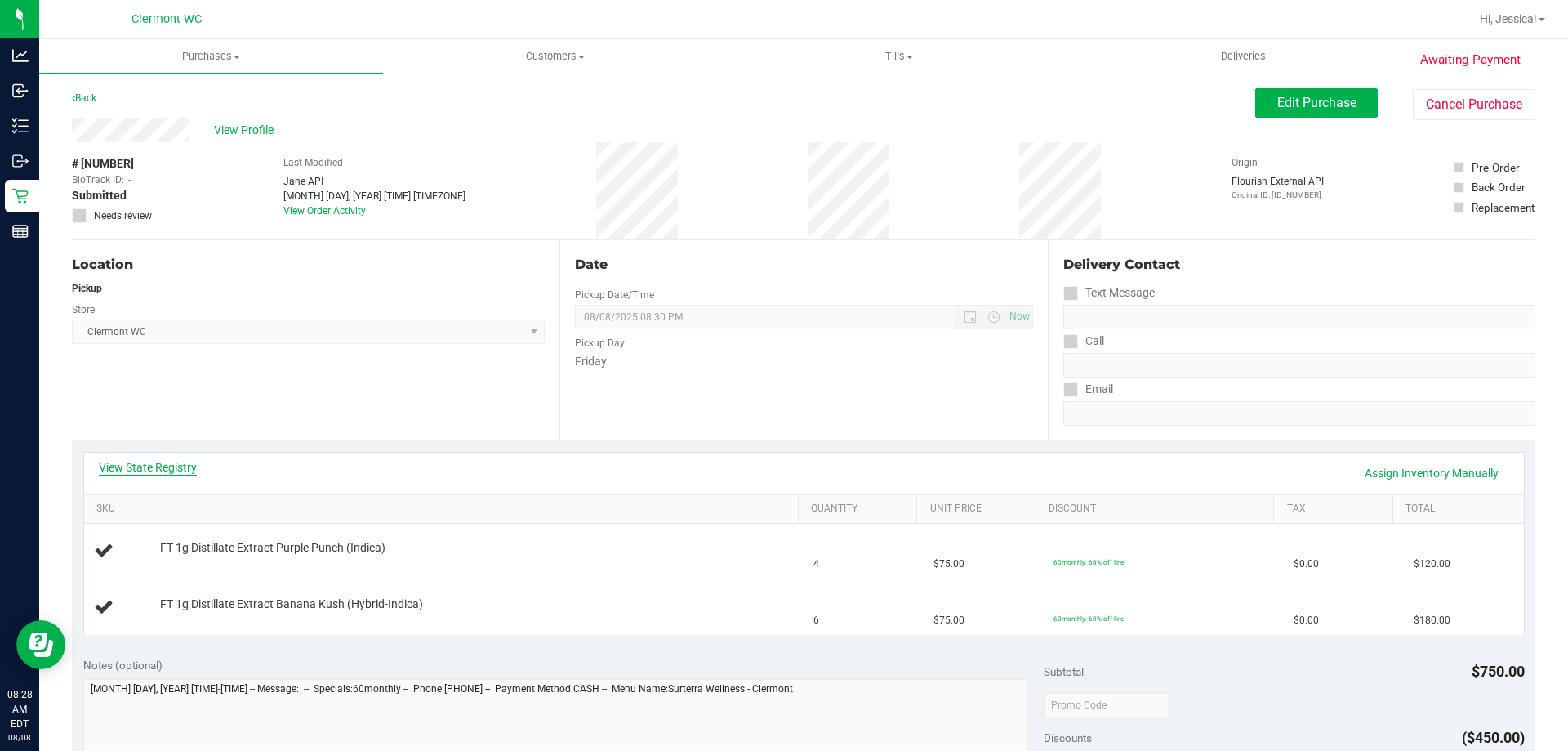click on "View State Registry" at bounding box center (148, 467) 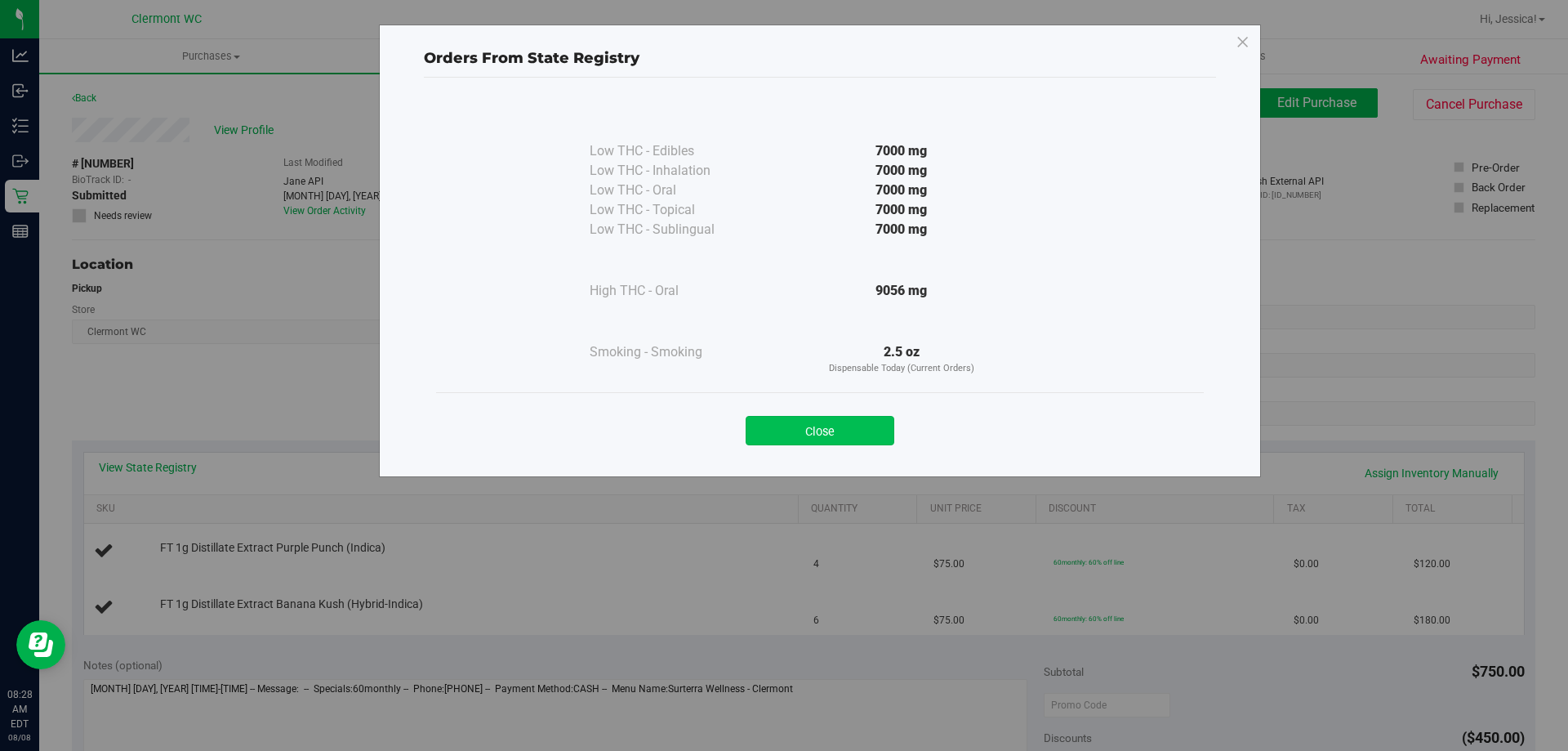 click on "Close" at bounding box center (820, 431) 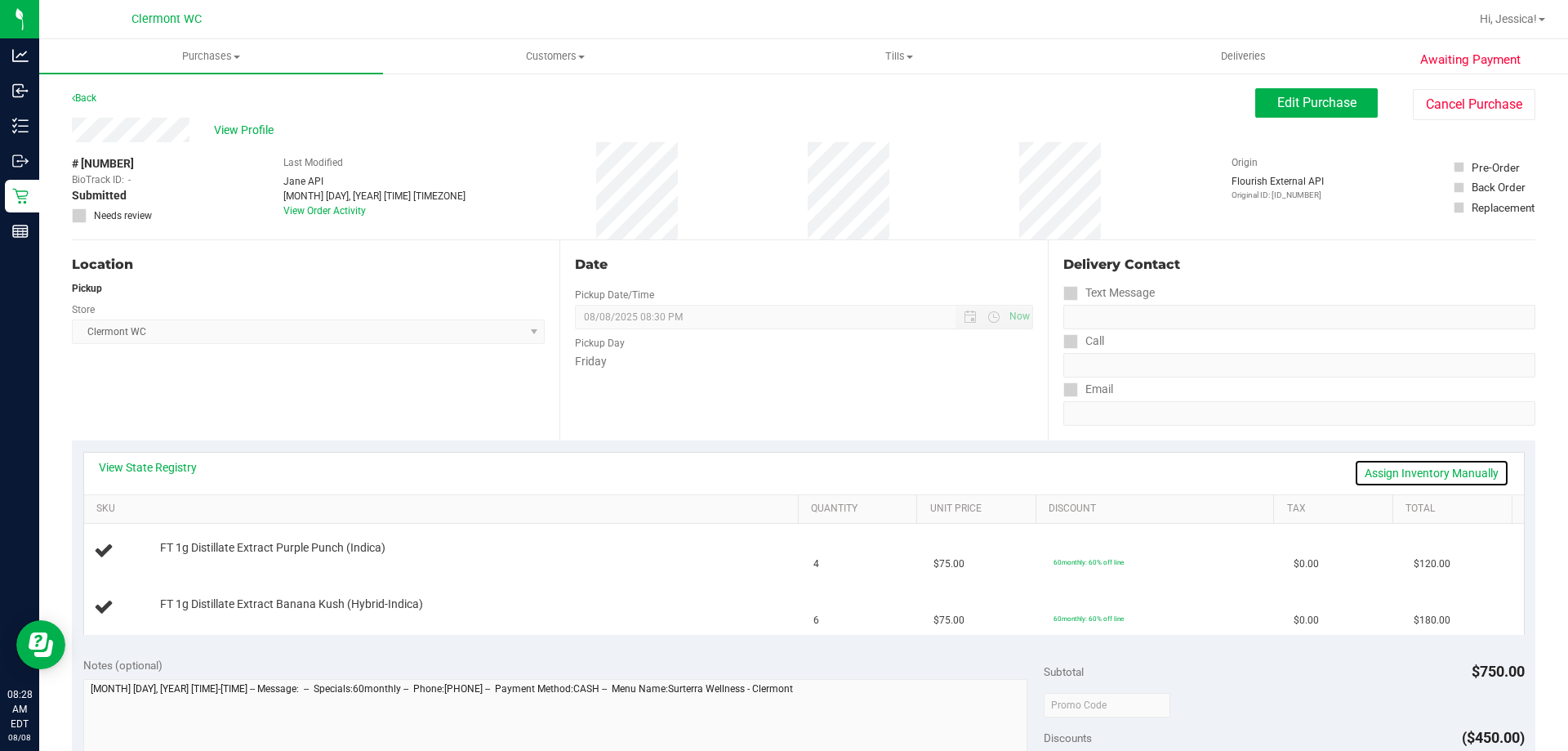 click on "Assign Inventory Manually" at bounding box center (1432, 473) 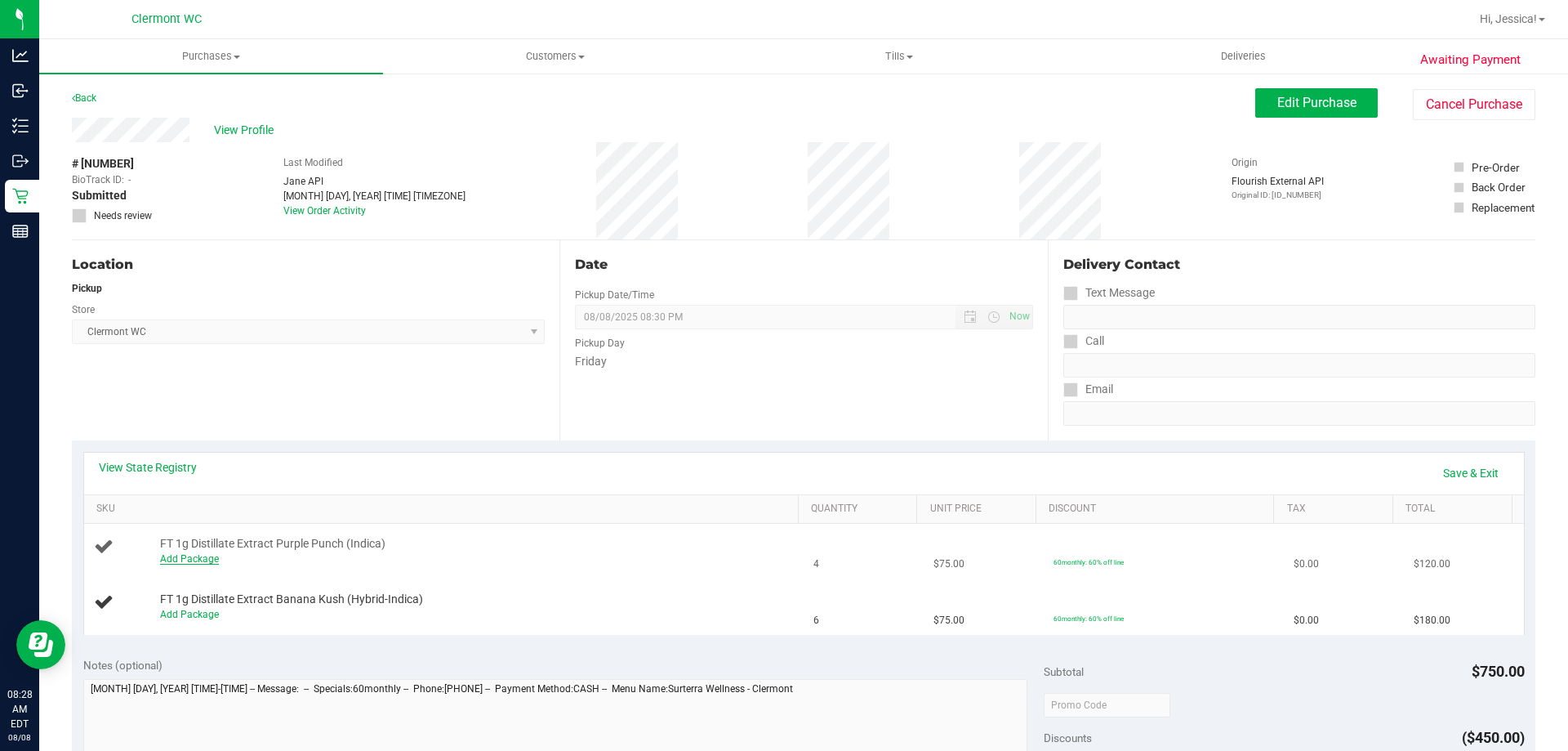 click on "Add Package" at bounding box center (189, 559) 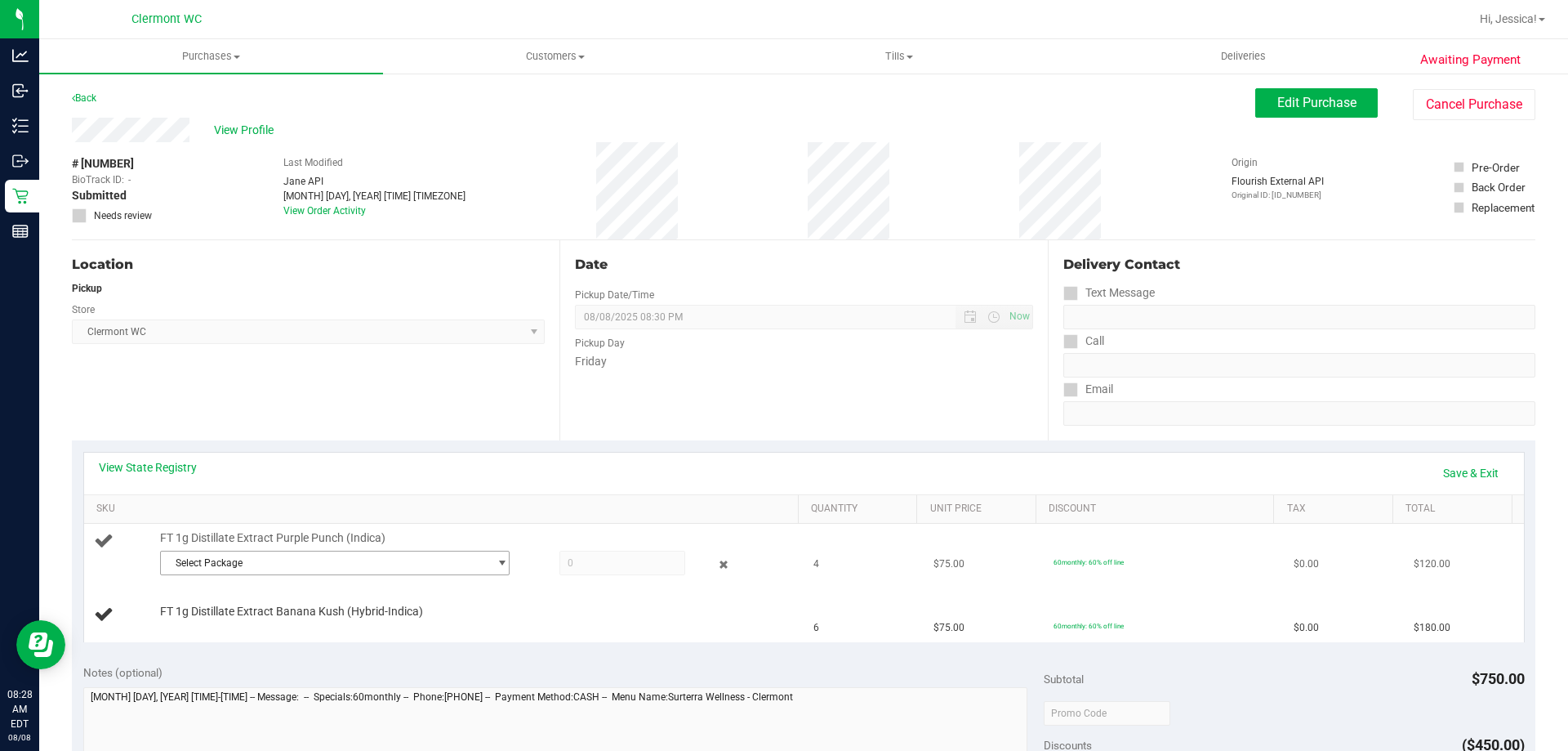 click on "Select Package" at bounding box center [324, 563] 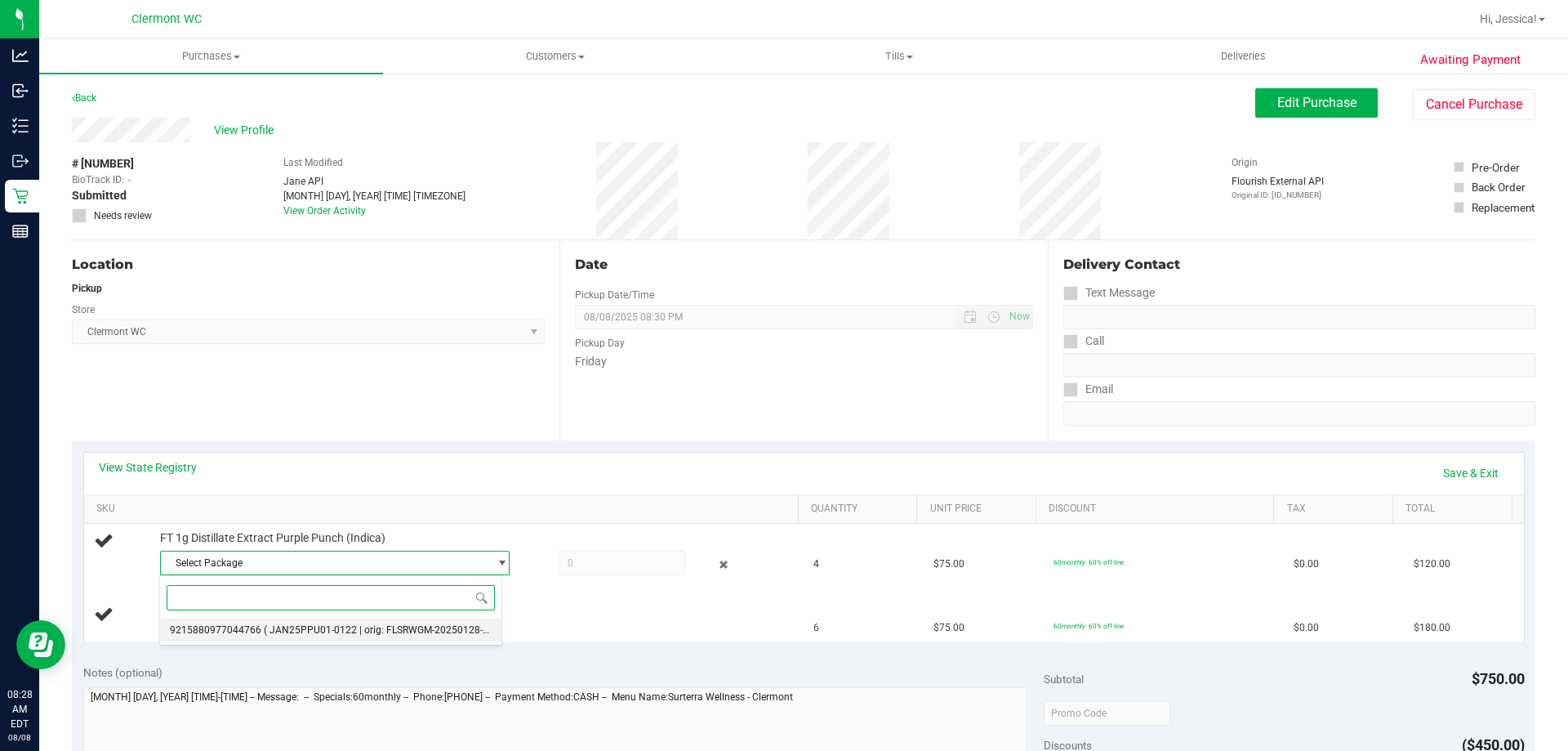 click on "(
JAN25PPU01-0122 | orig: FLSRWGM-20250128-1718
)" at bounding box center [387, 630] 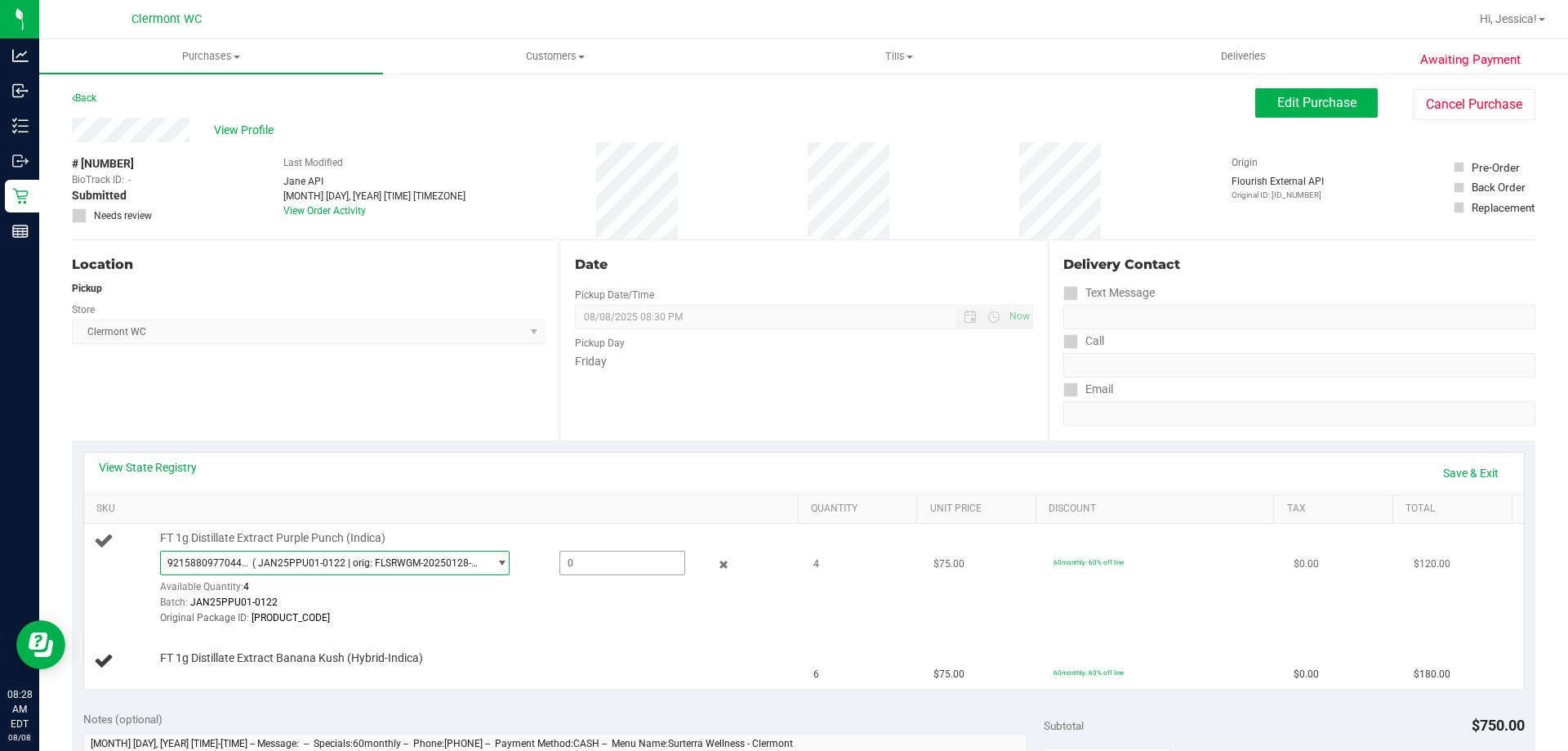 click at bounding box center [622, 563] 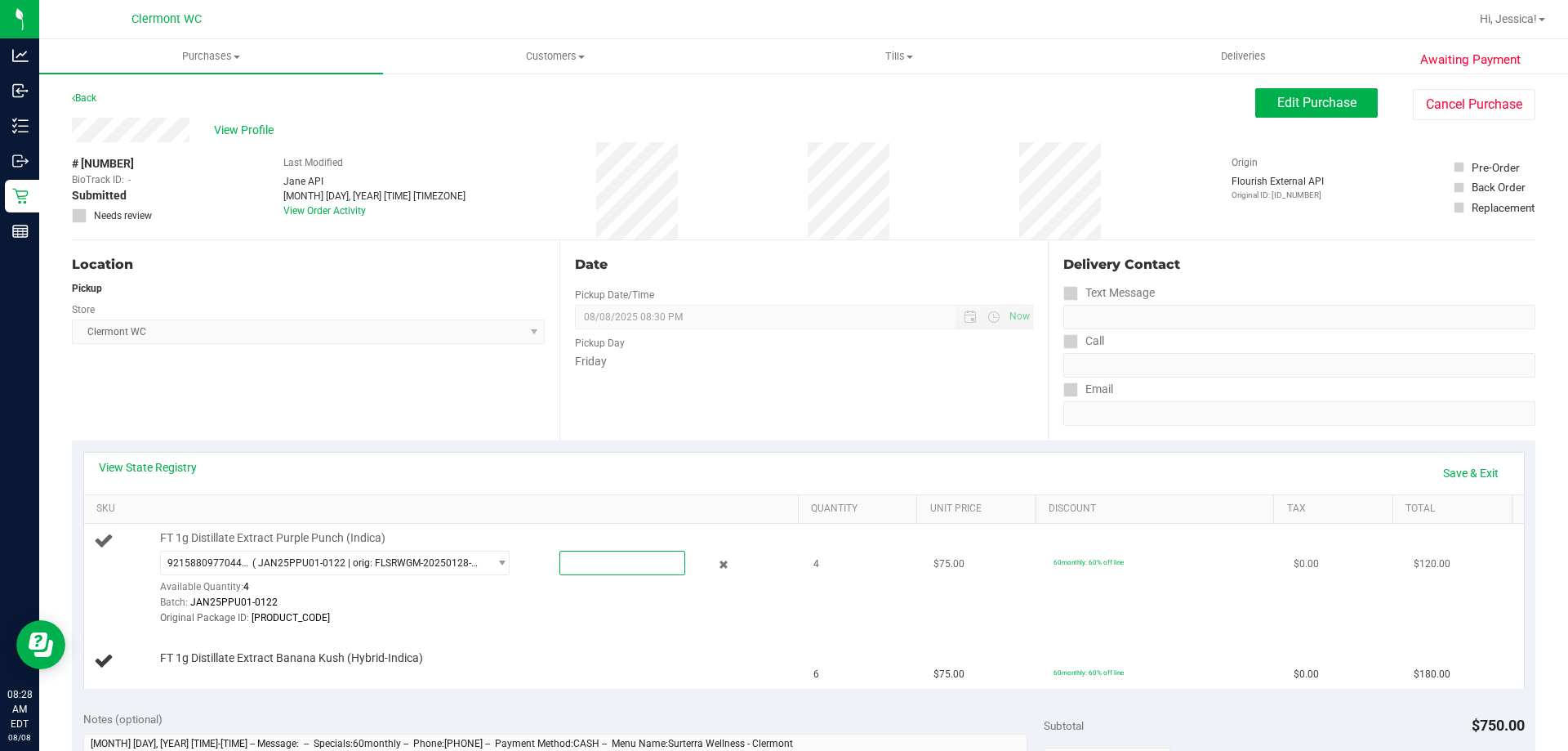 type on "4" 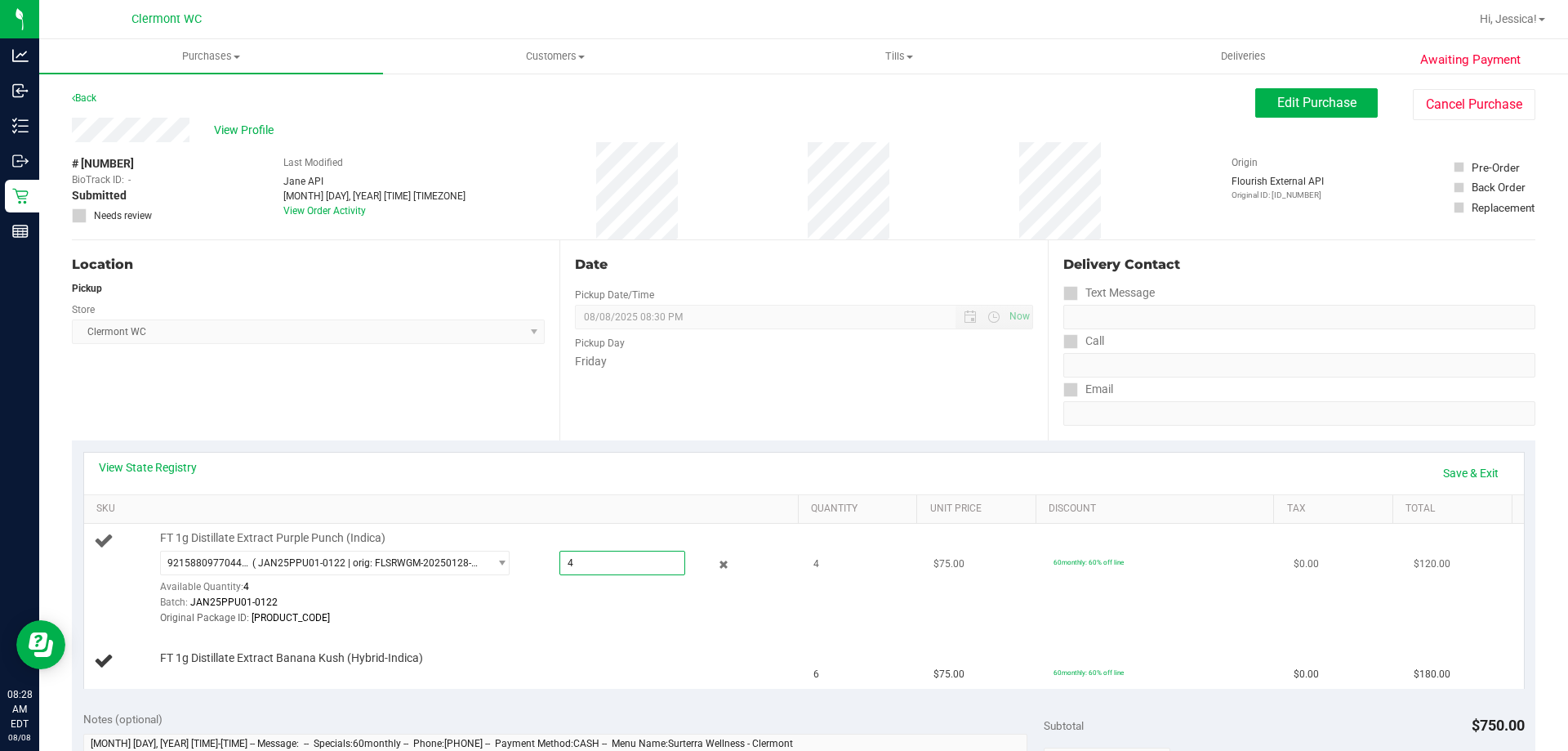 type on "4.0000" 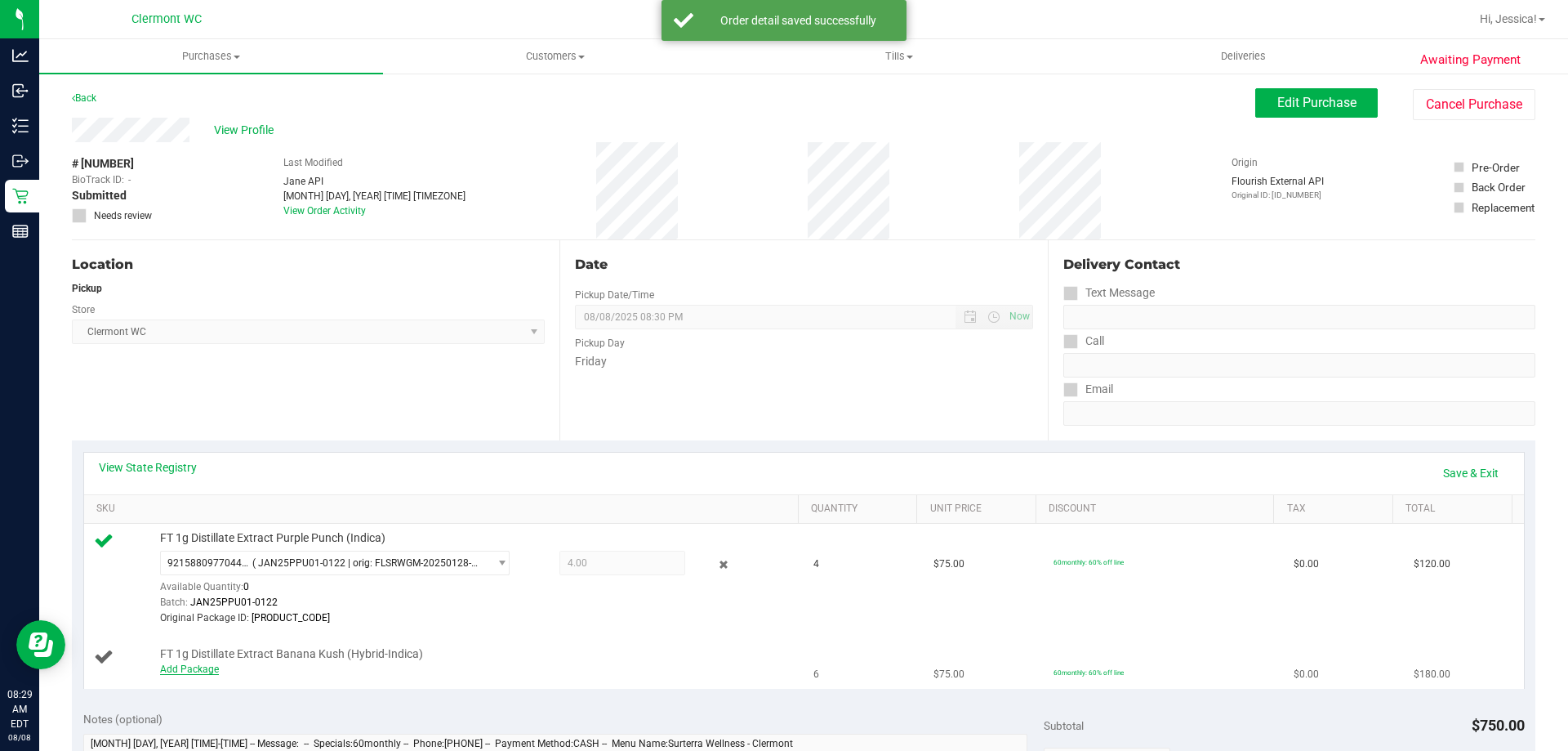 click on "Add Package" at bounding box center (189, 669) 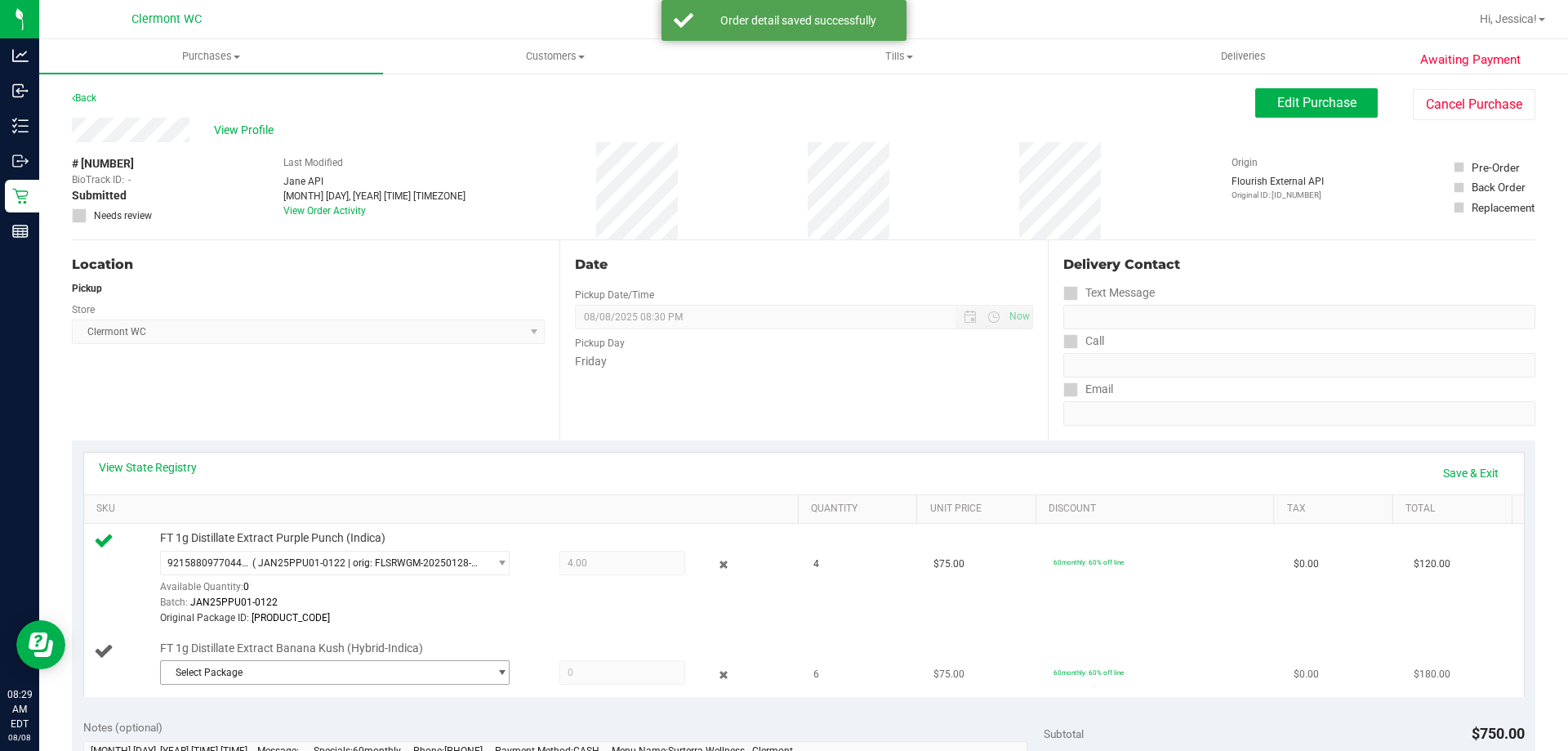 click on "Select Package" at bounding box center (324, 673) 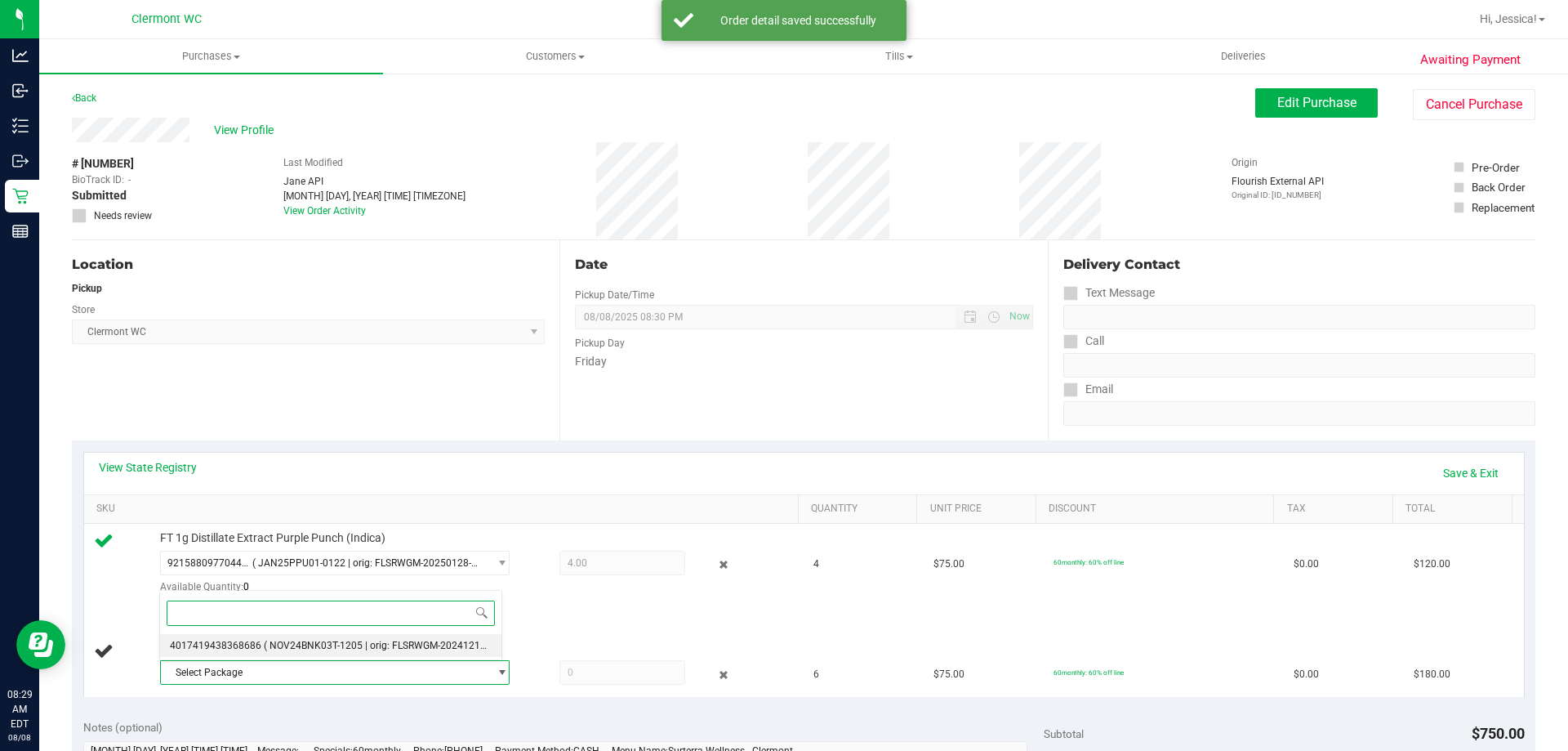 click on "(
NOV24BNK03T-1205 | orig: FLSRWGM-20241216-565
)" at bounding box center [387, 646] 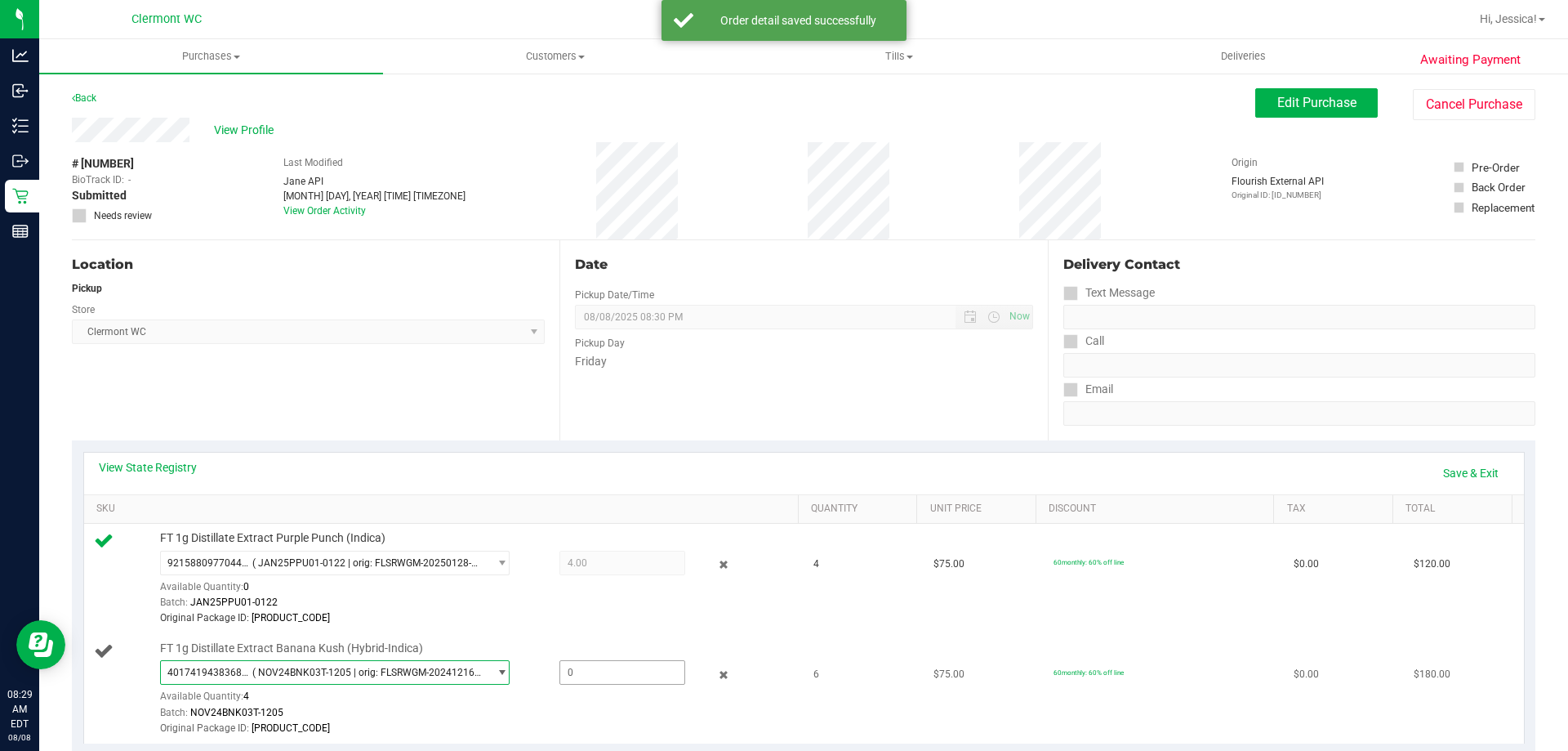 click at bounding box center [622, 673] 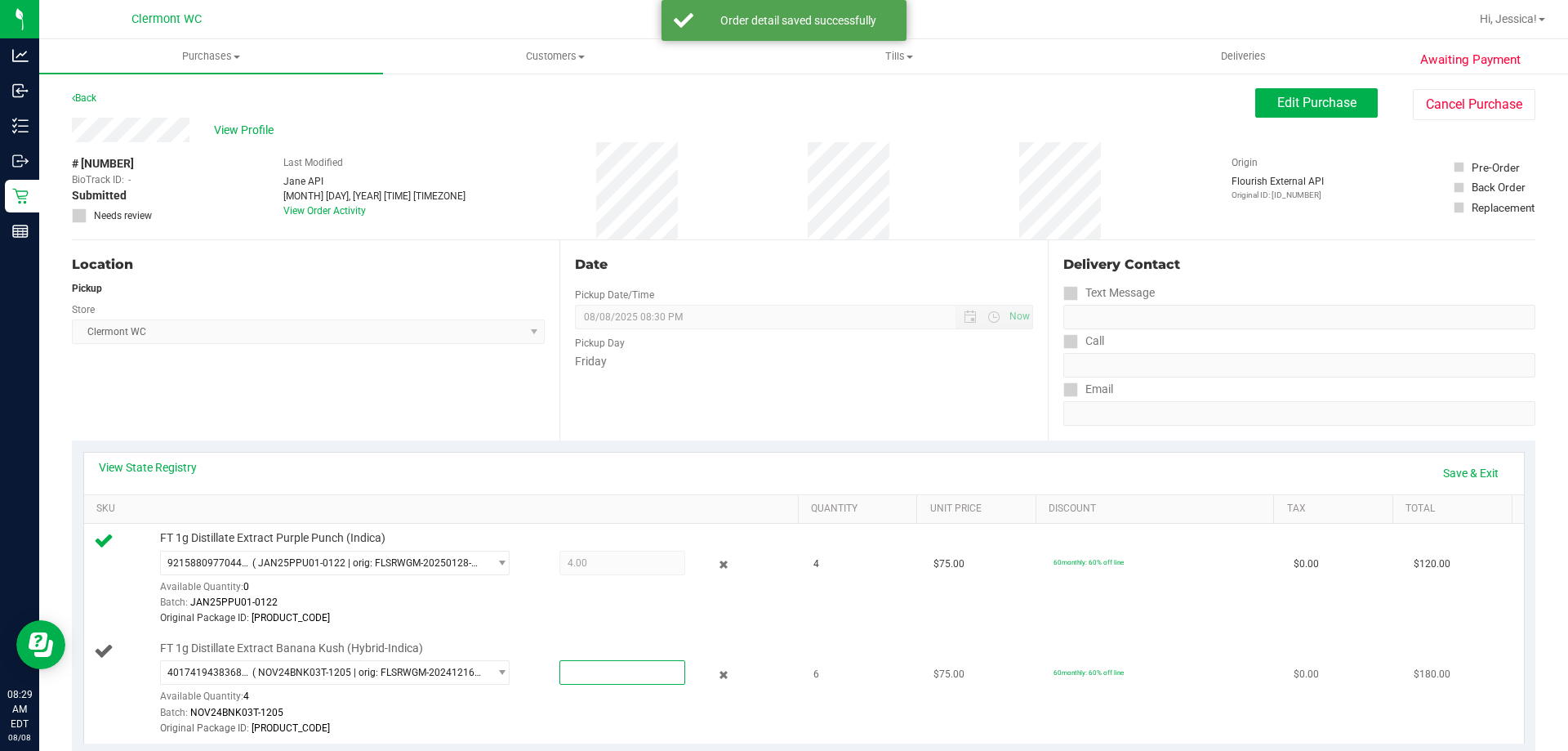 type on "4" 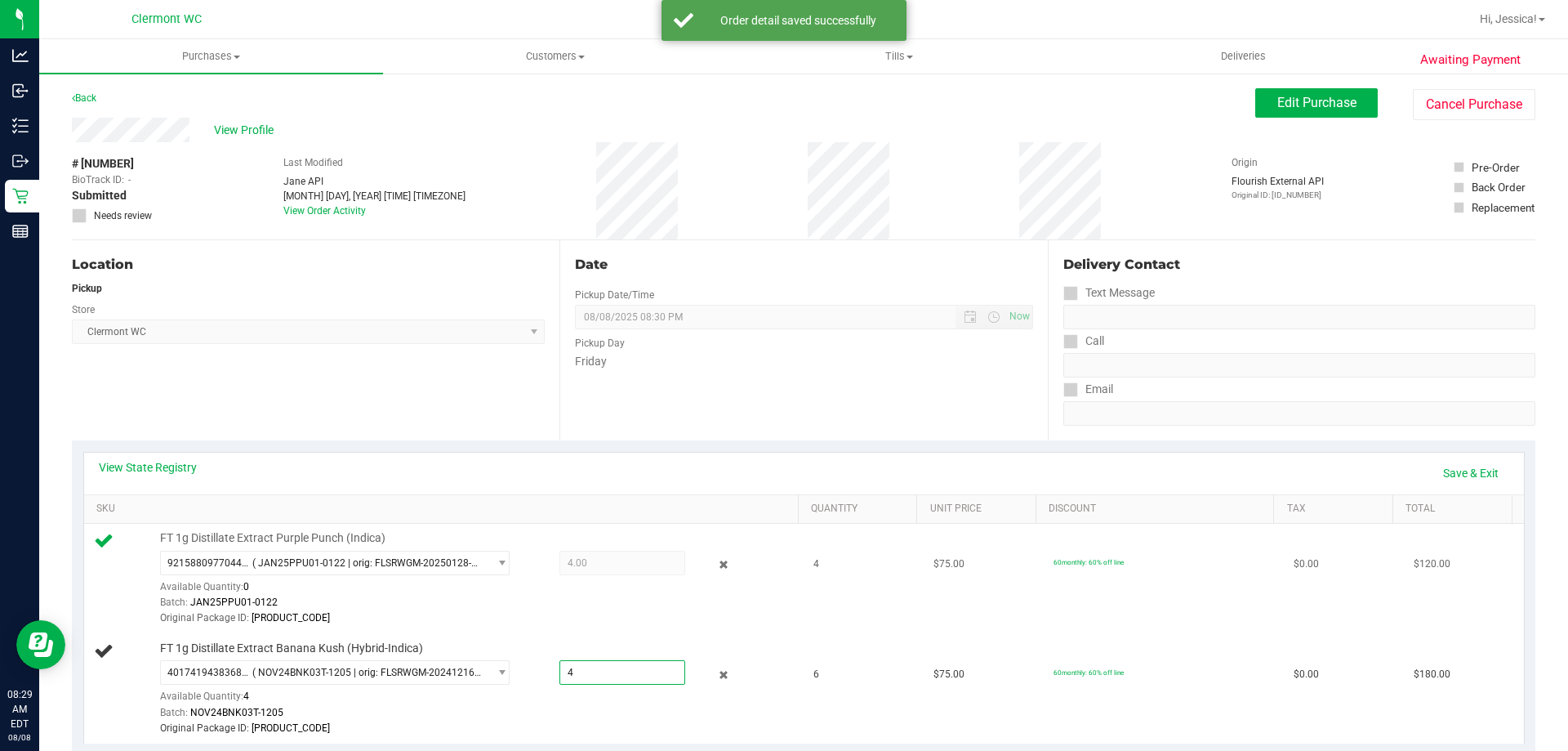 type on "4.0000" 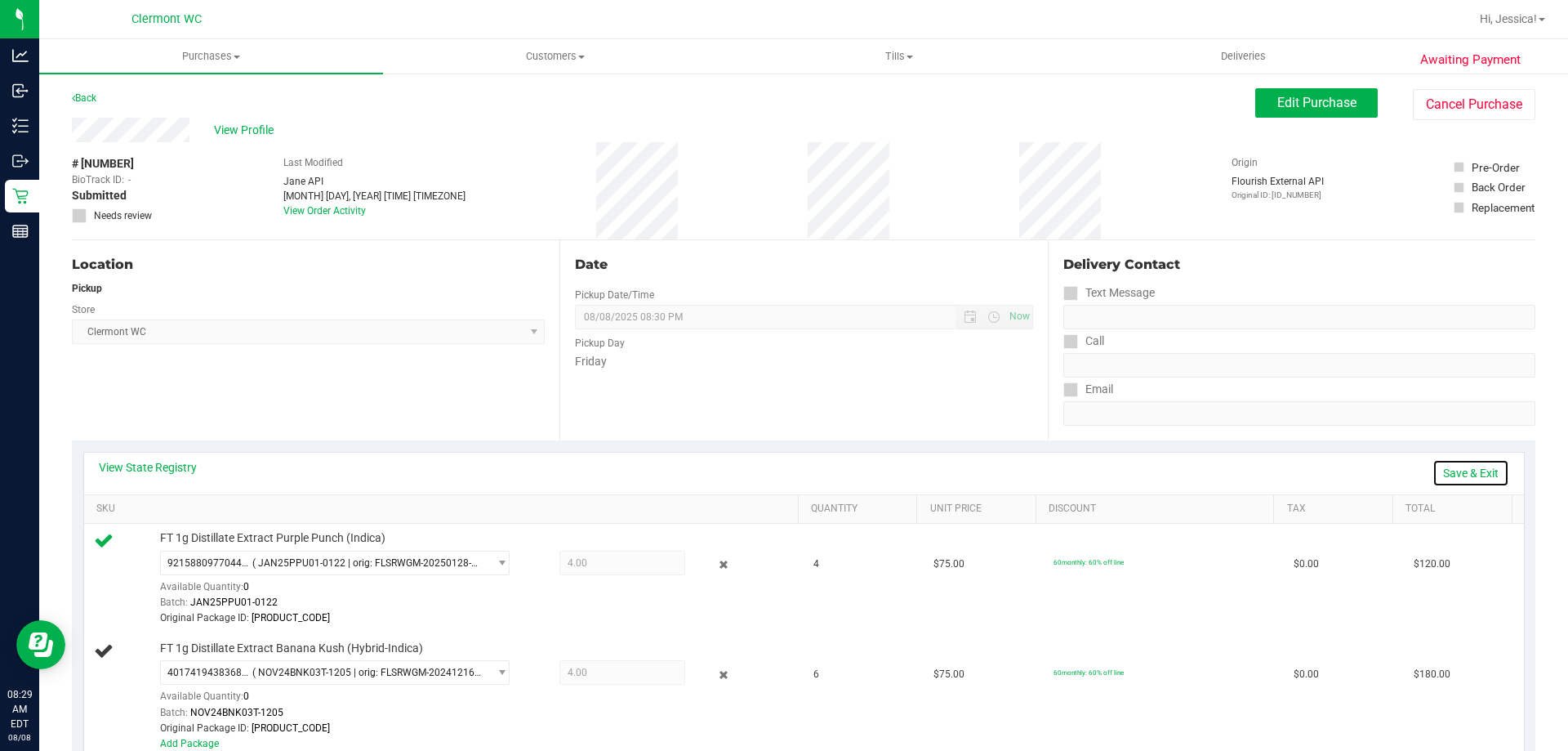 click on "Save & Exit" at bounding box center [1471, 473] 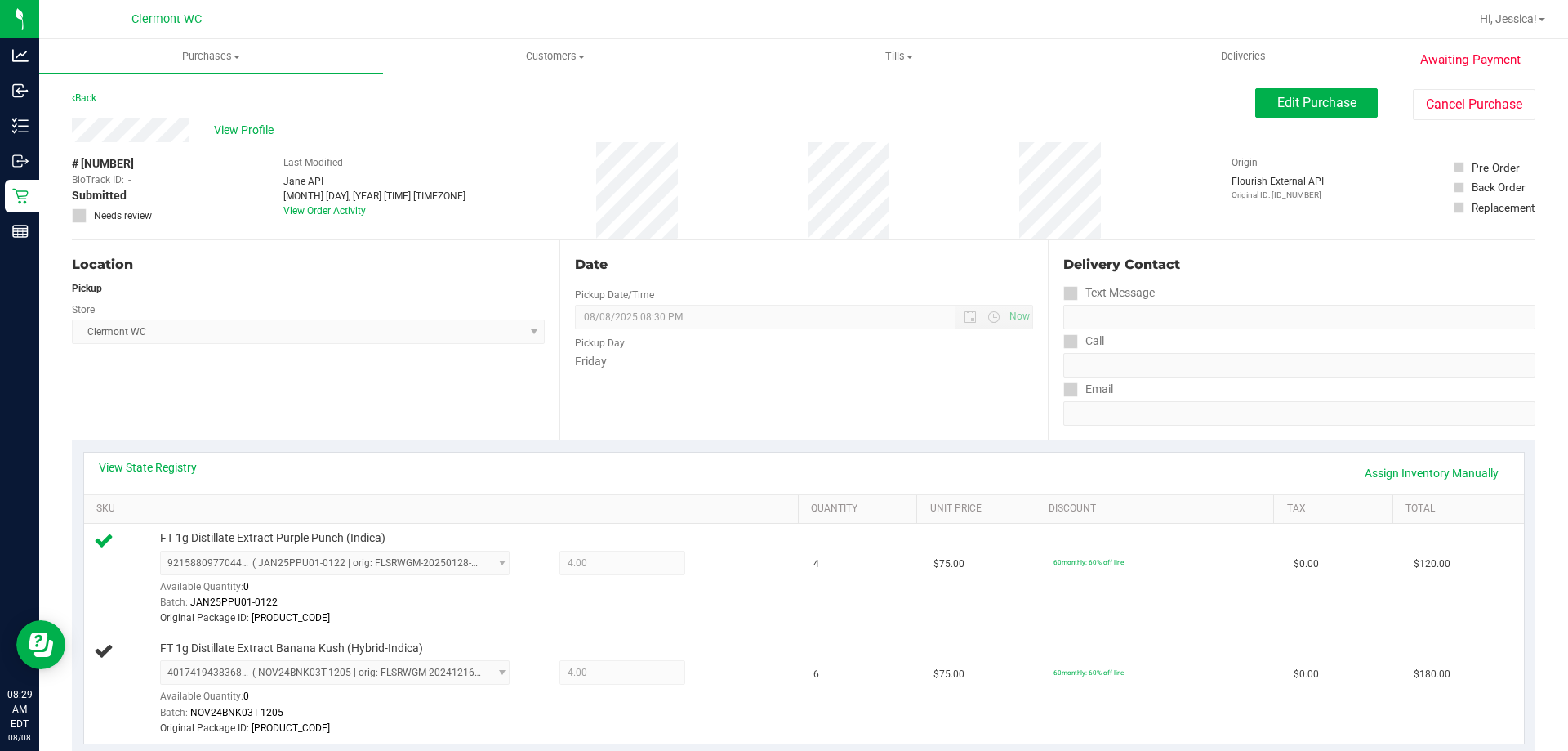 click on "Location
Pickup
Store
Clermont WC Select Store Bonita Springs WC Boynton Beach WC Bradenton WC Brandon WC Brooksville WC Call Center Clermont WC Crestview WC Deerfield Beach WC Delray Beach WC Deltona WC Ft Walton Beach WC Ft. Lauderdale WC Ft. Myers WC Gainesville WC Jax Atlantic WC JAX DC REP Jax WC Key West WC Lakeland WC Largo WC Lehigh Acres DC REP Merritt Island WC Miami 72nd WC Miami Beach WC Miami Dadeland WC Miramar DC REP New Port Richey WC North Palm Beach WC North Port WC Ocala WC Orange Park WC Orlando Colonial WC Orlando DC REP Orlando WC Oviedo WC Palm Bay WC Palm Coast WC Panama City WC Pensacola WC Port Orange WC Port St. Lucie WC Sebring WC South Tampa WC St. Pete WC Summerfield WC Tallahassee DC REP Tallahassee WC Tampa DC Testing Tampa Warehouse Tampa WC TX Austin DC TX Plano Retail WPB DC WPB WC" at bounding box center (315, 340) 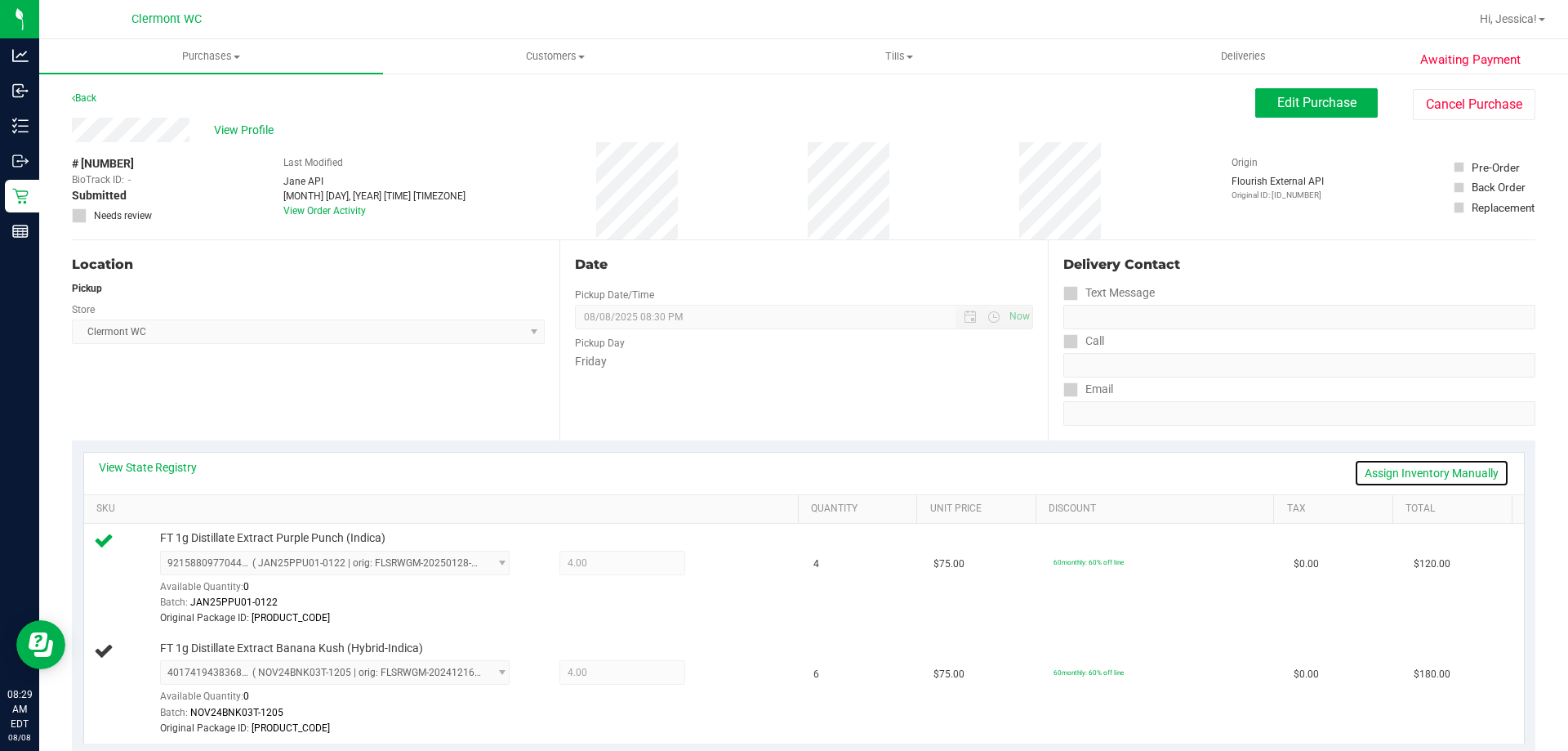 click on "Assign Inventory Manually" at bounding box center [1432, 473] 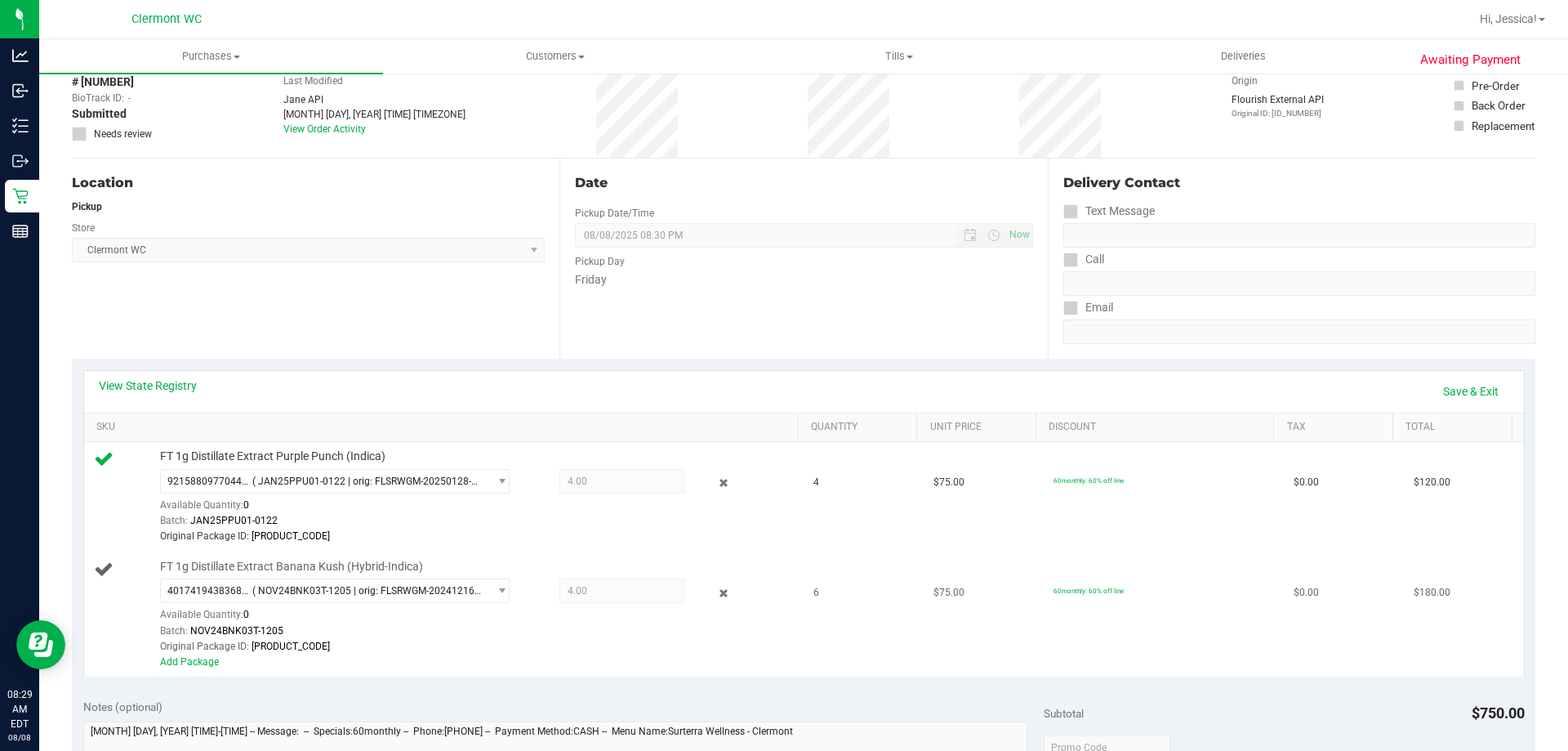 scroll, scrollTop: 245, scrollLeft: 0, axis: vertical 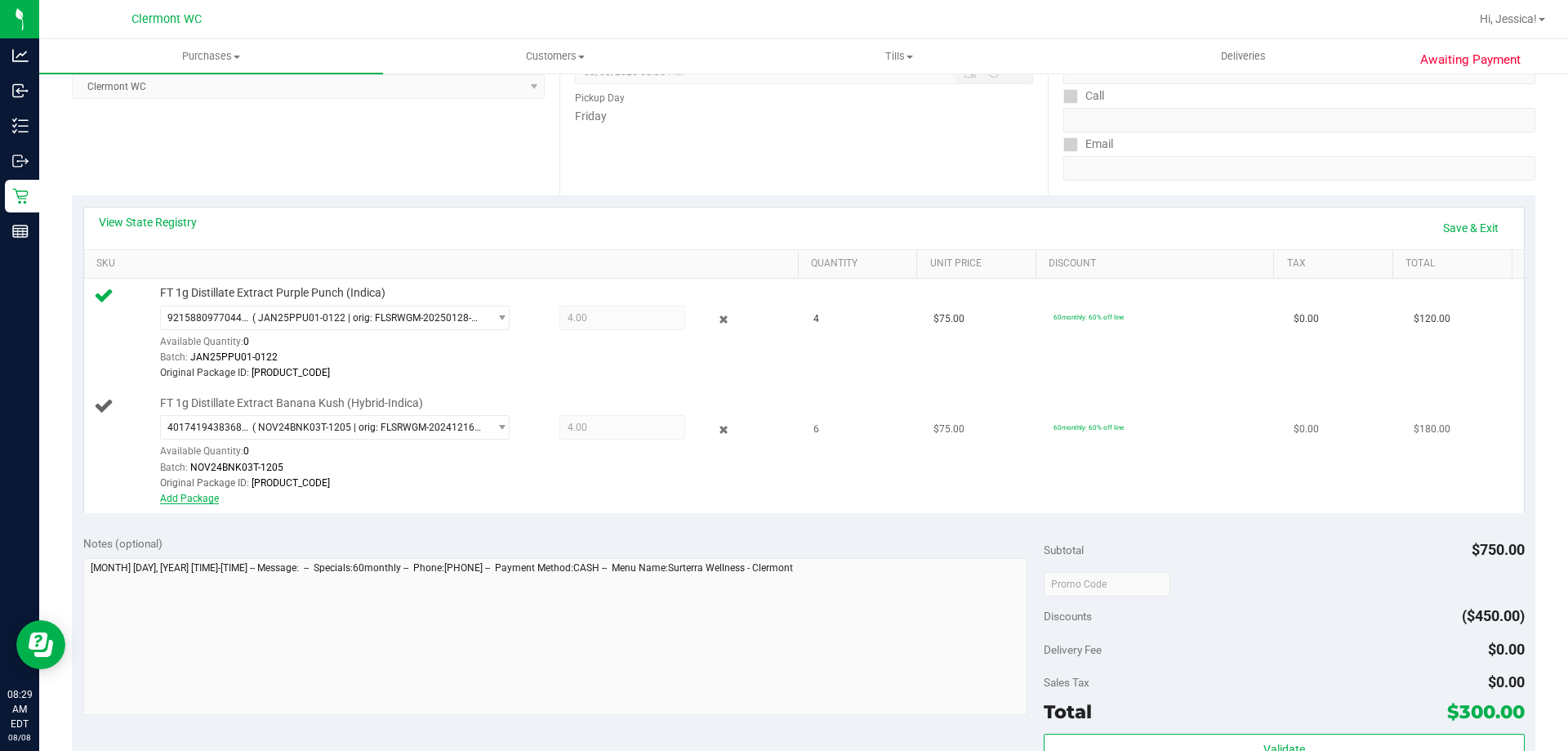 click on "Add Package" at bounding box center (189, 498) 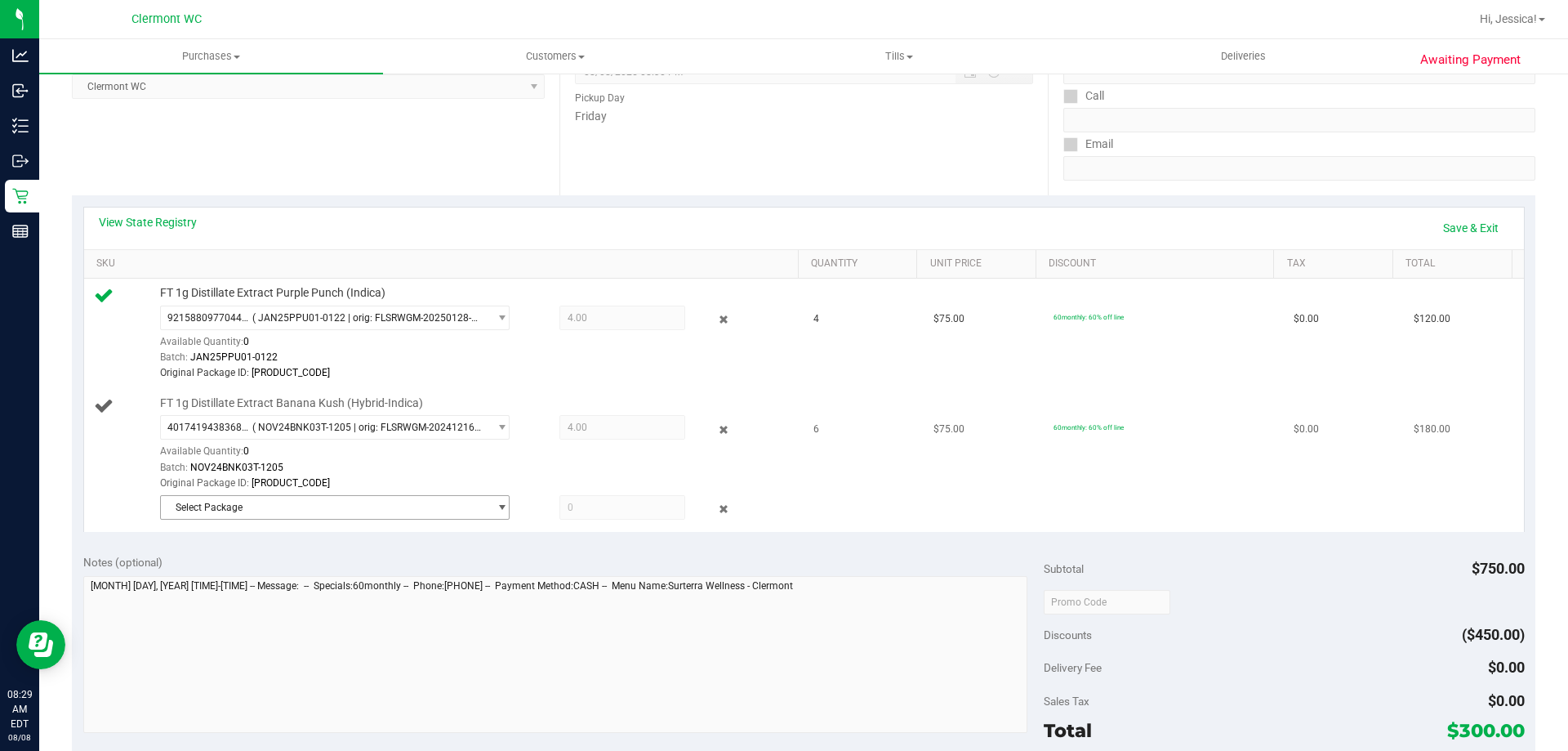 click on "Select Package" at bounding box center (324, 507) 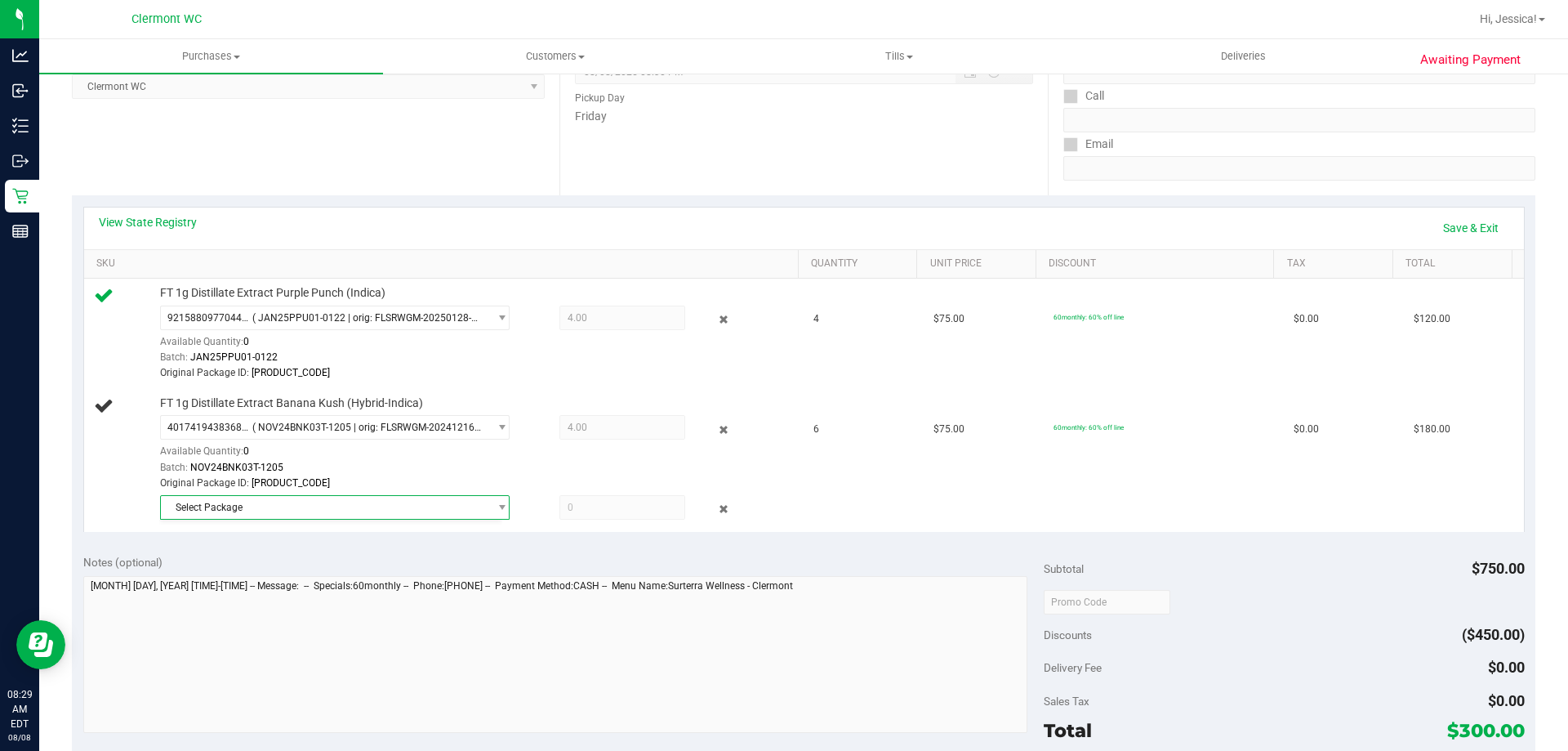 click on "Notes (optional)
Subtotal
$750.00
Discounts
($450.00)
Delivery Fee
$0.00
Sales Tax
$0.00
Total
$300.00" at bounding box center [804, 690] 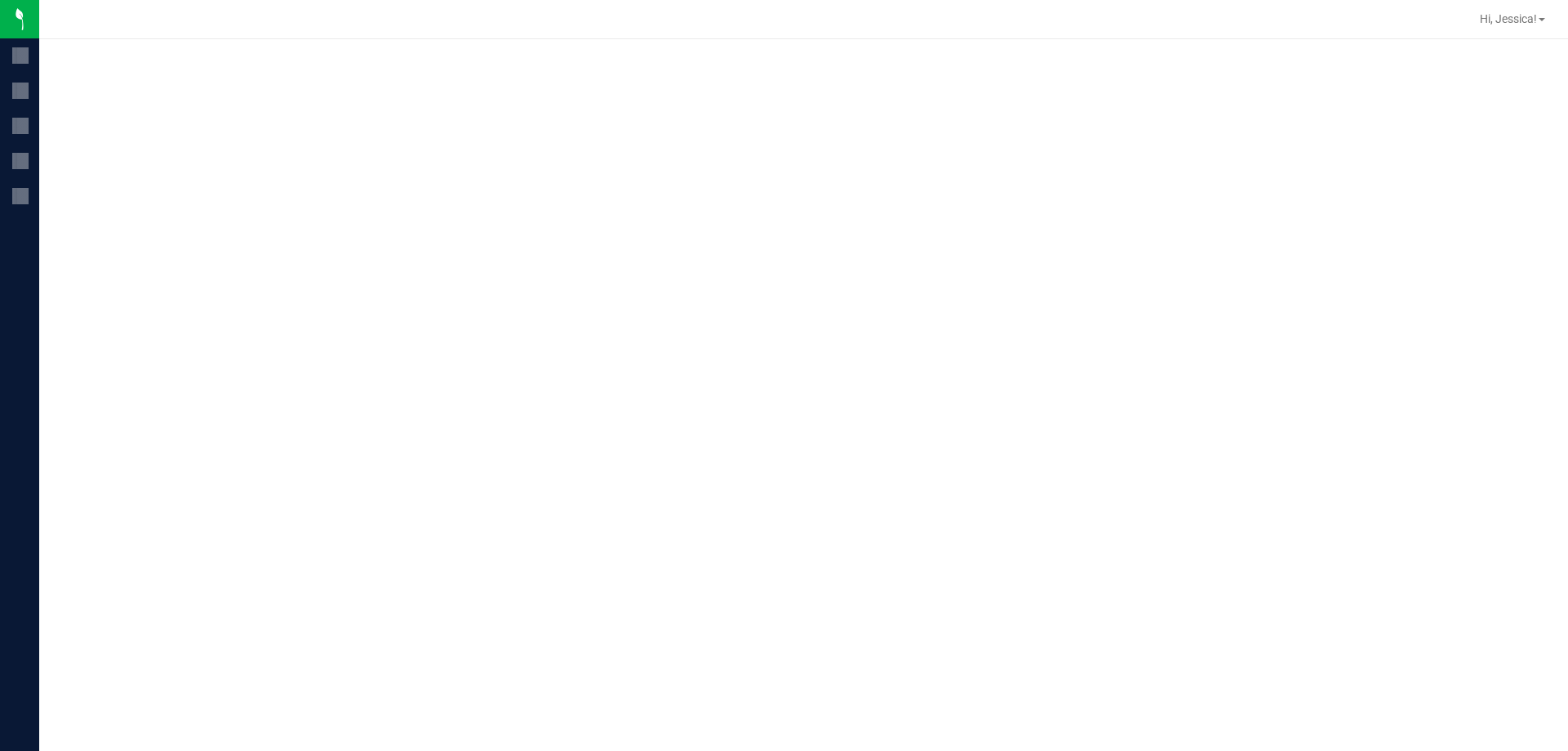 scroll, scrollTop: 0, scrollLeft: 0, axis: both 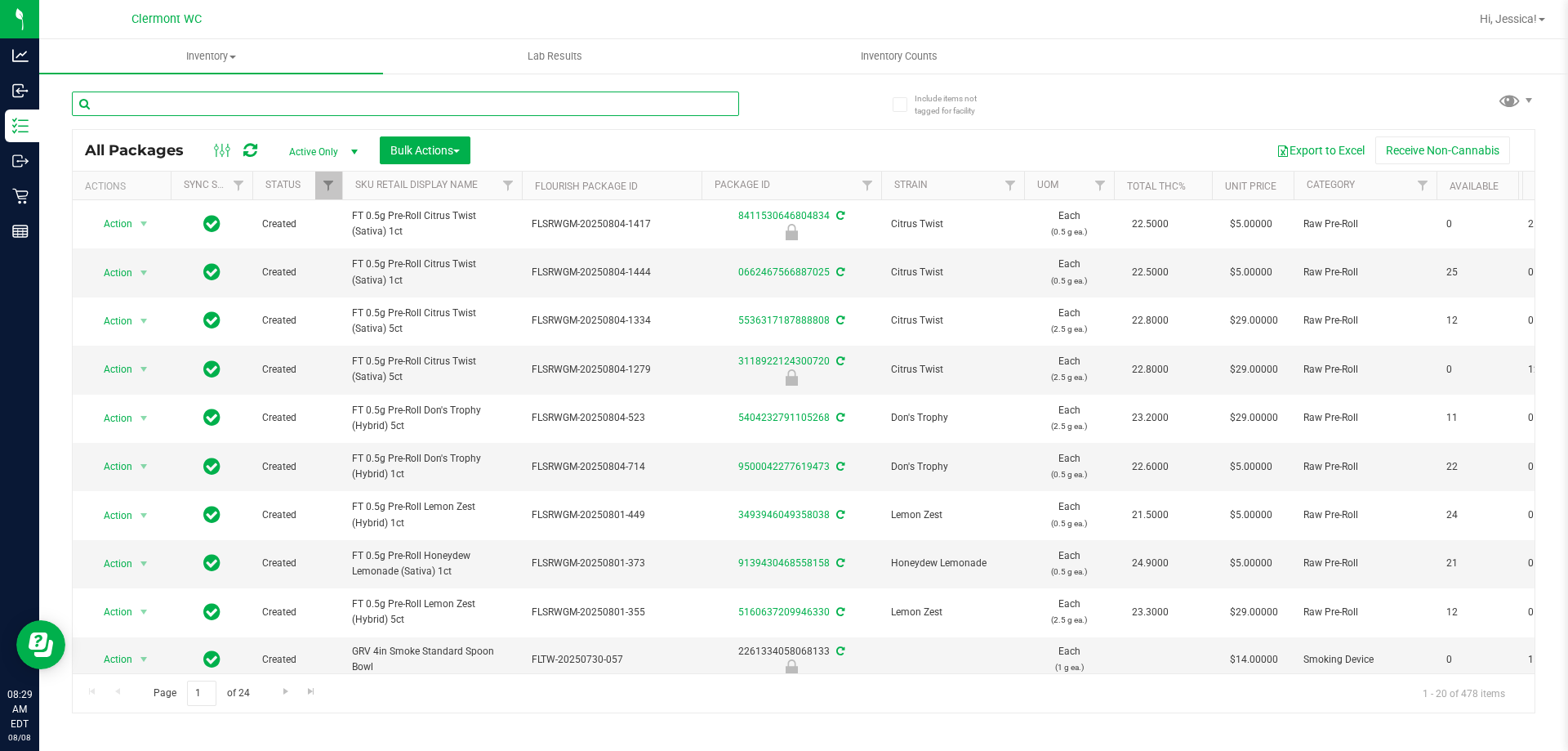 click at bounding box center (405, 104) 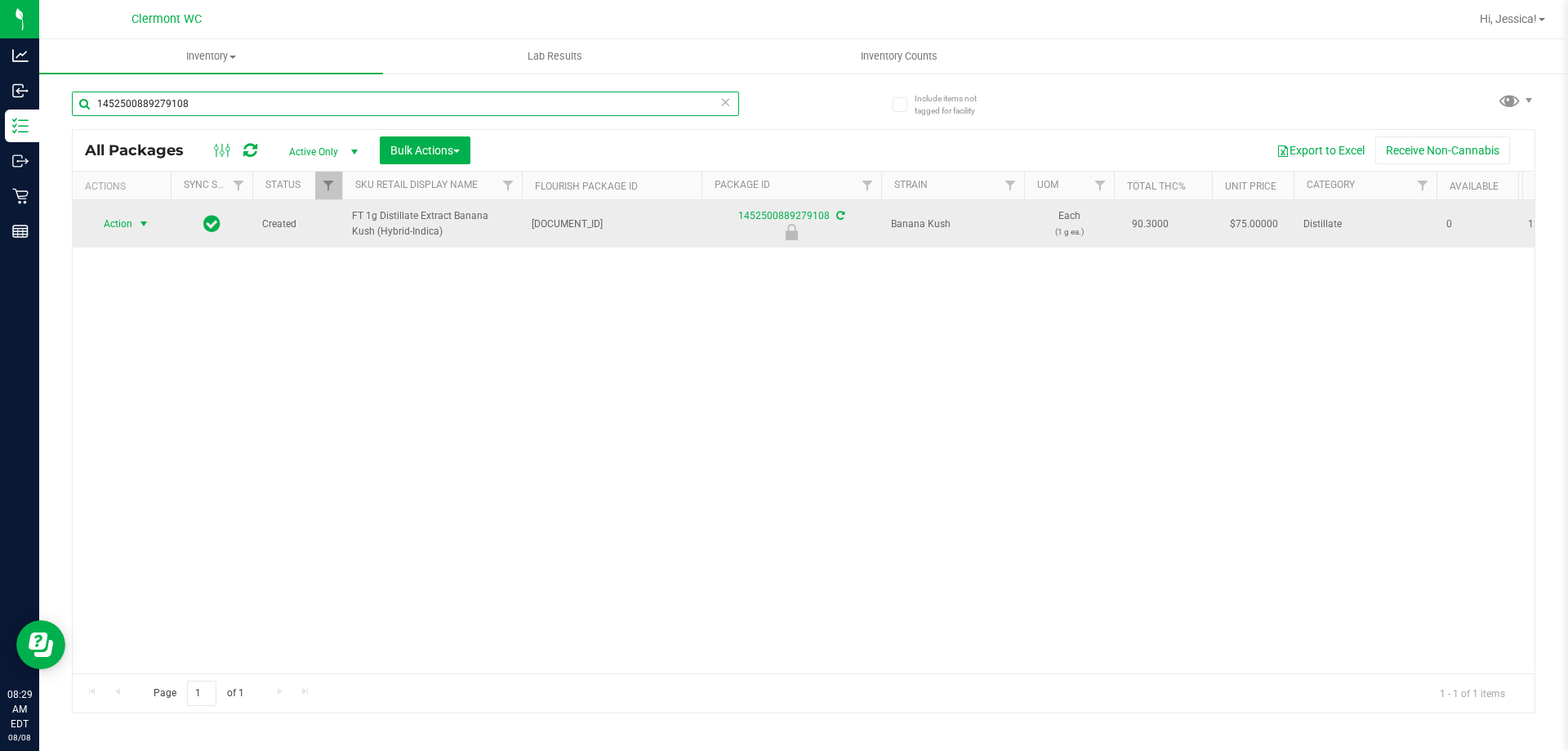 type on "1452500889279108" 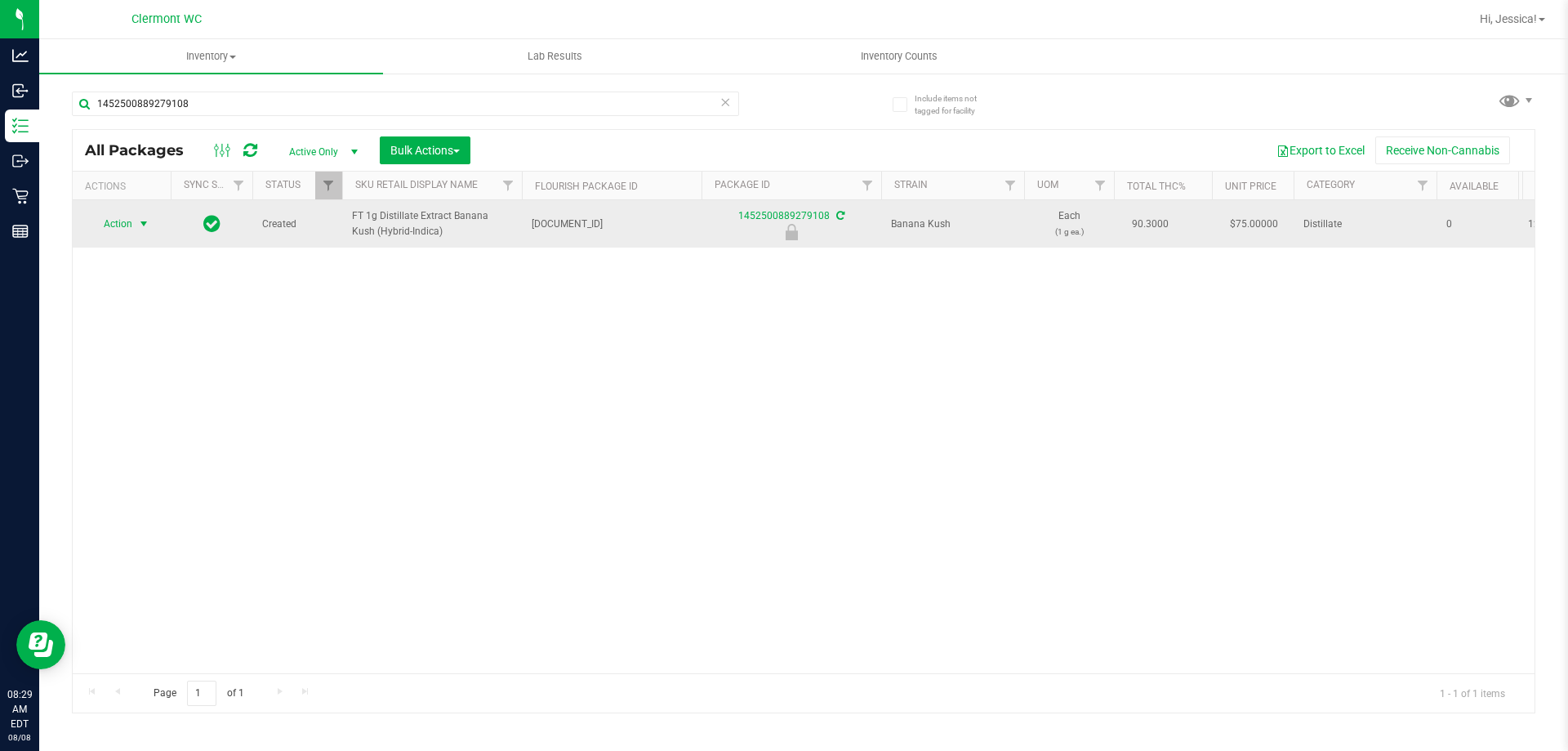 click at bounding box center [144, 224] 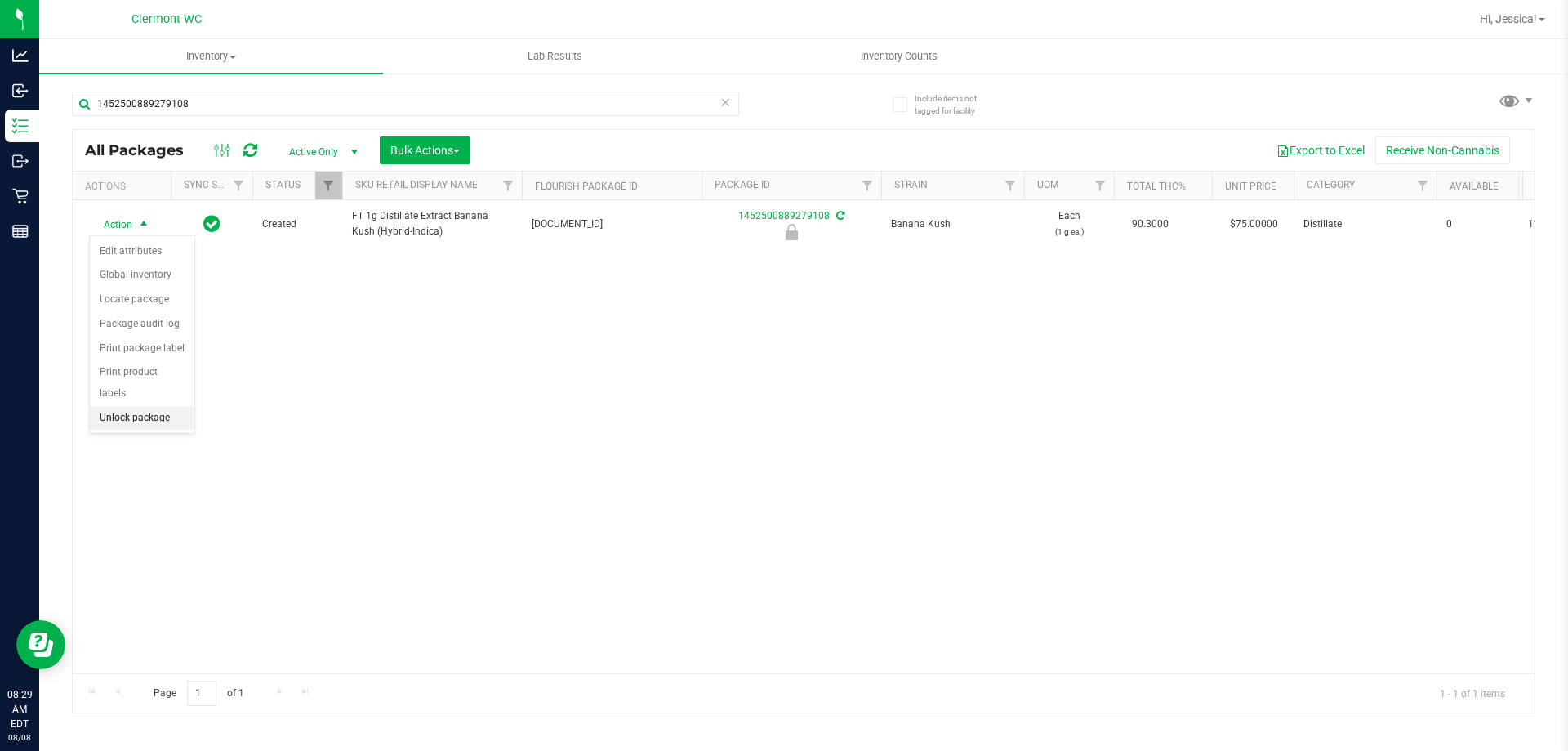 click on "Unlock package" at bounding box center (142, 418) 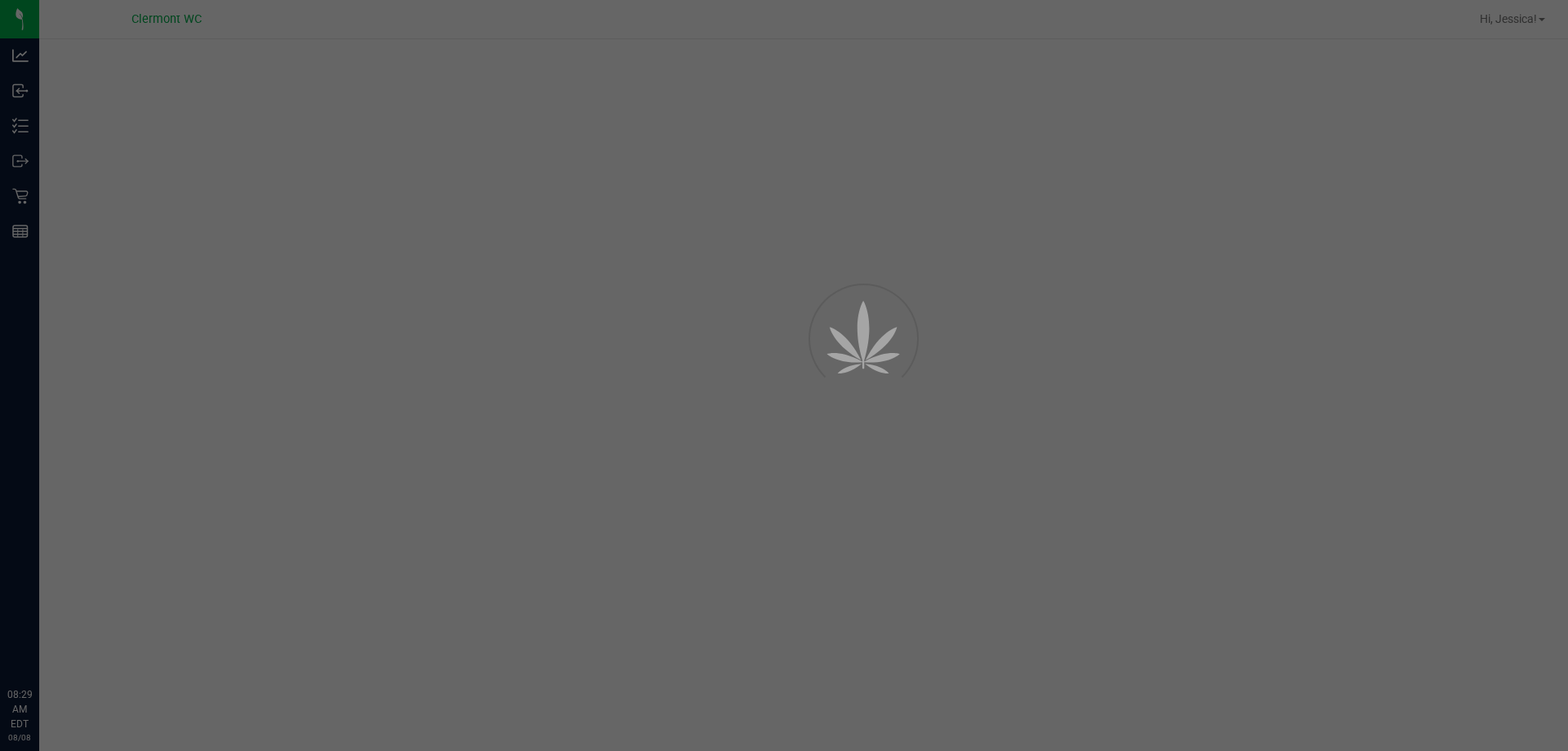 scroll, scrollTop: 0, scrollLeft: 0, axis: both 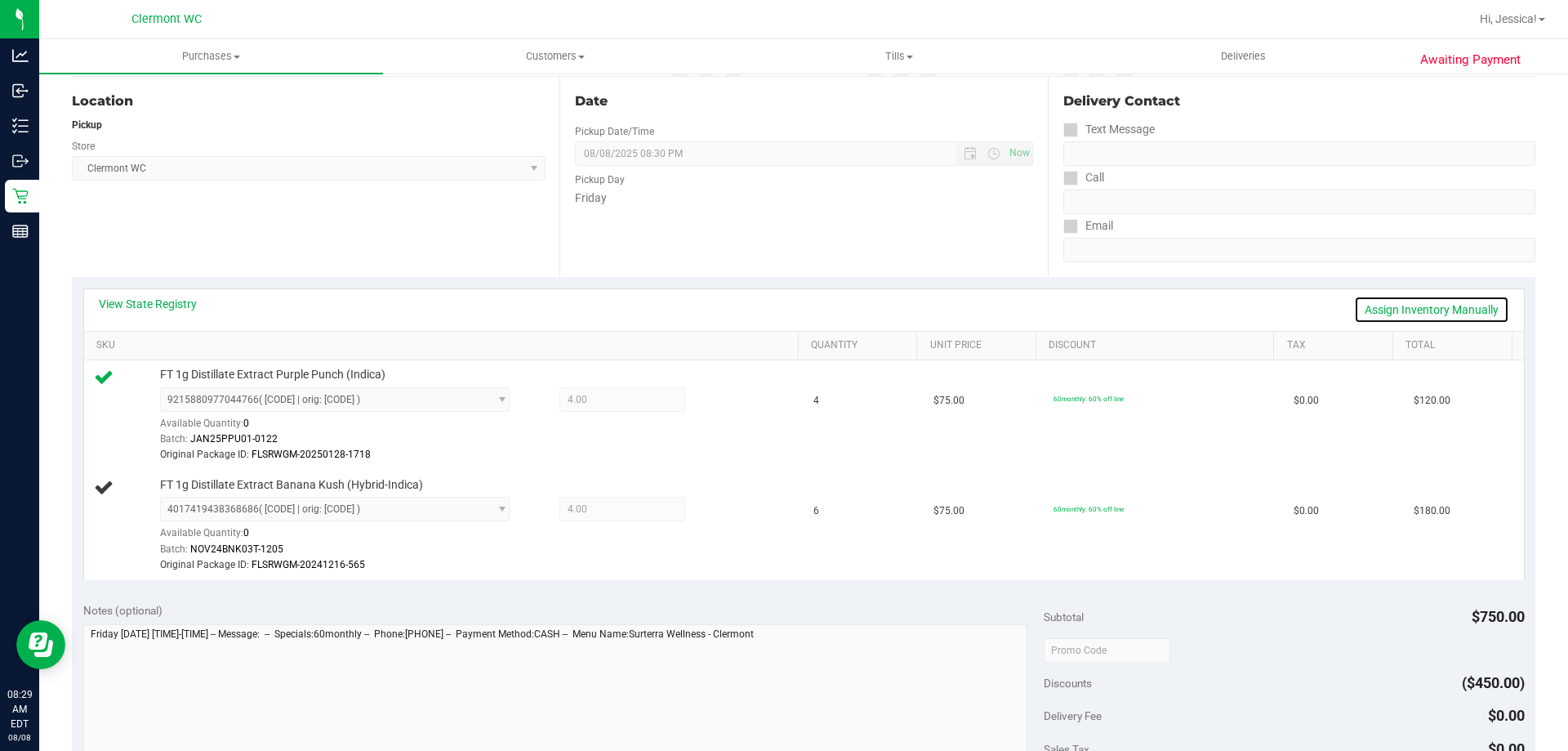 click on "Assign Inventory Manually" at bounding box center [1432, 310] 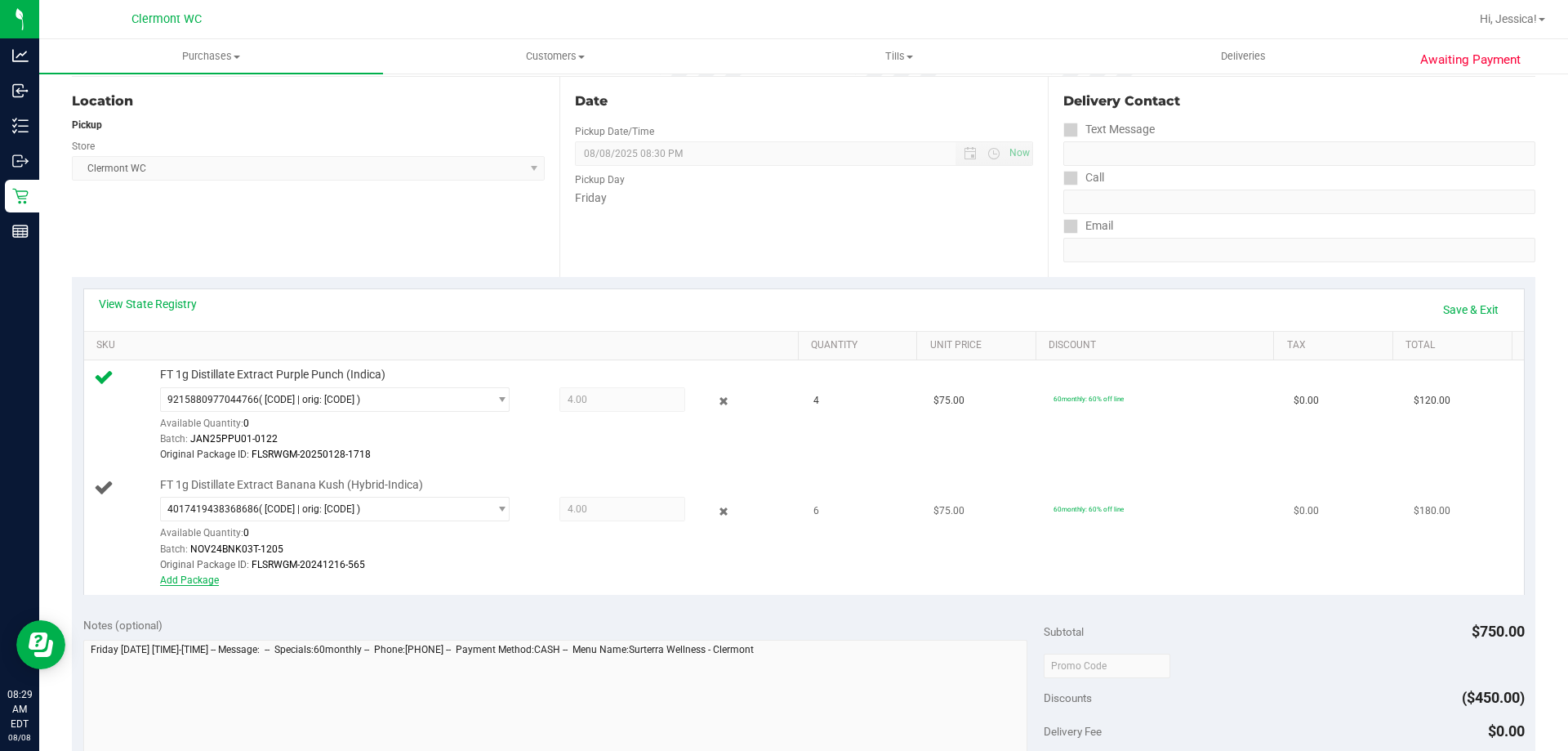 click on "Add Package" at bounding box center [189, 580] 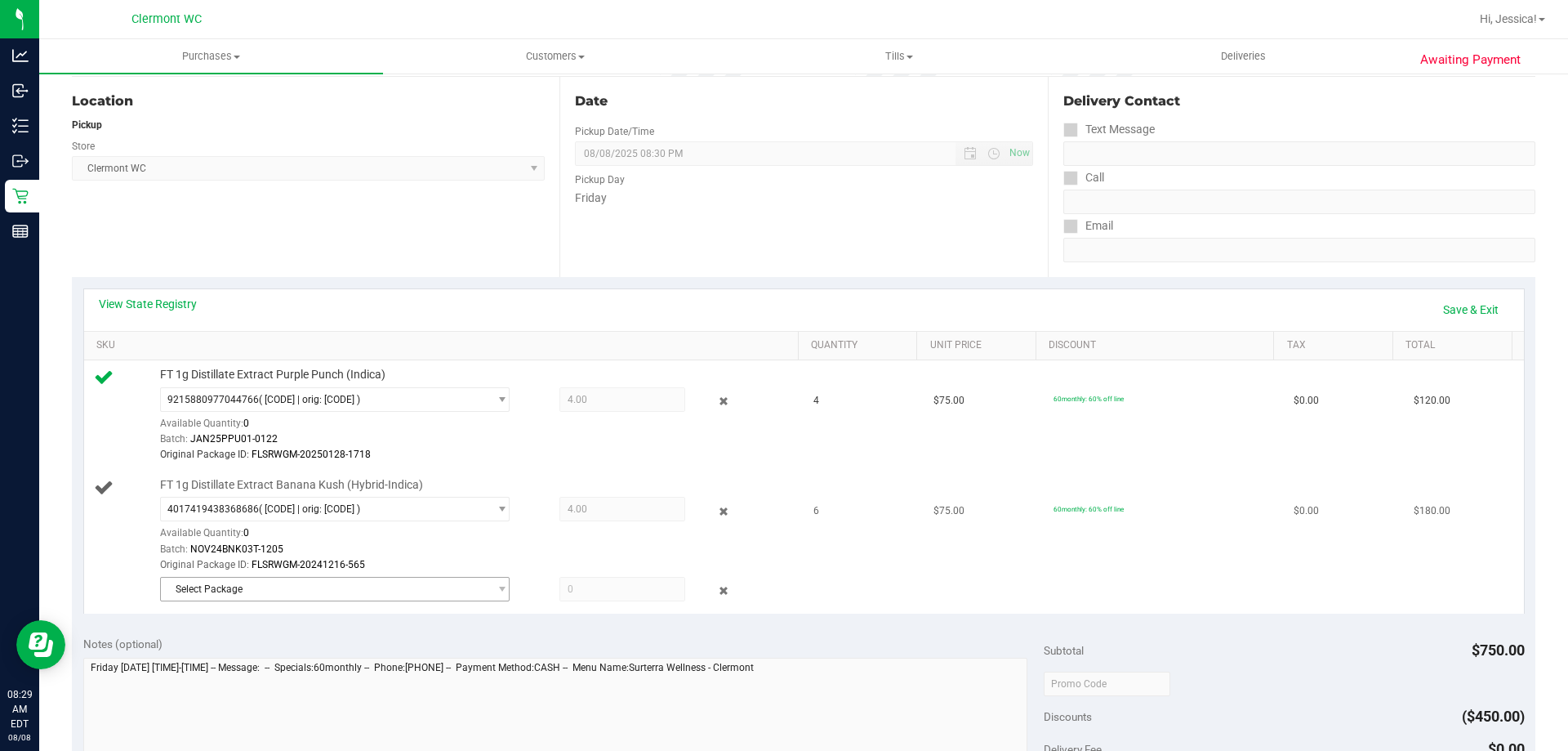 click on "Select Package" at bounding box center (324, 589) 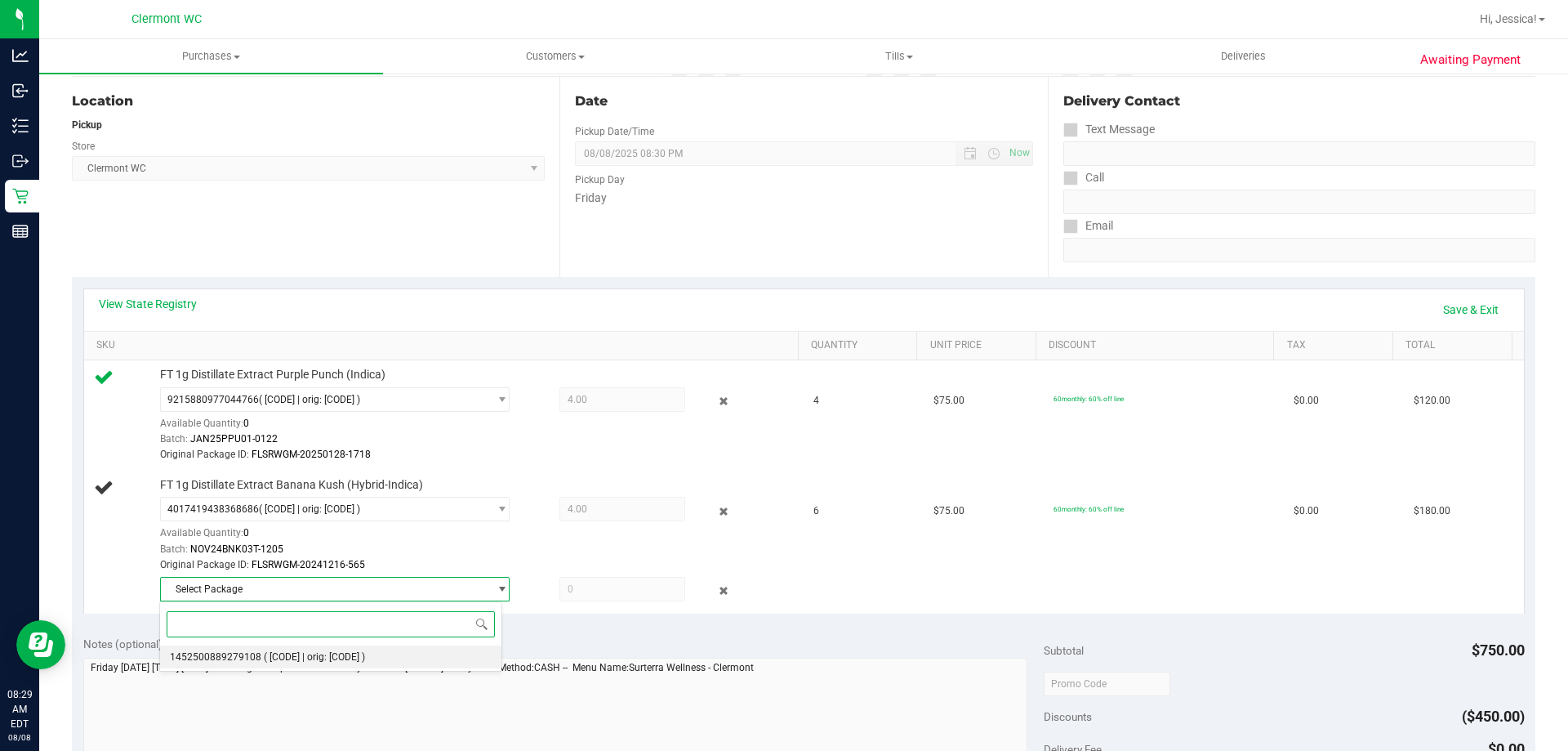 click on "1452500889279108
(
NOV24BNK03T-1205 | orig: FLSRWGM-20241216-575
)" at bounding box center [331, 657] 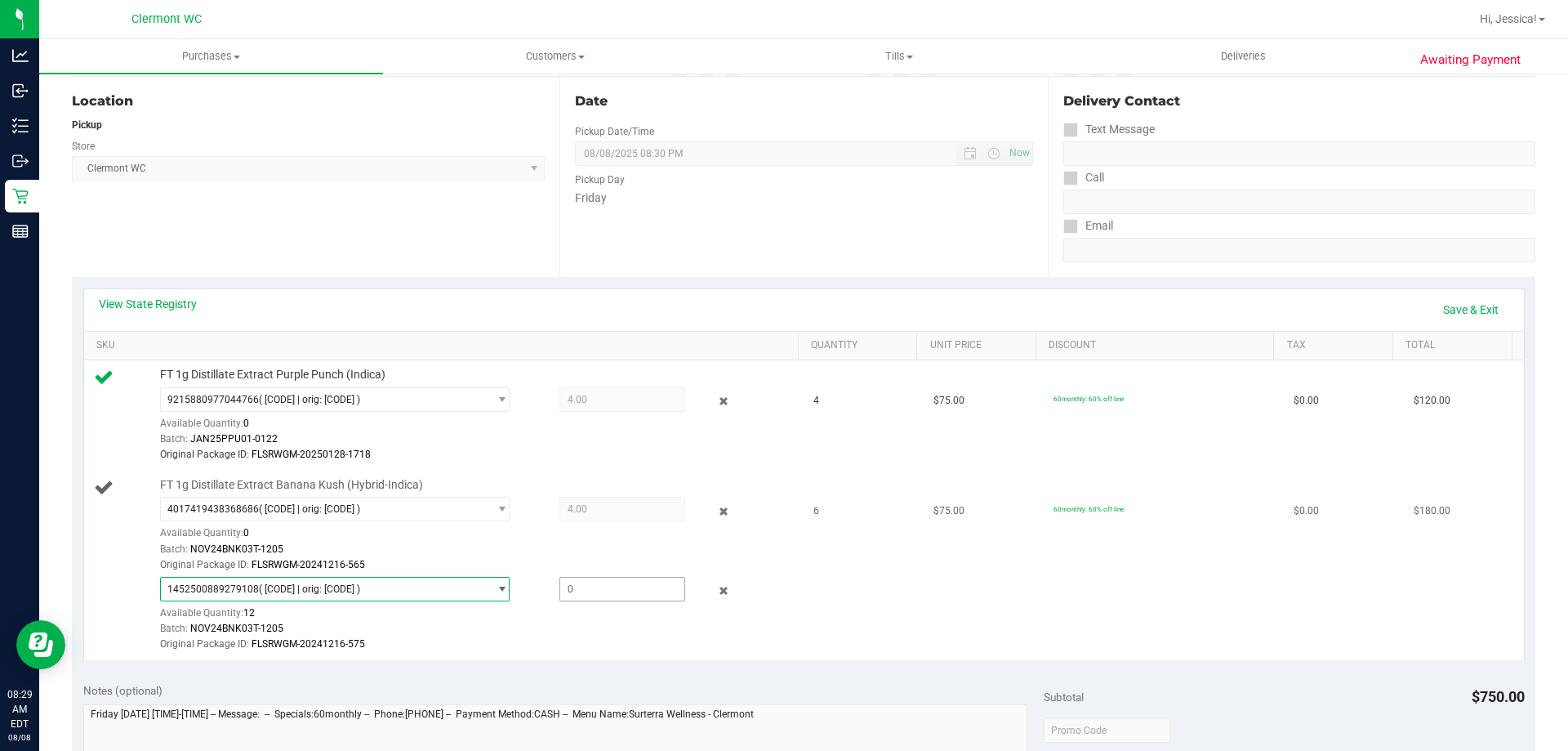 click at bounding box center [622, 589] 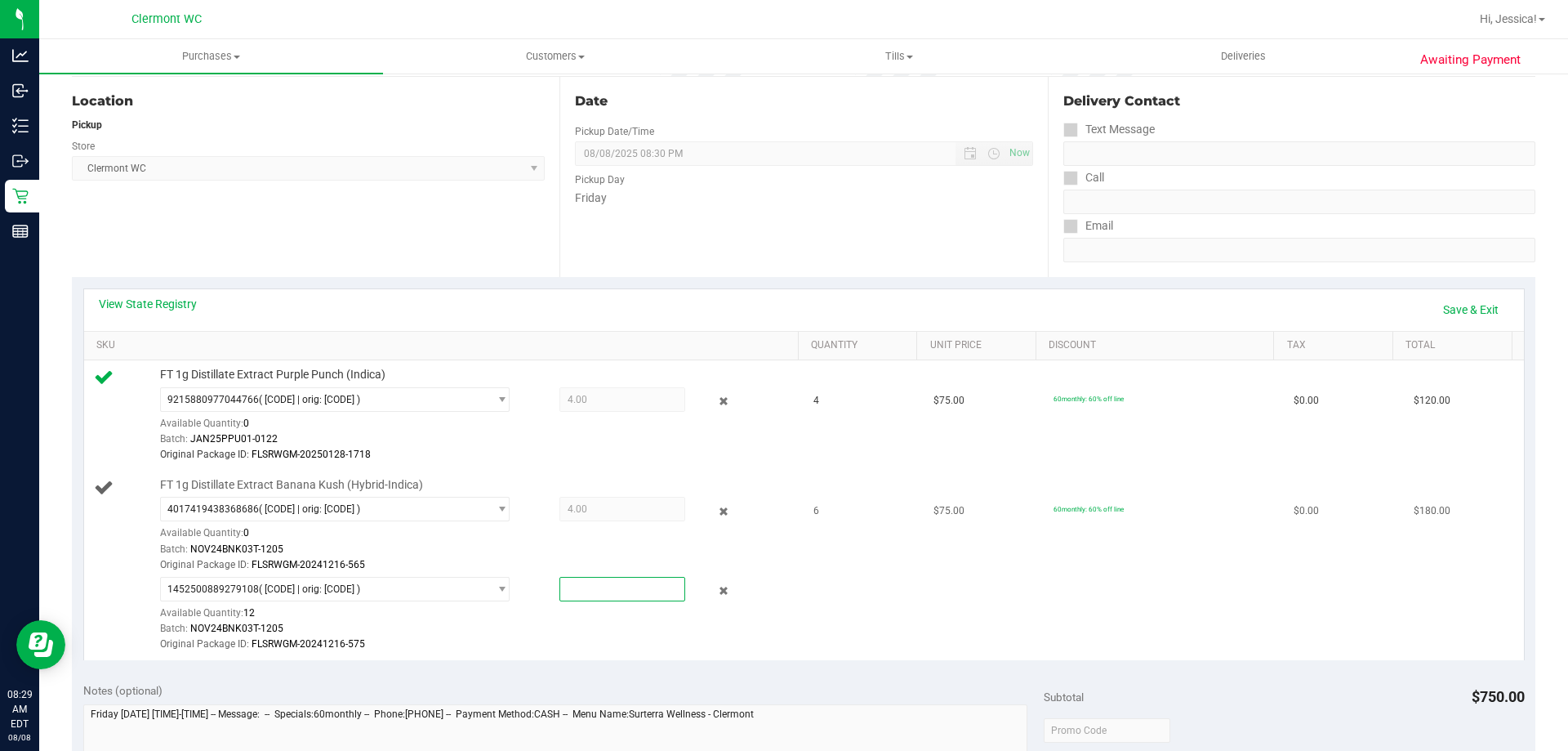 type on "2" 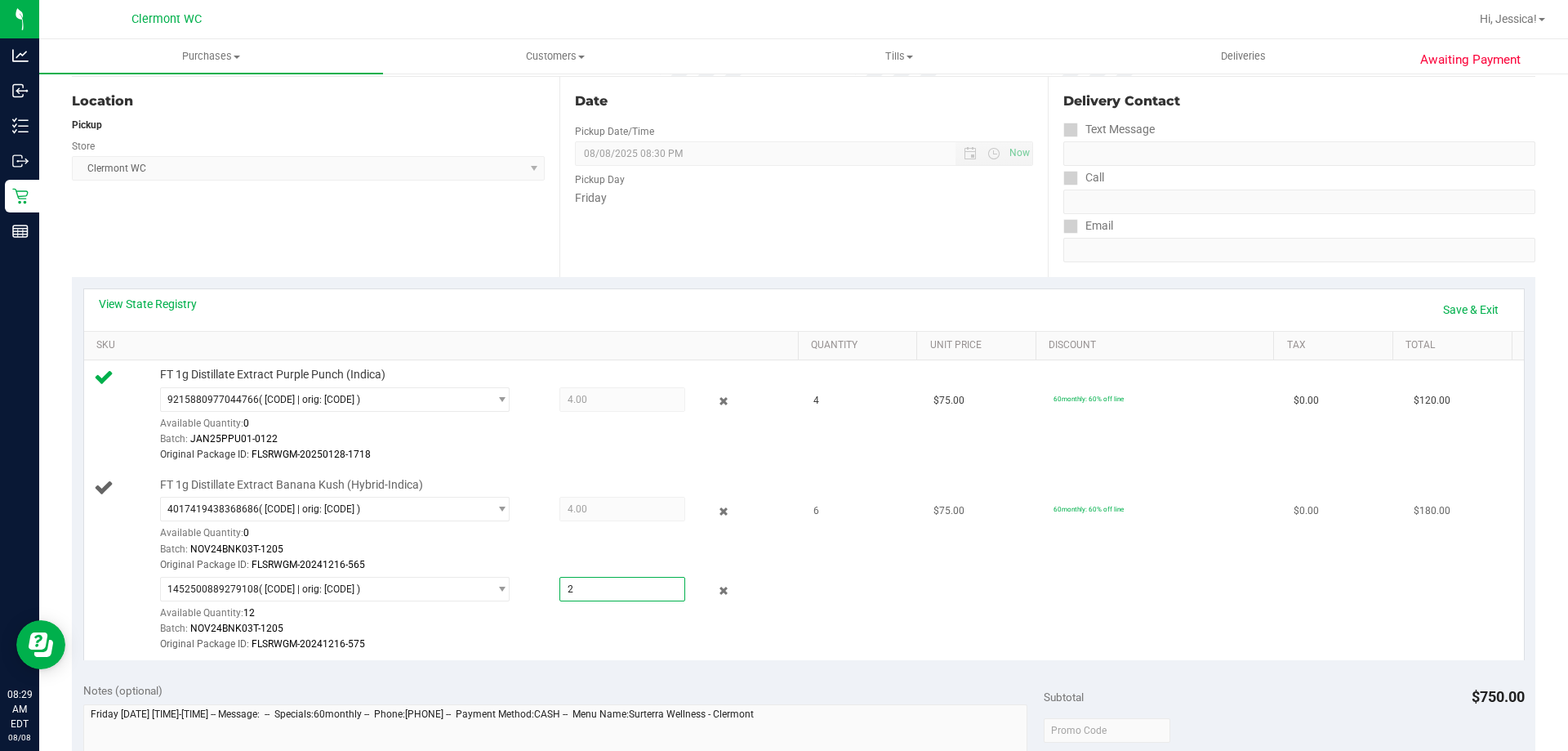 type on "2.0000" 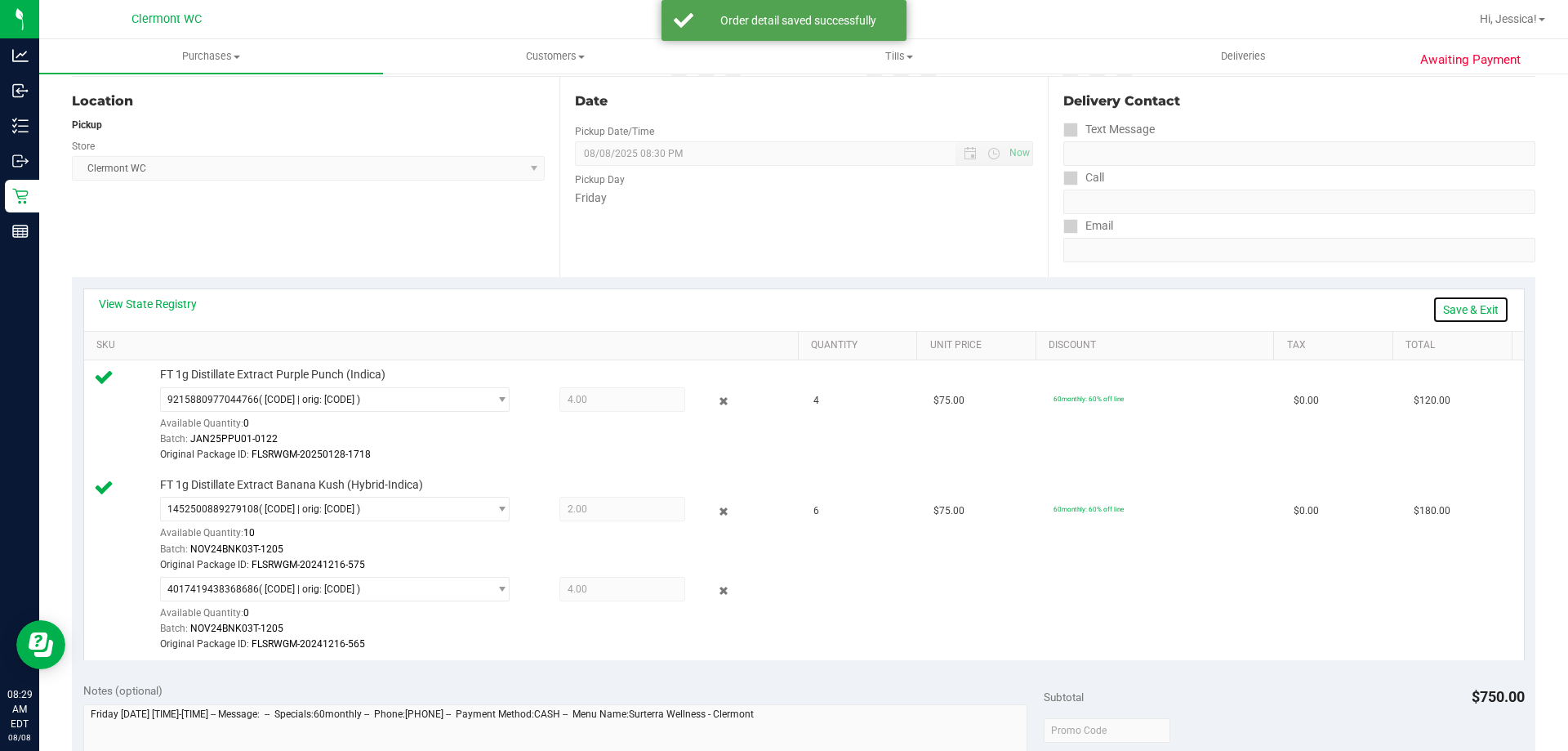 click on "Save & Exit" at bounding box center (1471, 310) 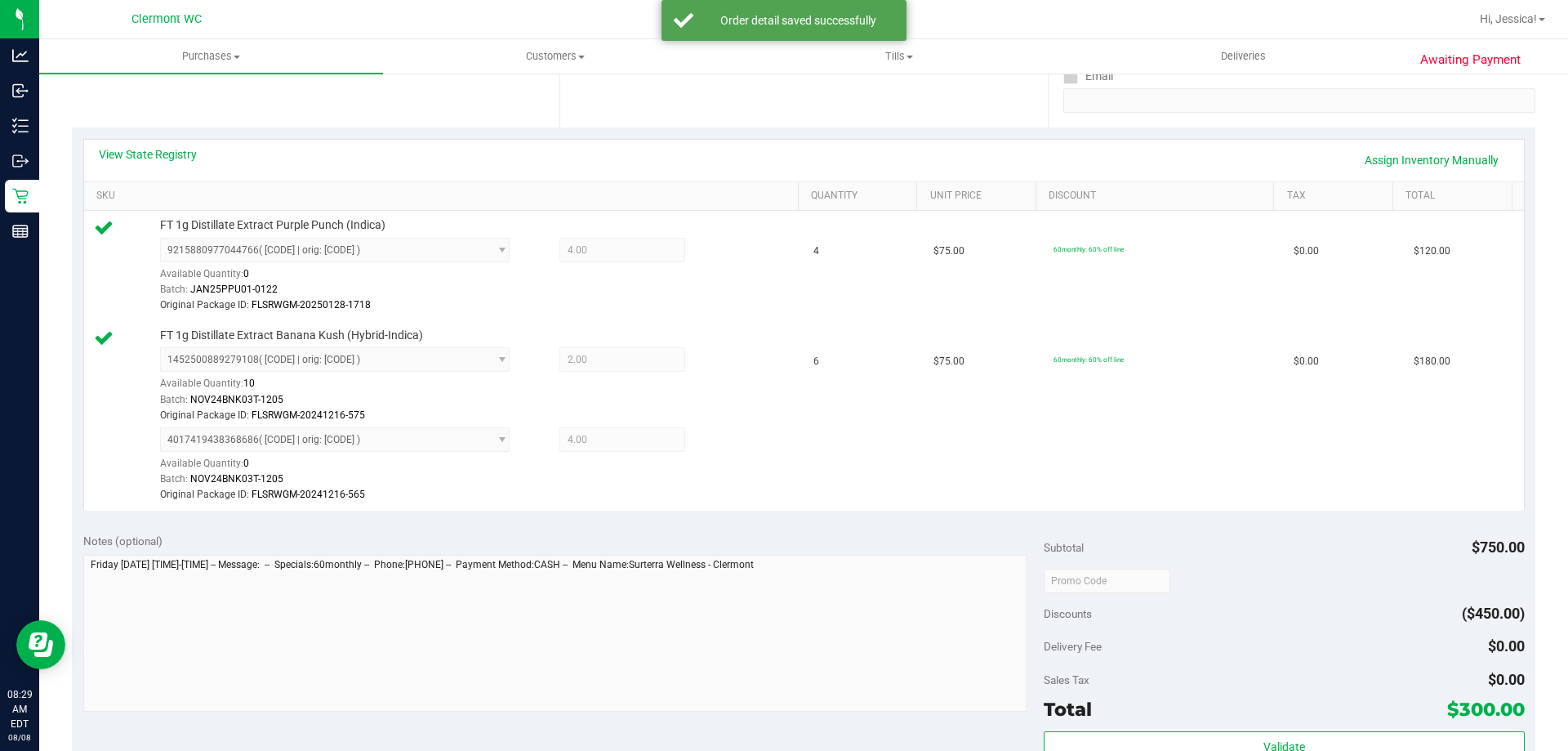 scroll, scrollTop: 327, scrollLeft: 0, axis: vertical 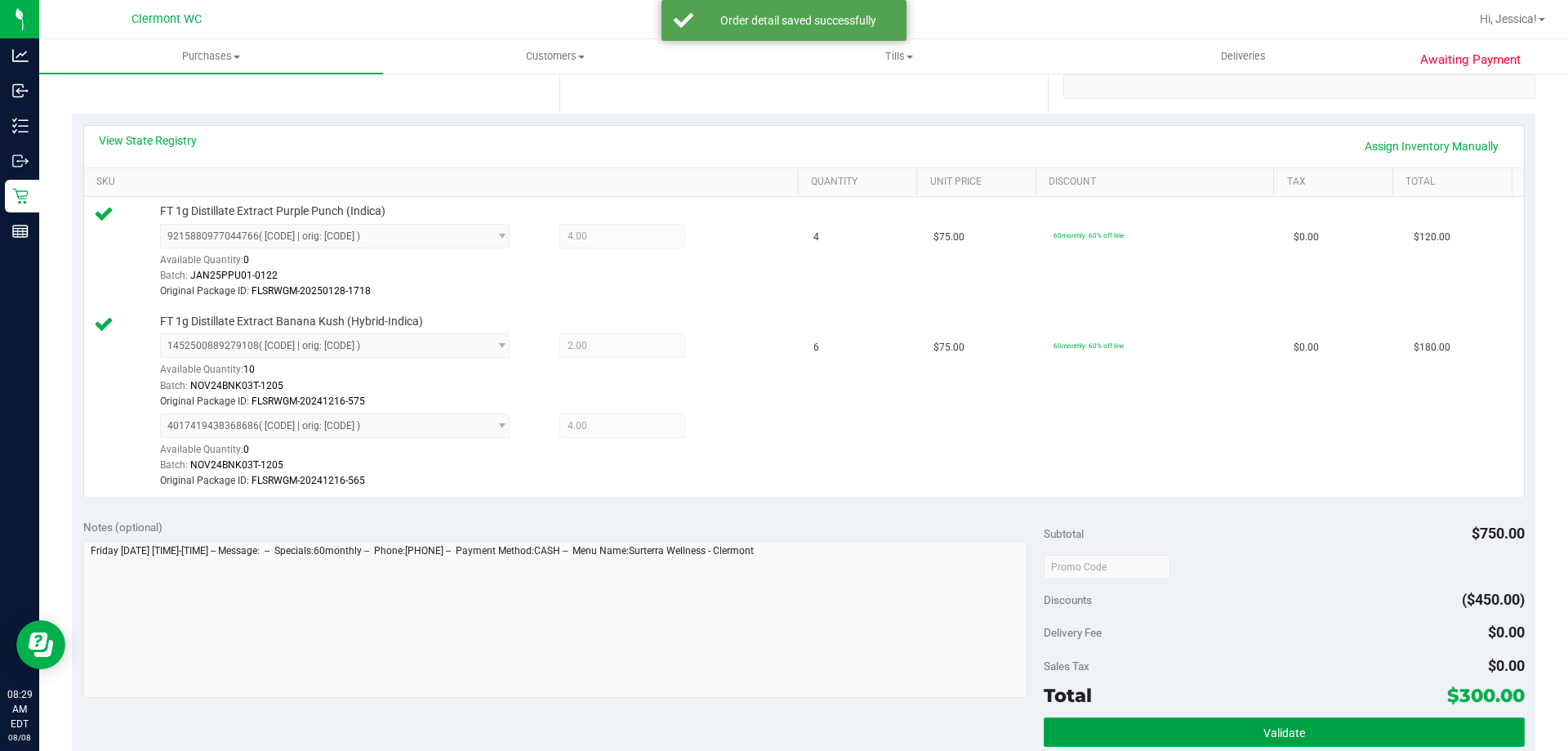 click on "Validate" at bounding box center (1284, 732) 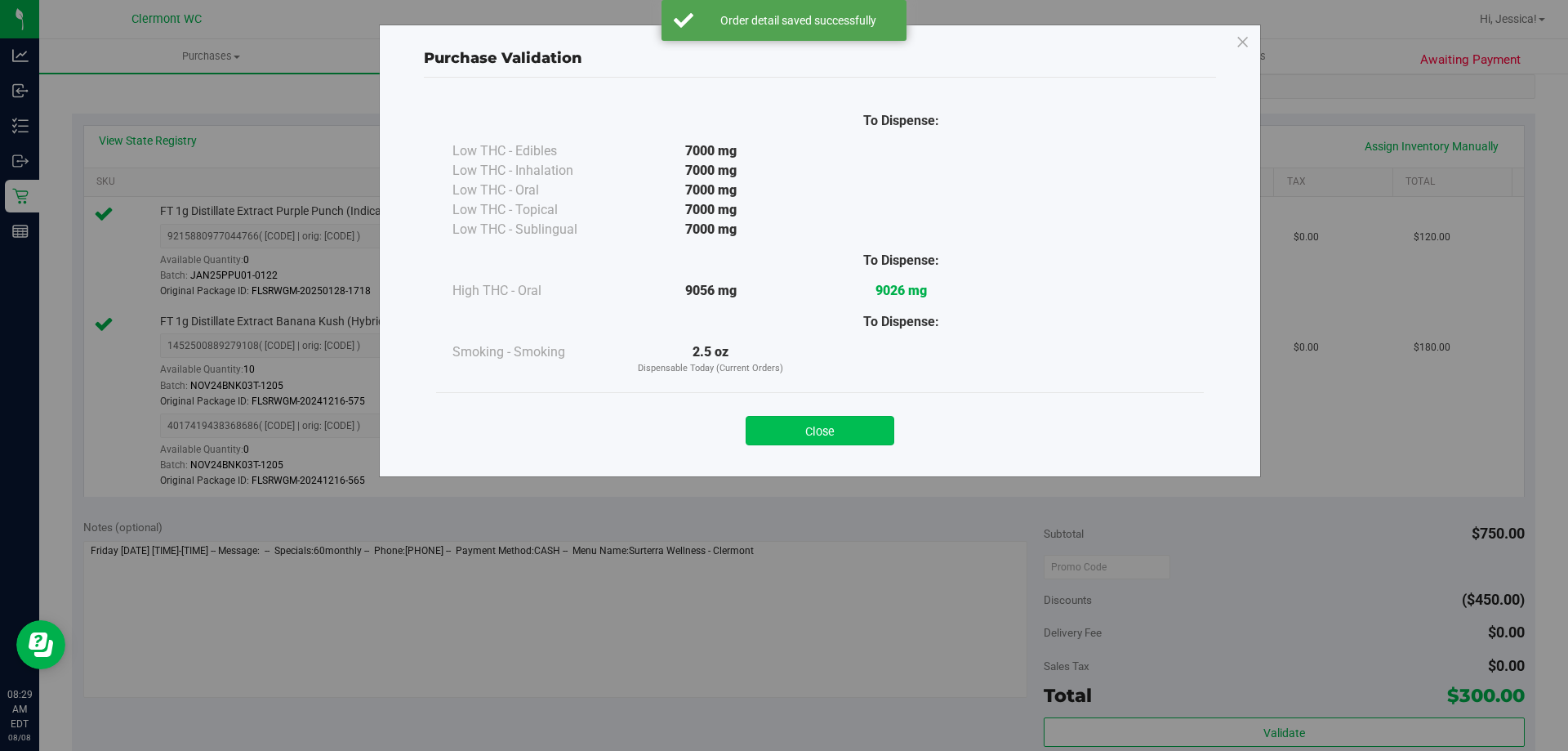 click on "Close" at bounding box center [820, 431] 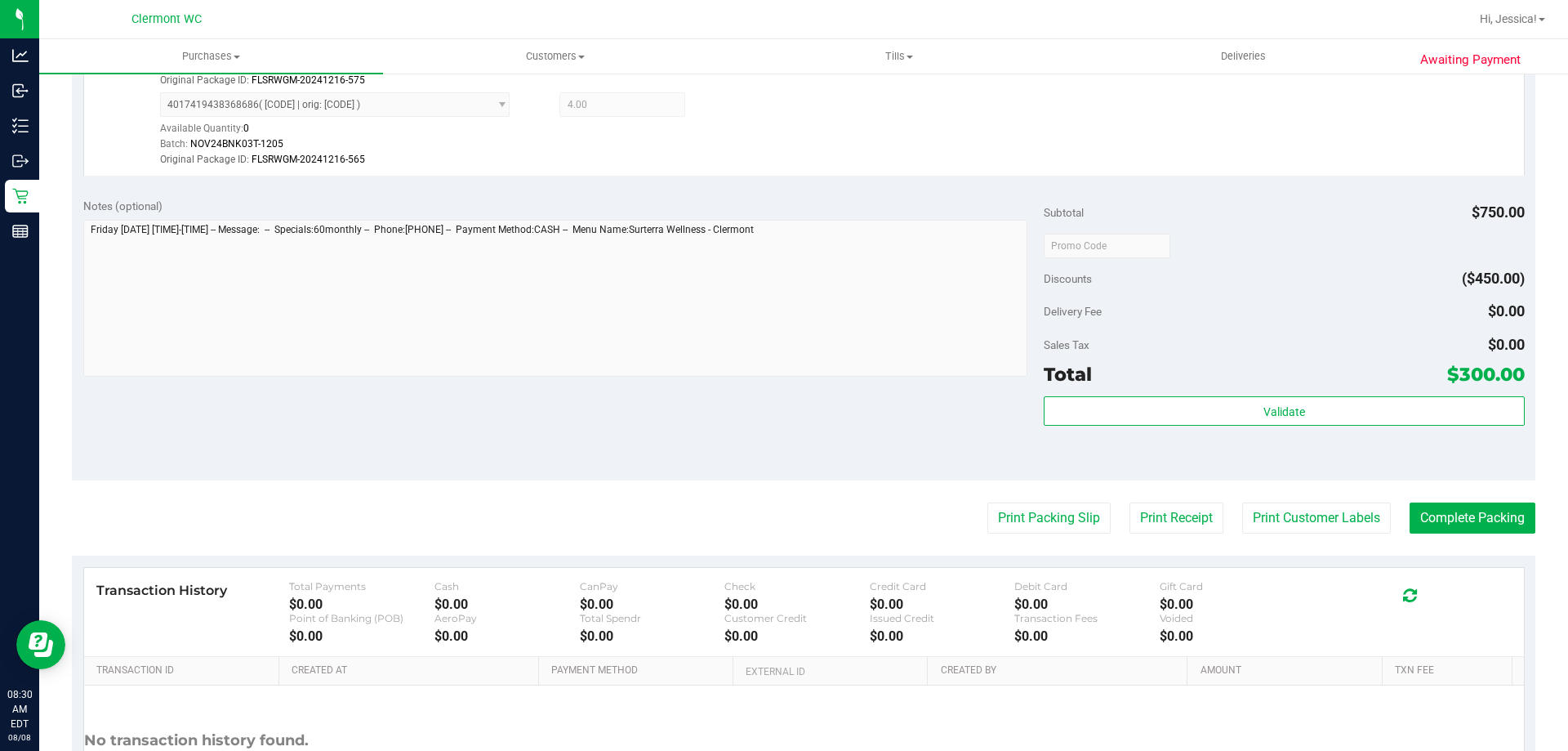 scroll, scrollTop: 696, scrollLeft: 0, axis: vertical 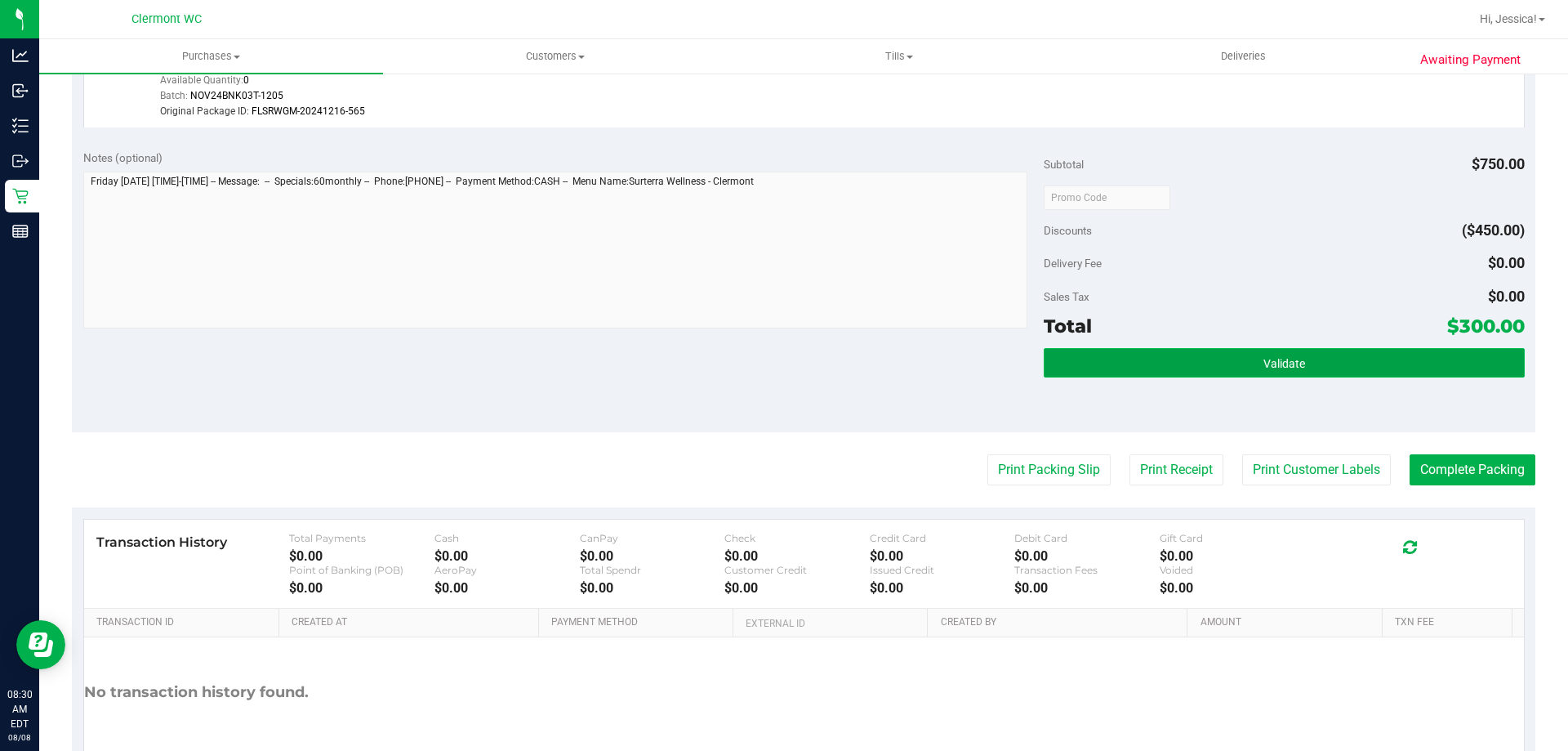click on "Validate" at bounding box center (1284, 363) 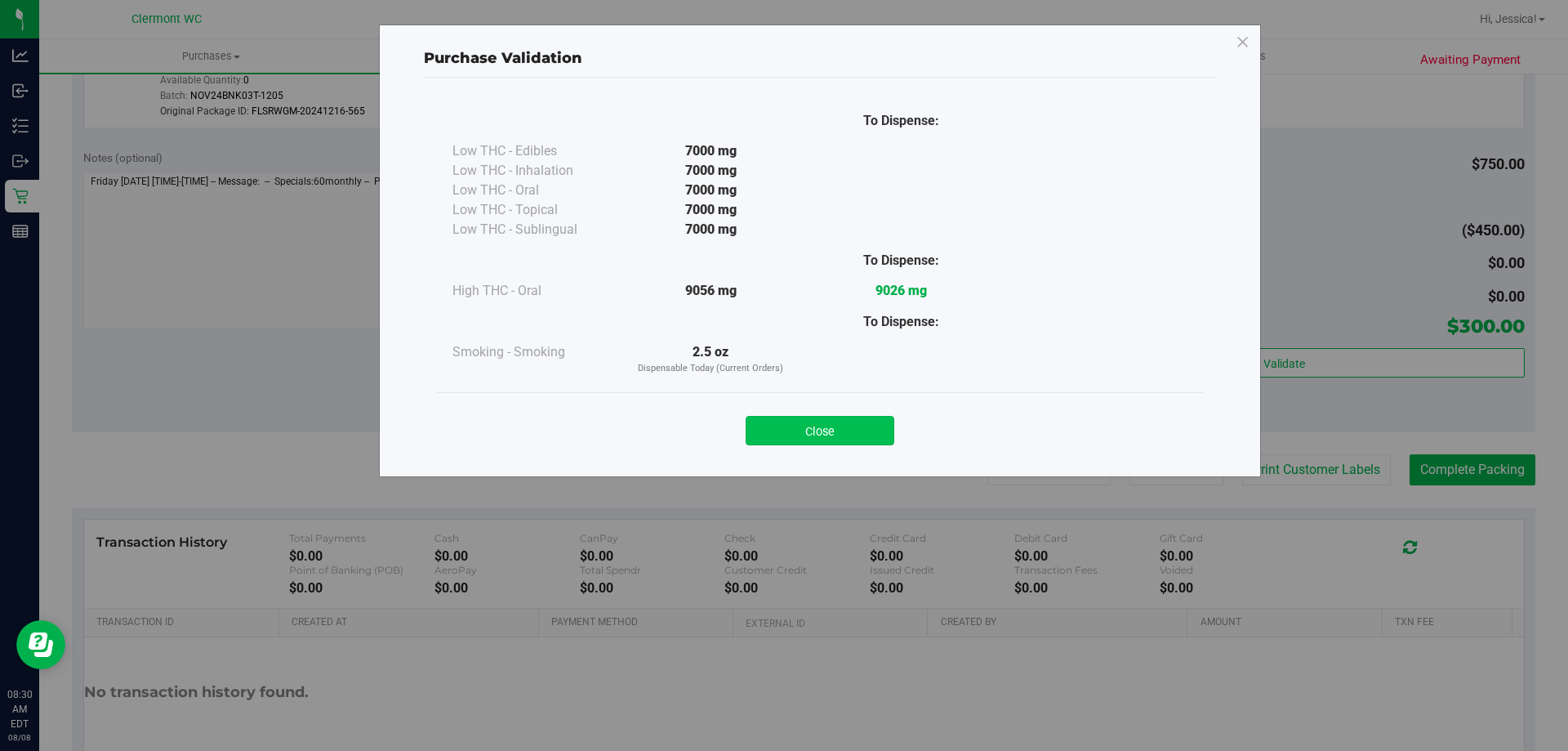 click on "Close" at bounding box center [820, 431] 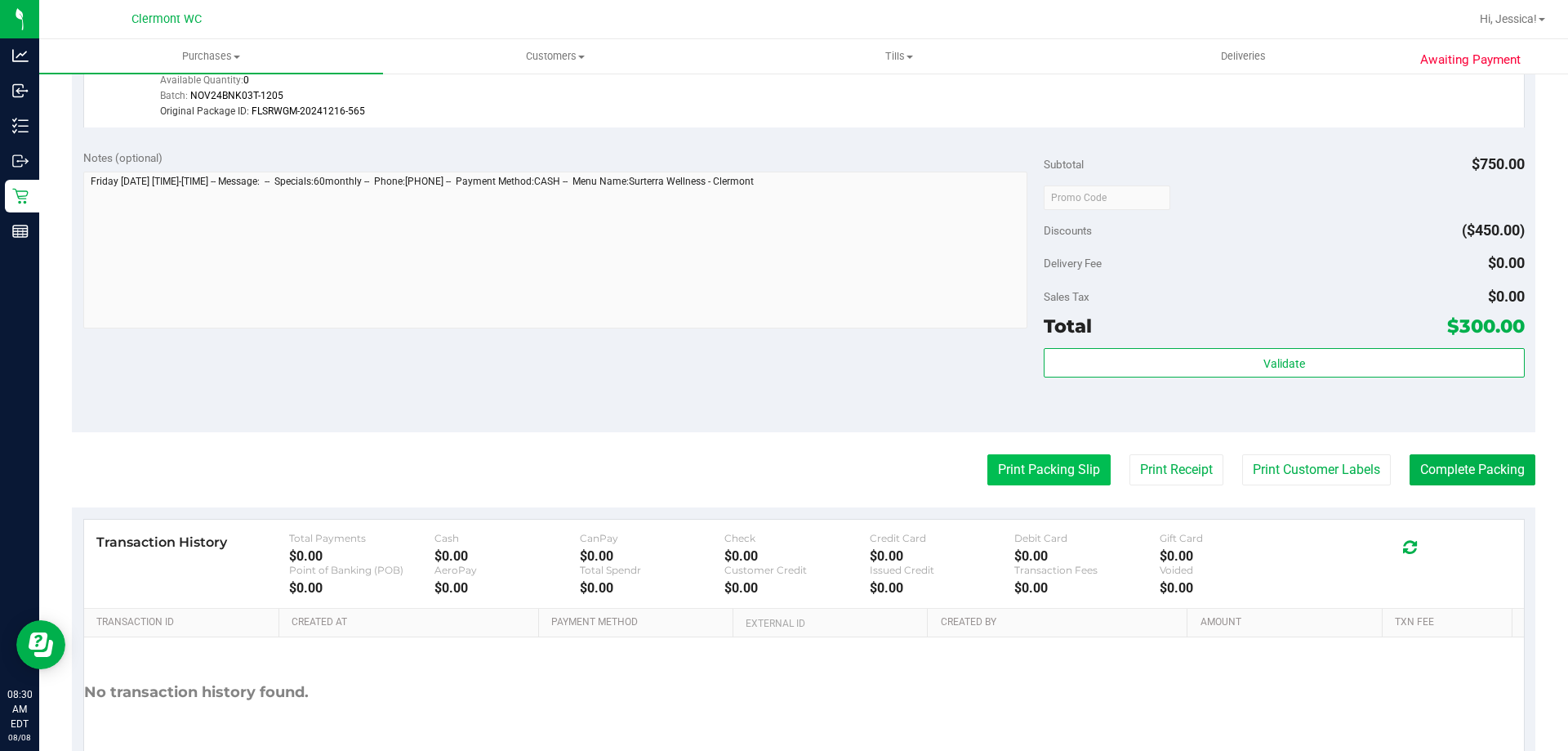 click on "Print Packing Slip" at bounding box center (1049, 470) 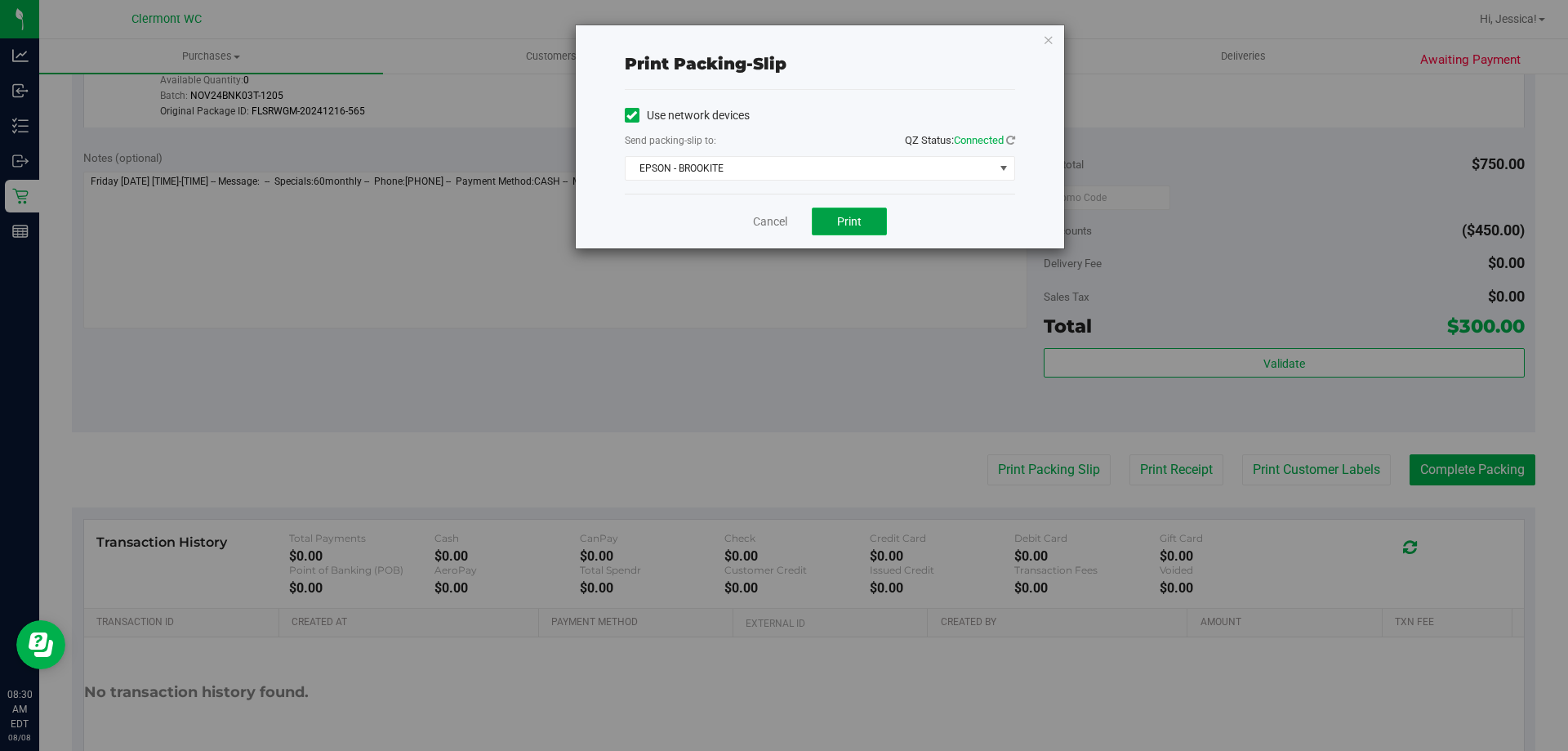 click on "Print" at bounding box center (849, 221) 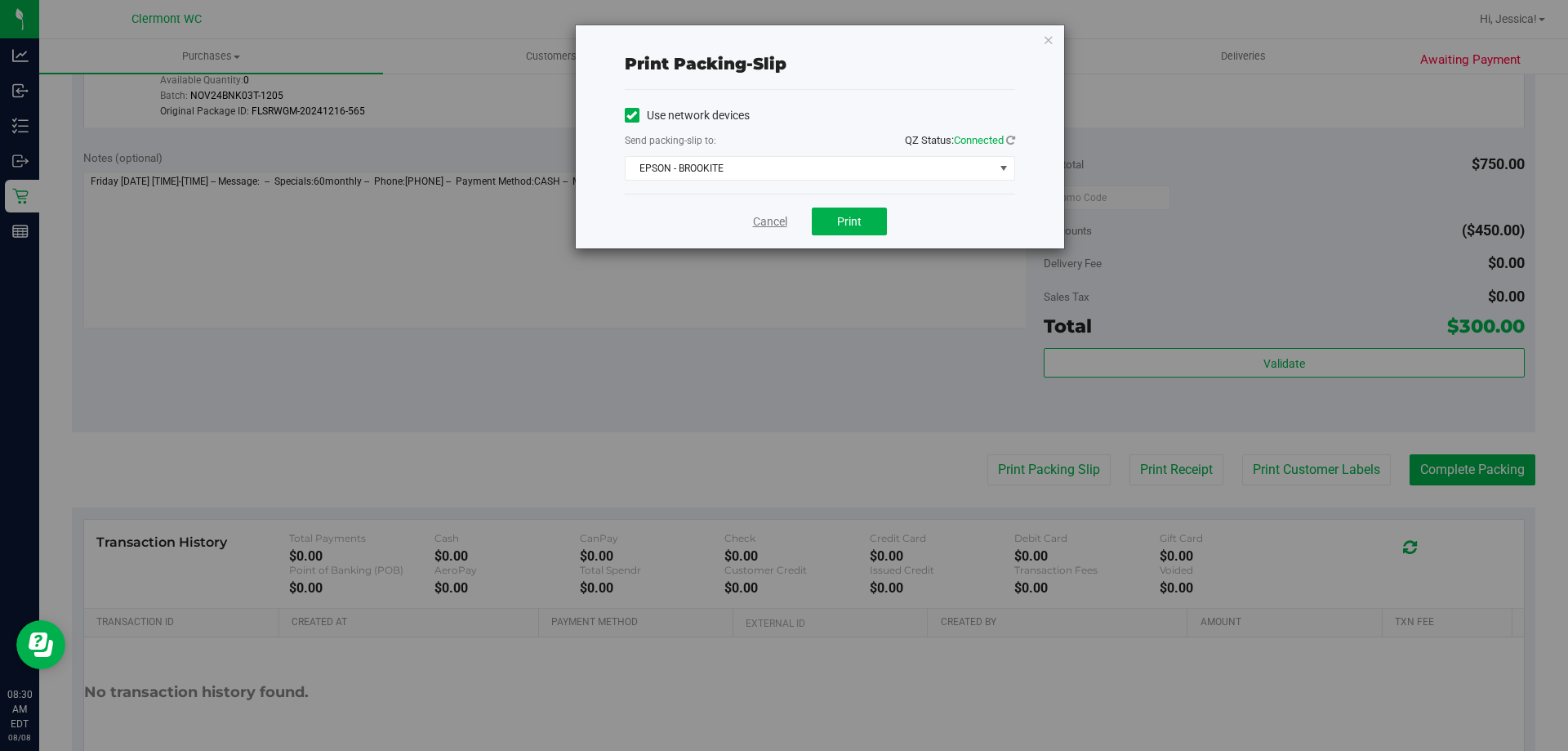 click on "Cancel" at bounding box center (770, 221) 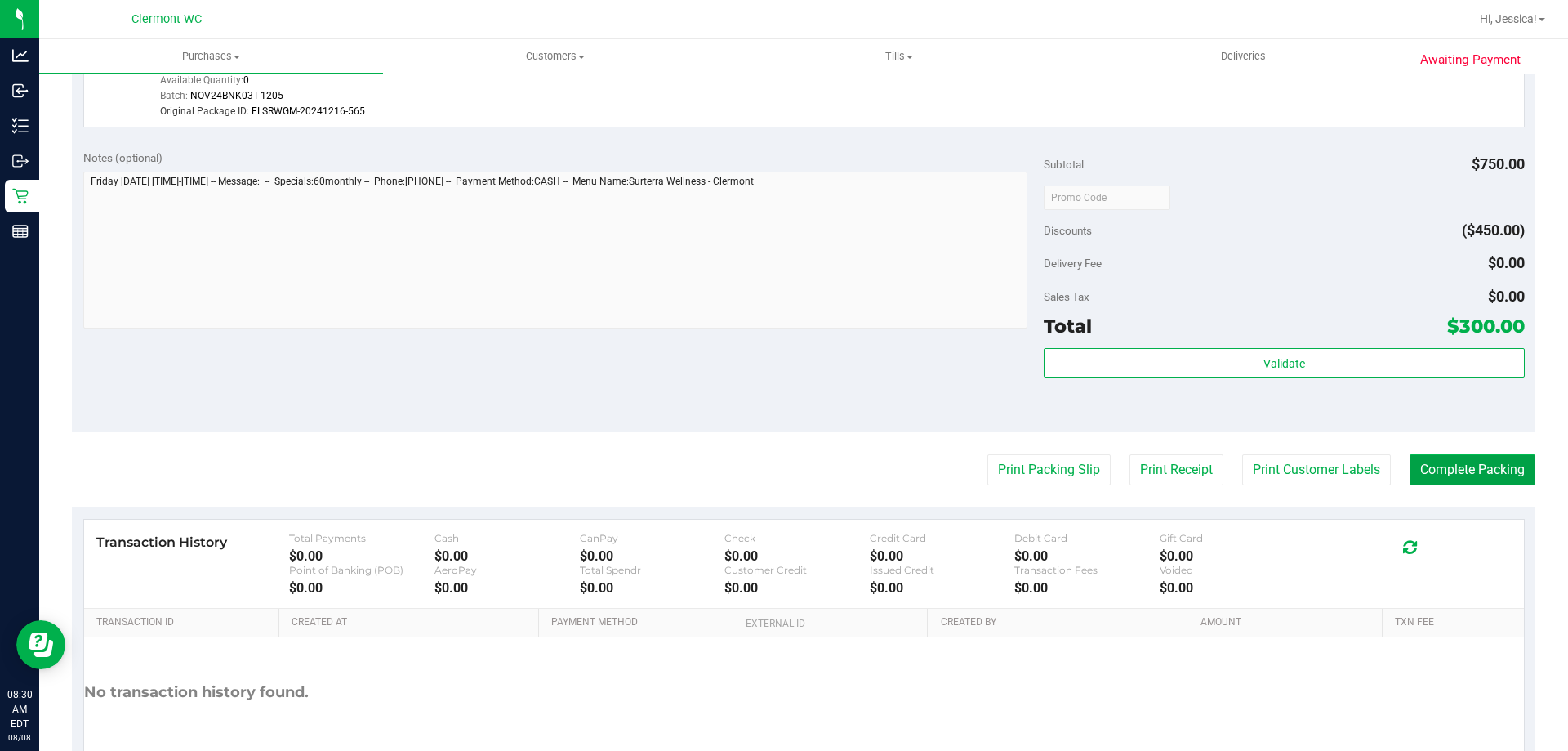 click on "Complete Packing" at bounding box center (1472, 470) 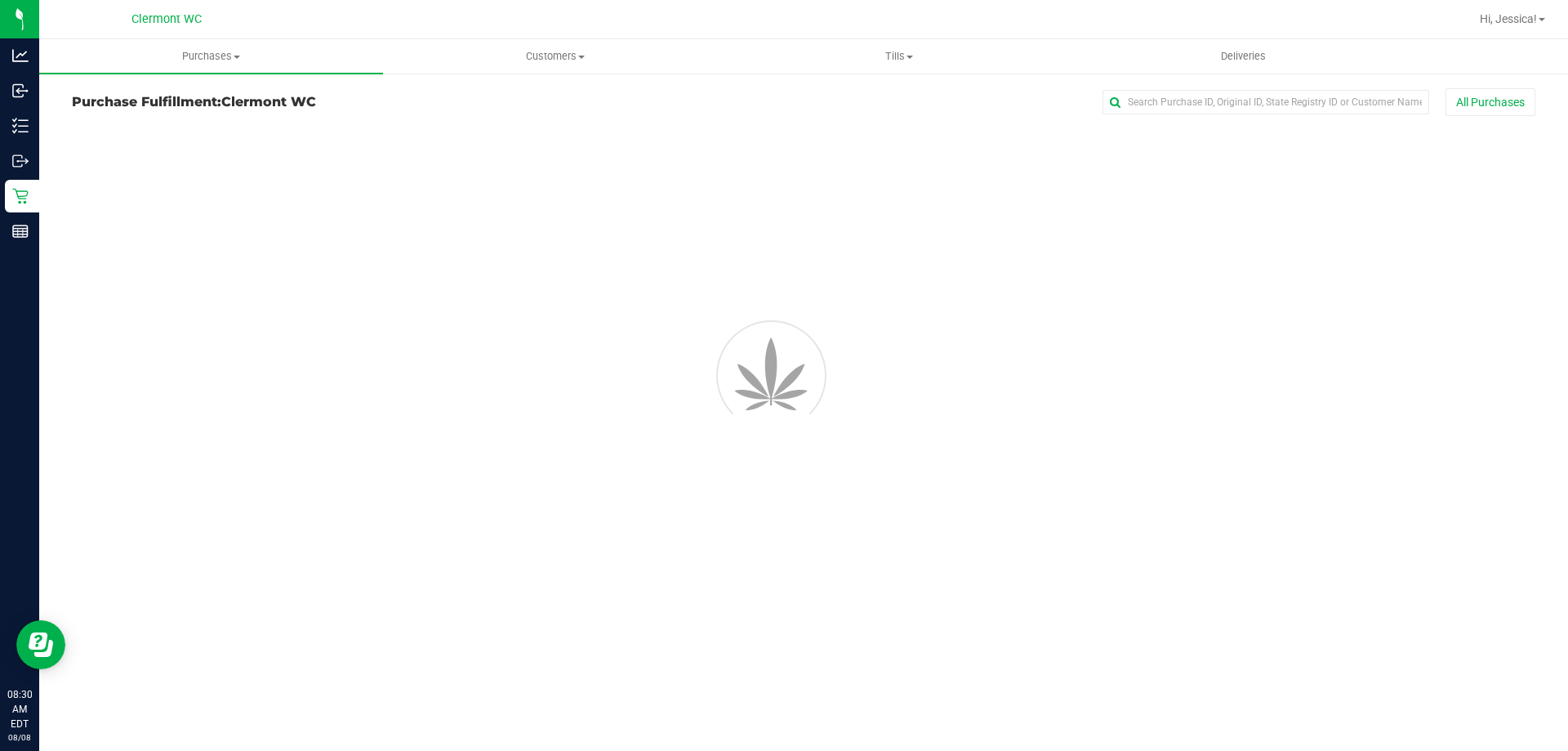 scroll, scrollTop: 0, scrollLeft: 0, axis: both 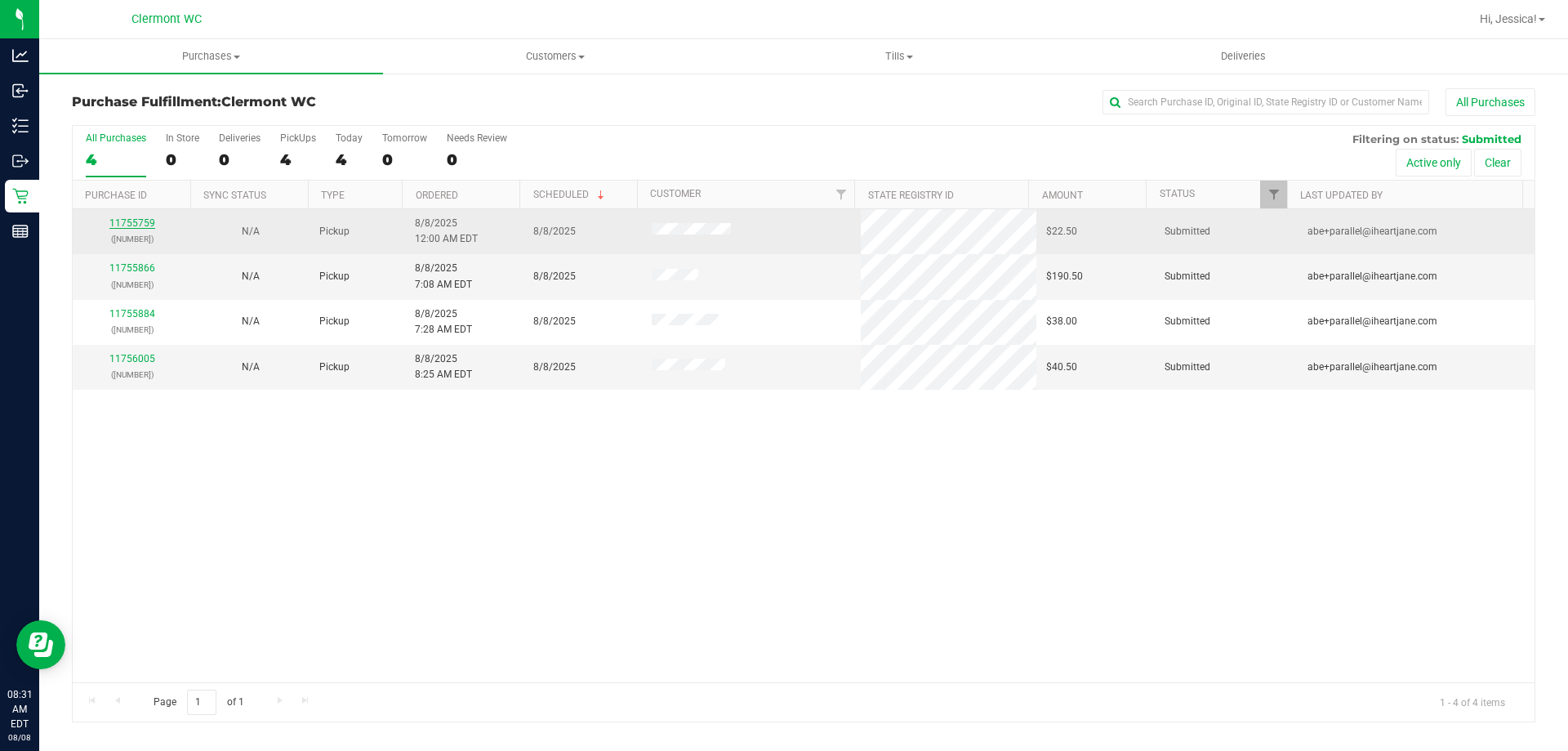 click on "11755759" at bounding box center [132, 223] 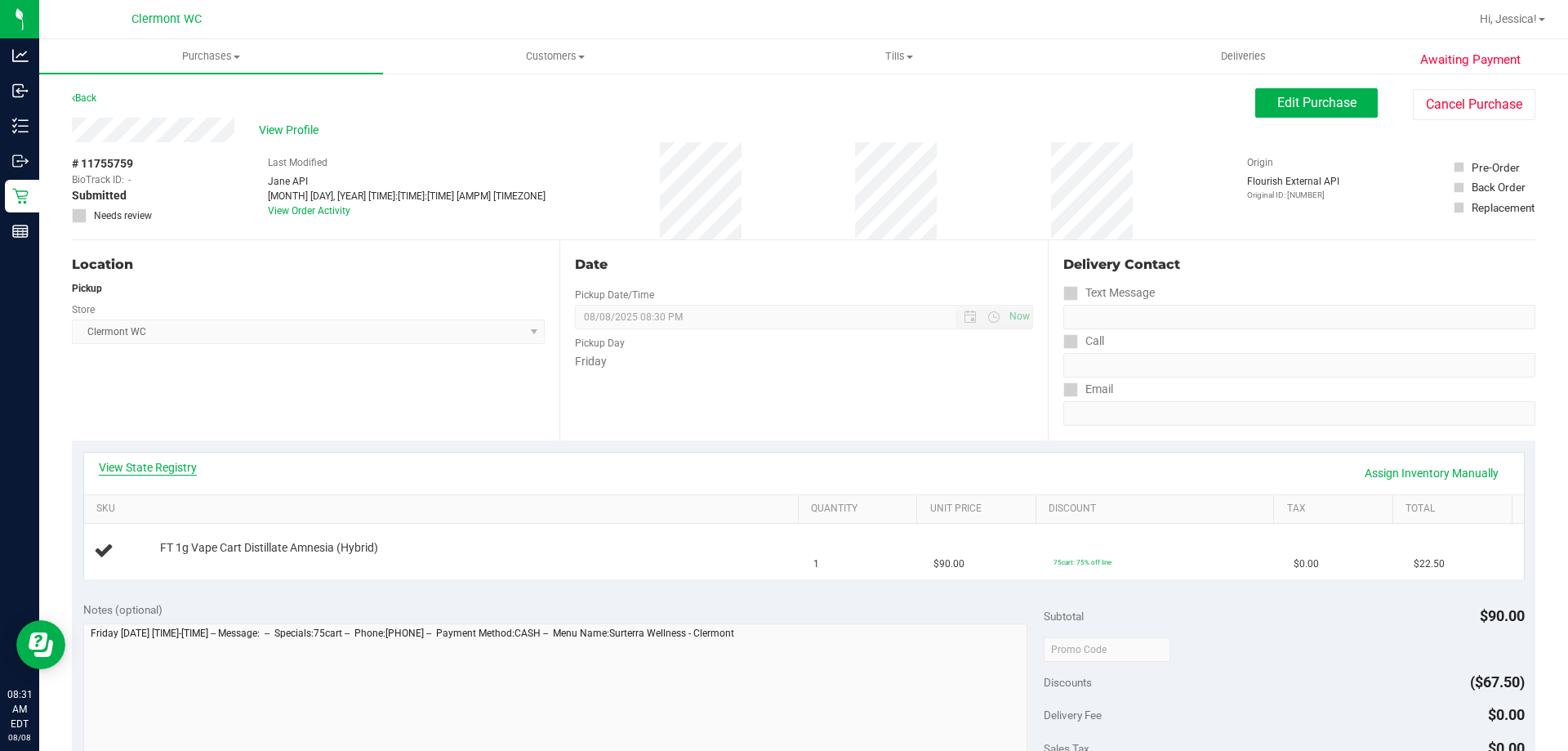 click on "View State Registry" at bounding box center [148, 467] 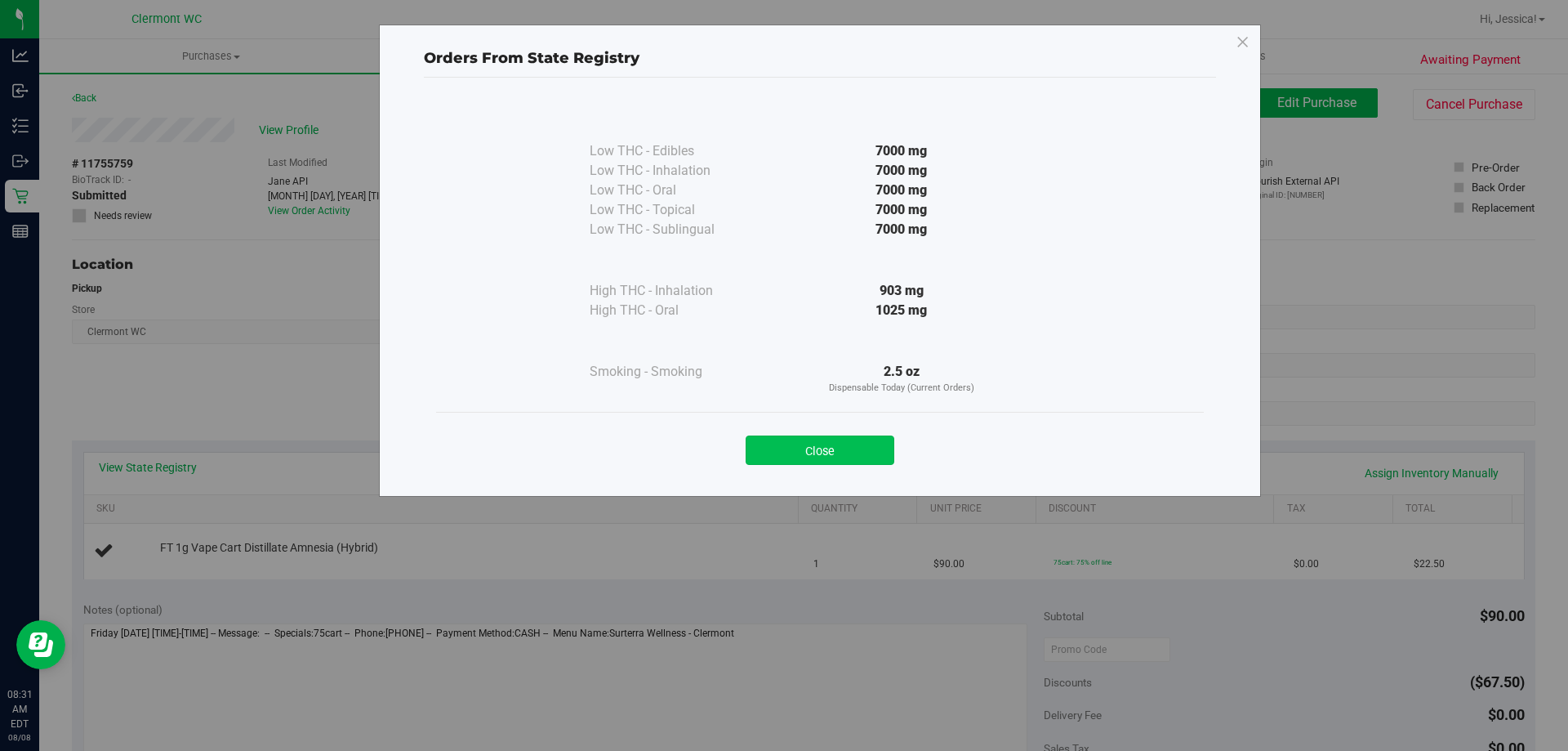 click on "Close" at bounding box center (820, 450) 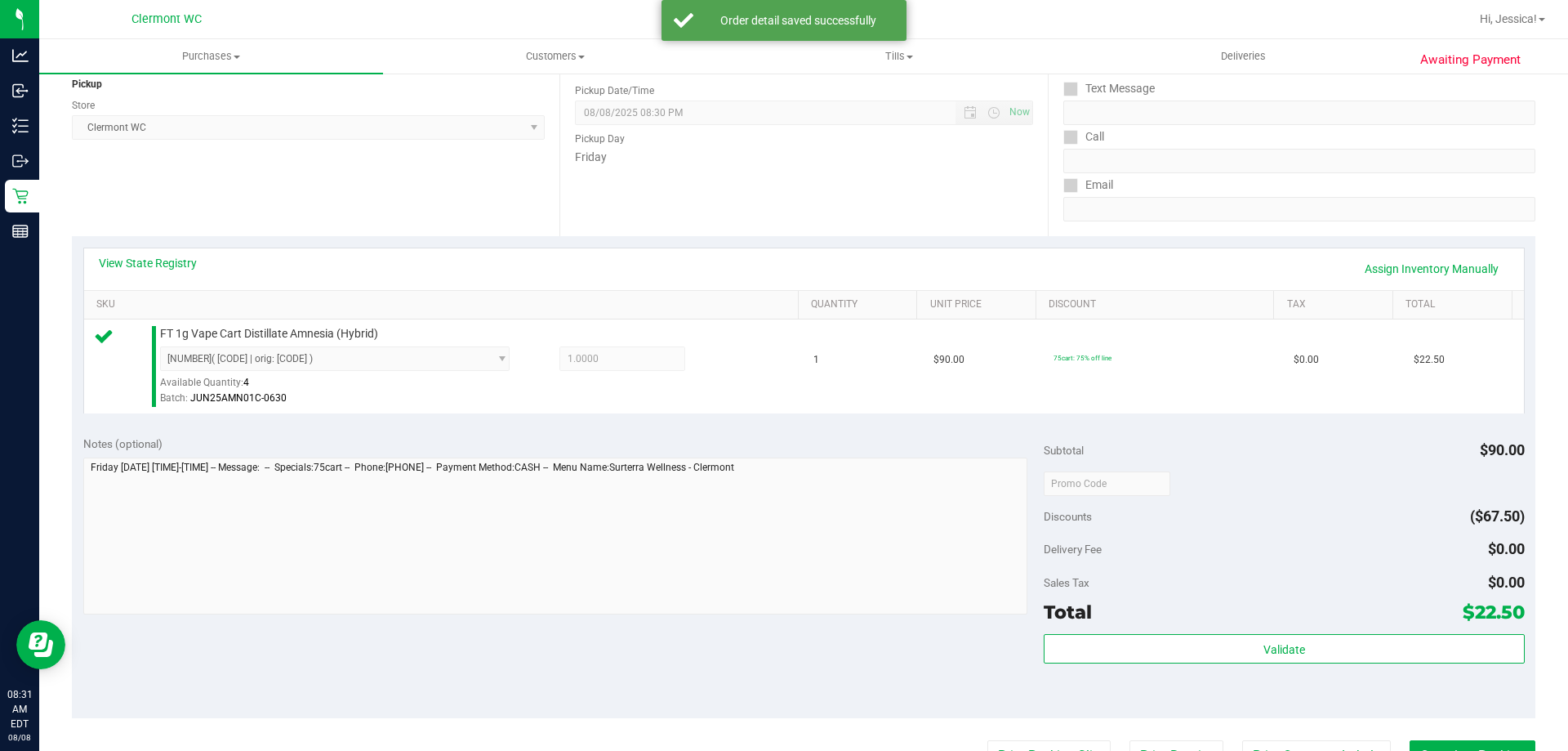 scroll, scrollTop: 212, scrollLeft: 0, axis: vertical 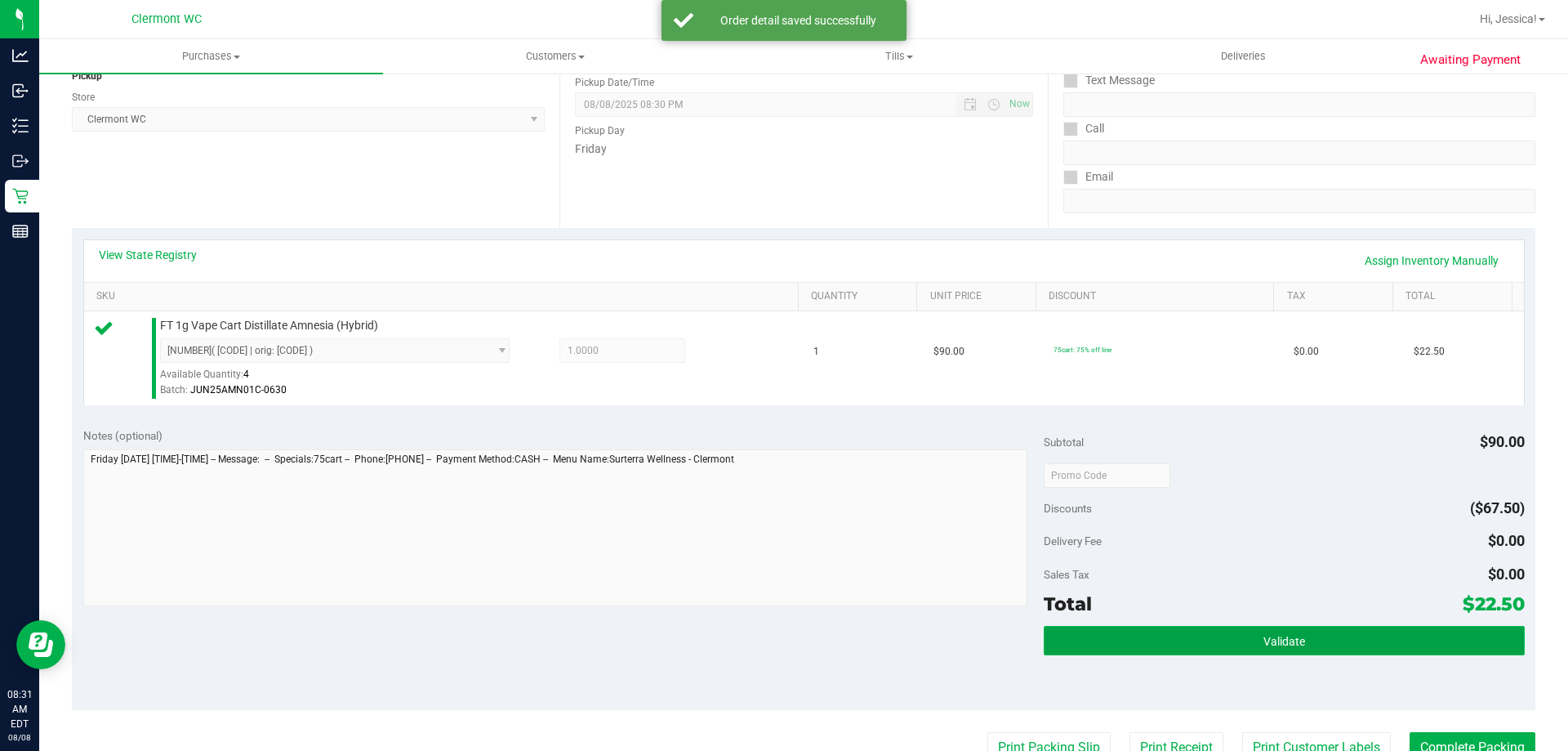 click on "Validate" at bounding box center [1284, 641] 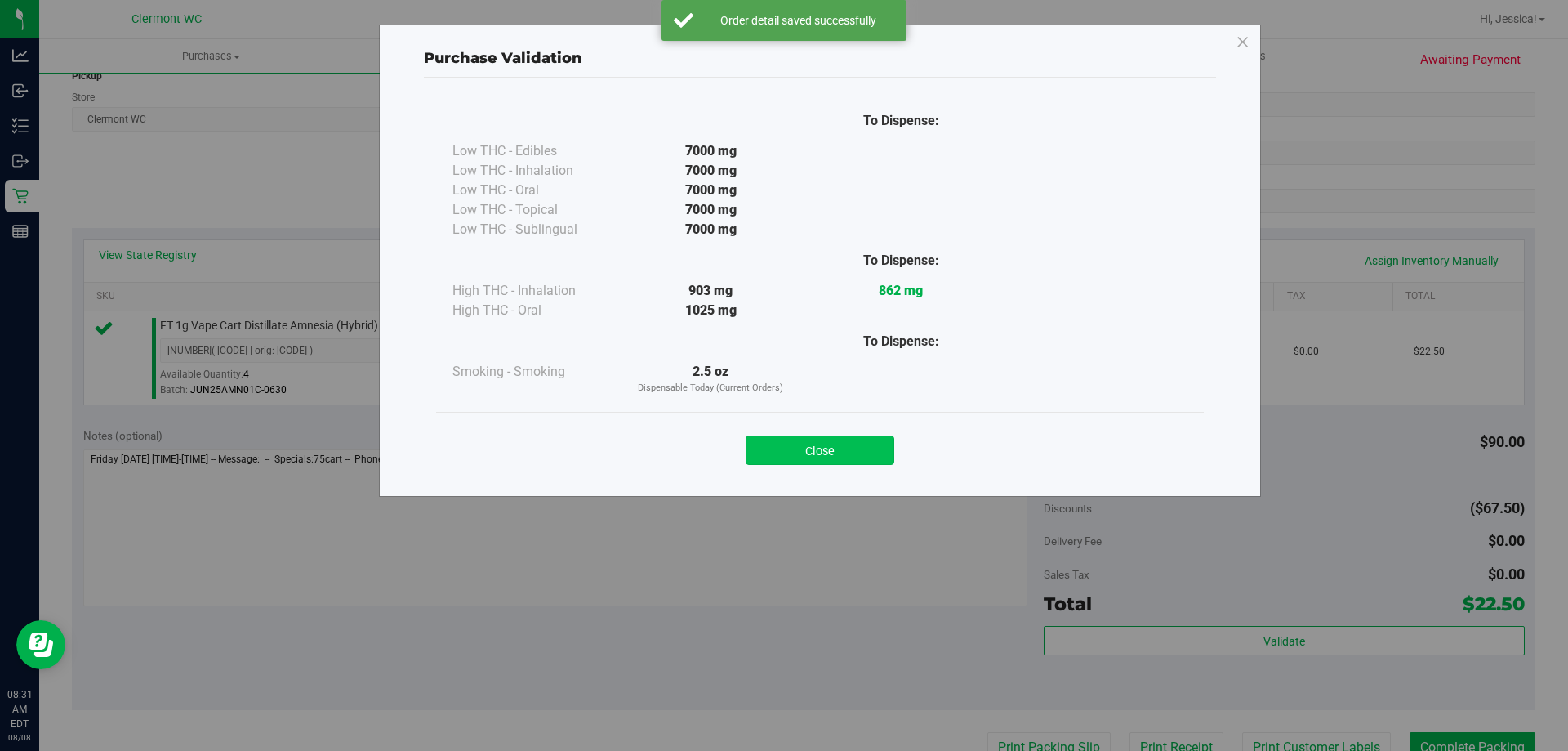 click on "Close" at bounding box center (820, 450) 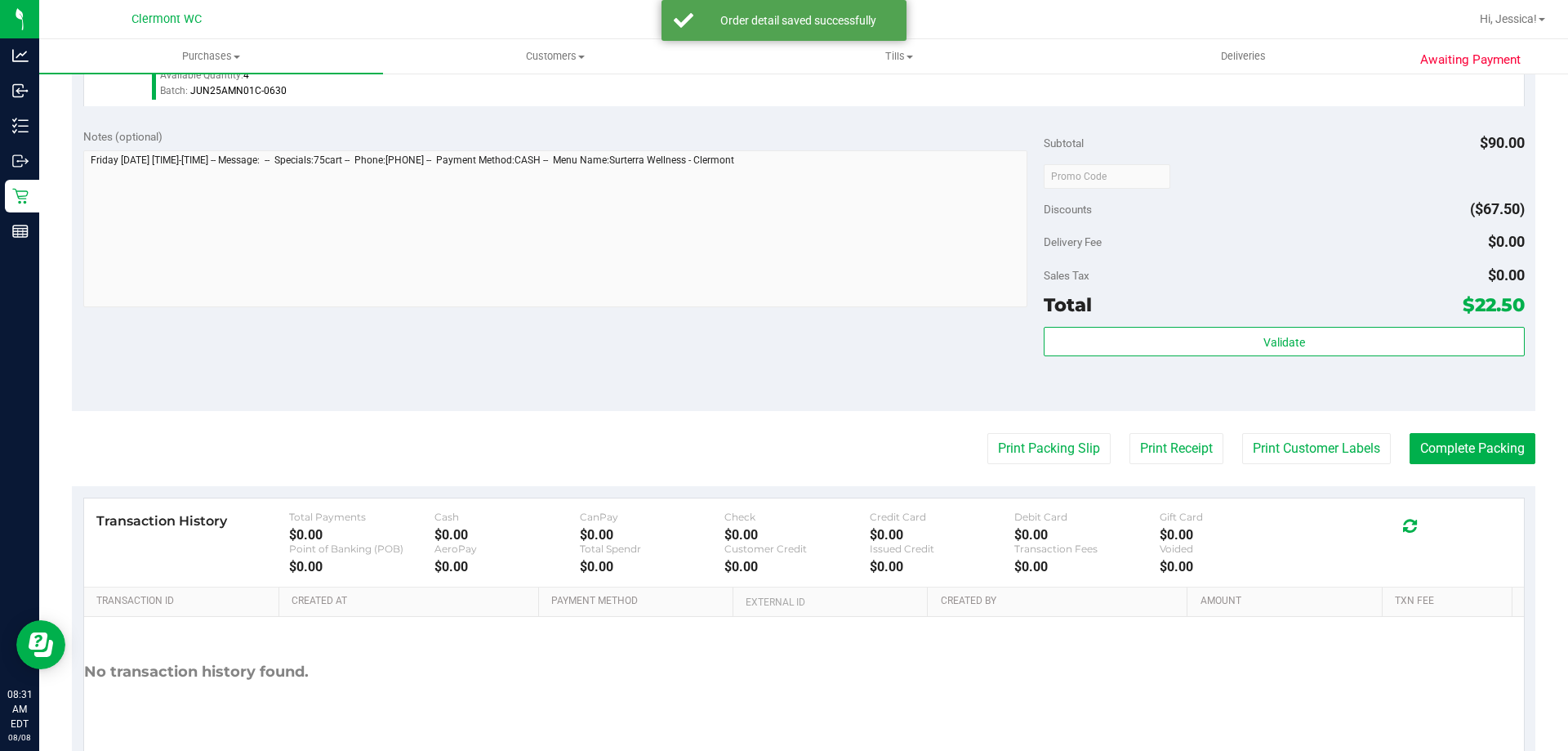 scroll, scrollTop: 531, scrollLeft: 0, axis: vertical 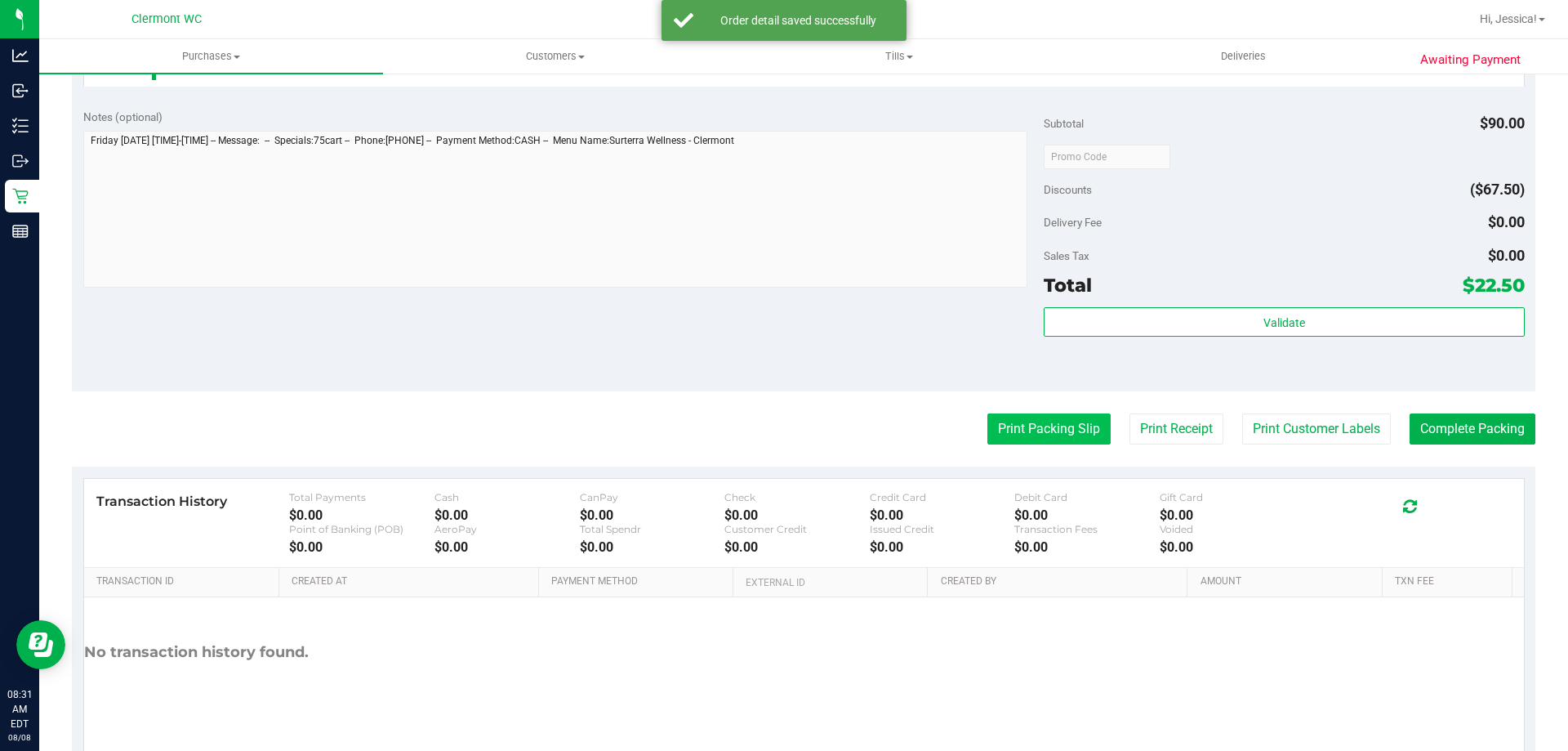 click on "Print Packing Slip" at bounding box center [1049, 429] 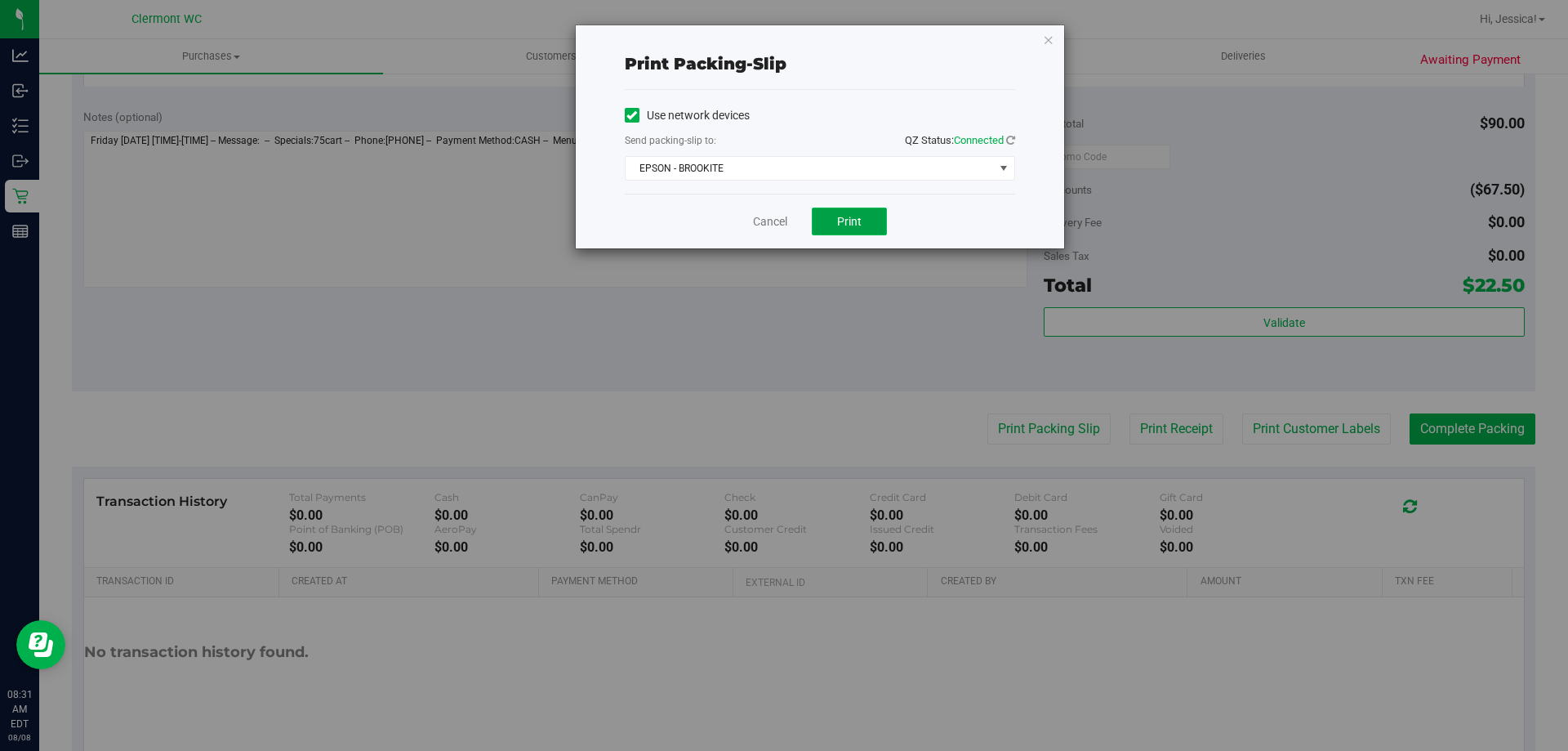 click on "Print" at bounding box center [849, 221] 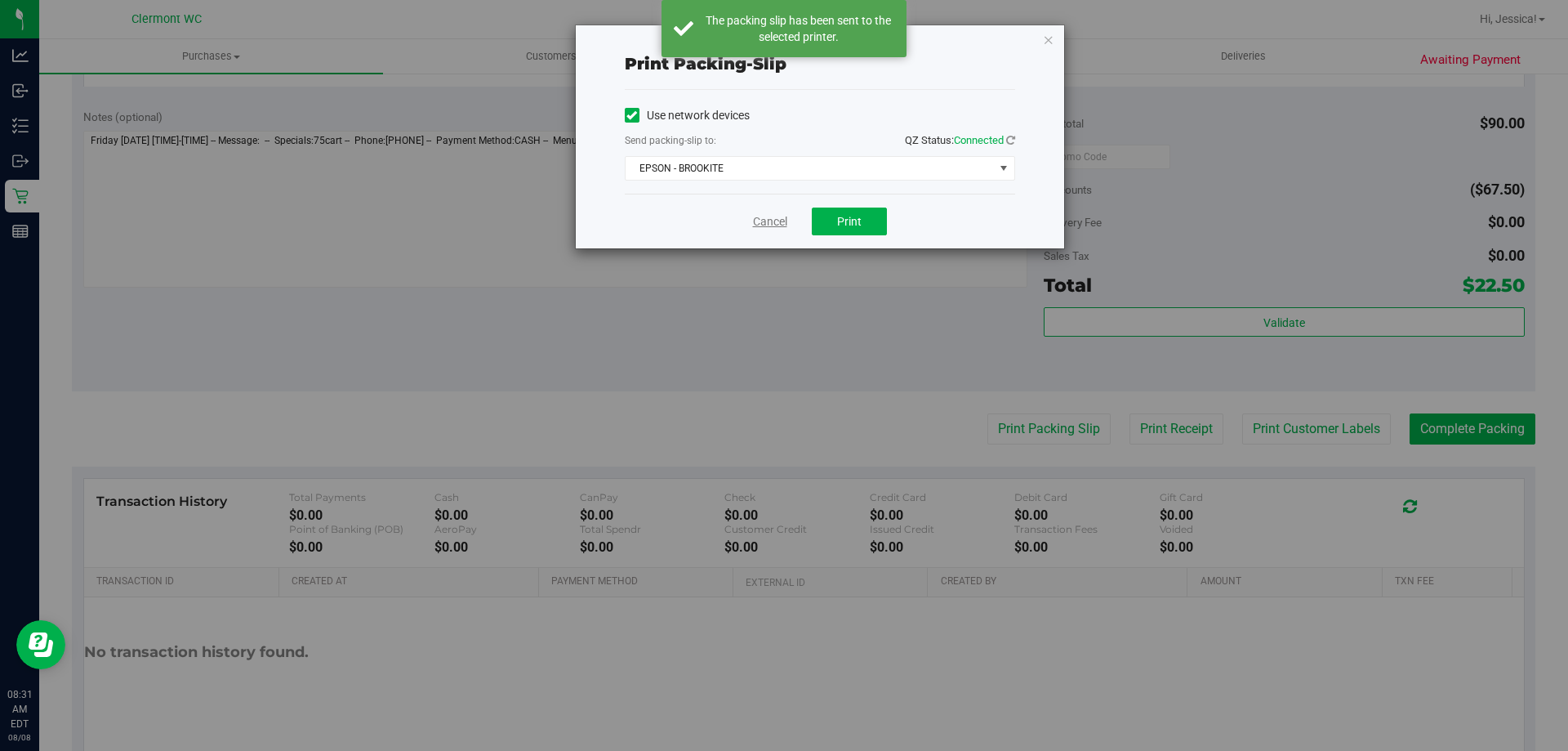 click on "Cancel" at bounding box center (770, 221) 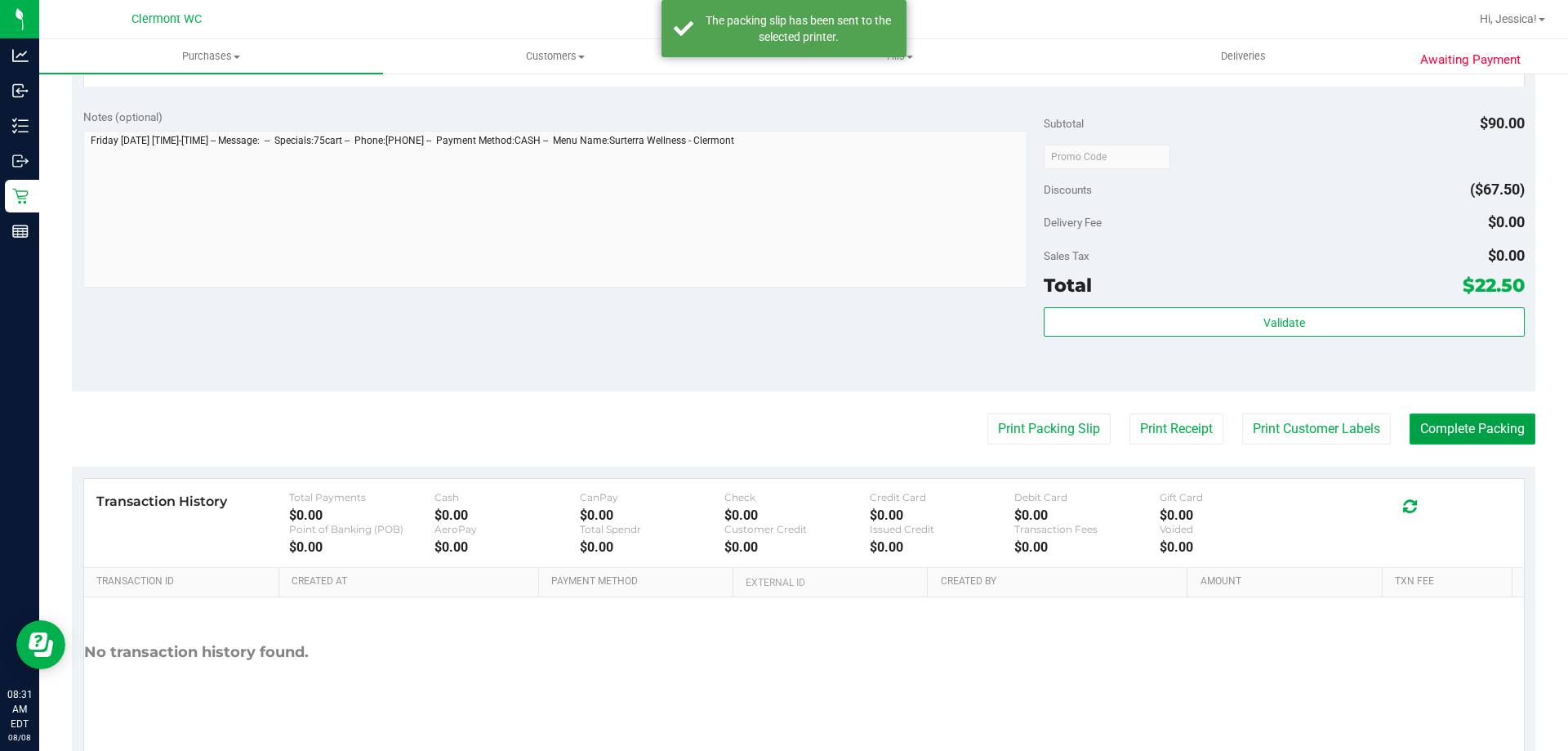 click on "Complete Packing" at bounding box center (1472, 429) 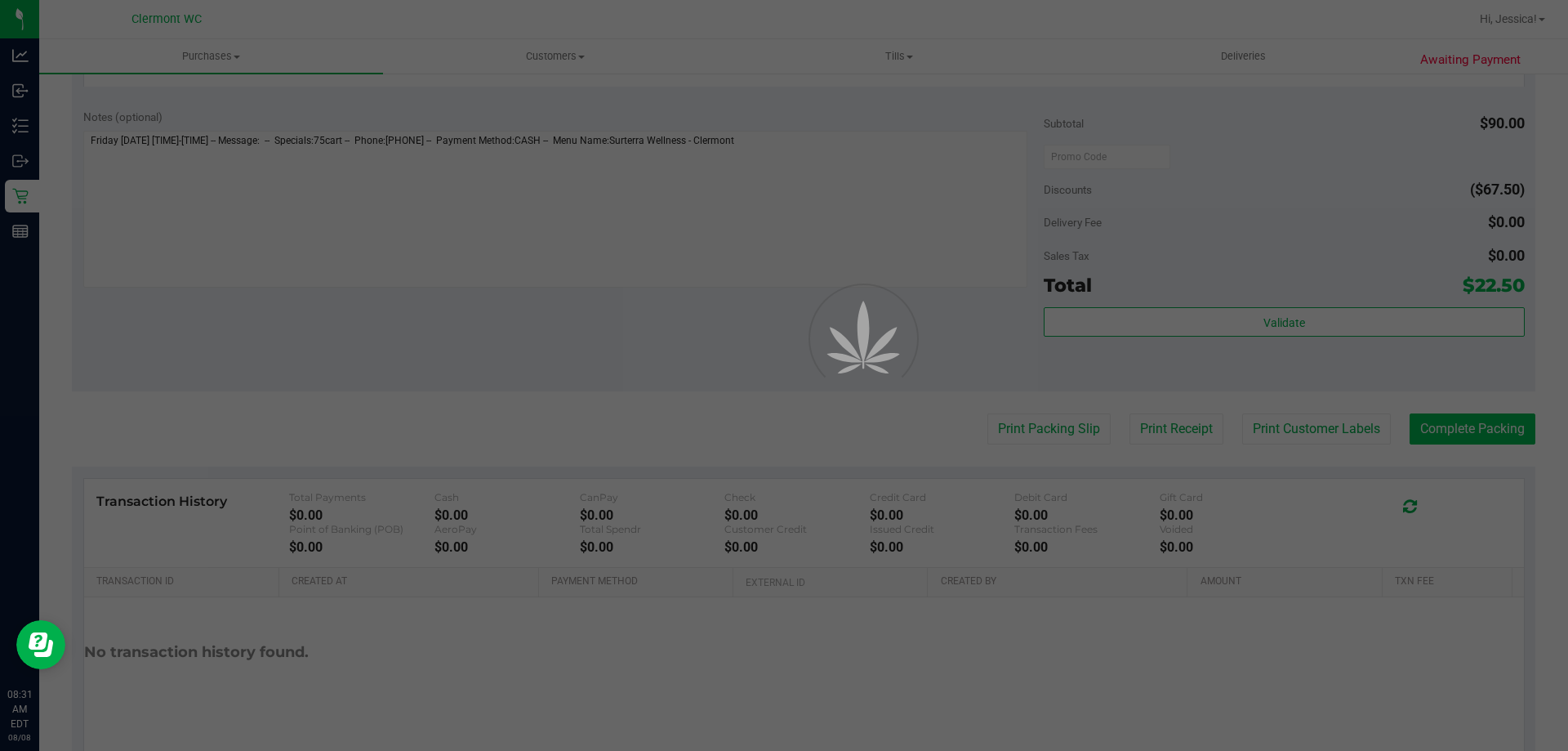 scroll, scrollTop: 0, scrollLeft: 0, axis: both 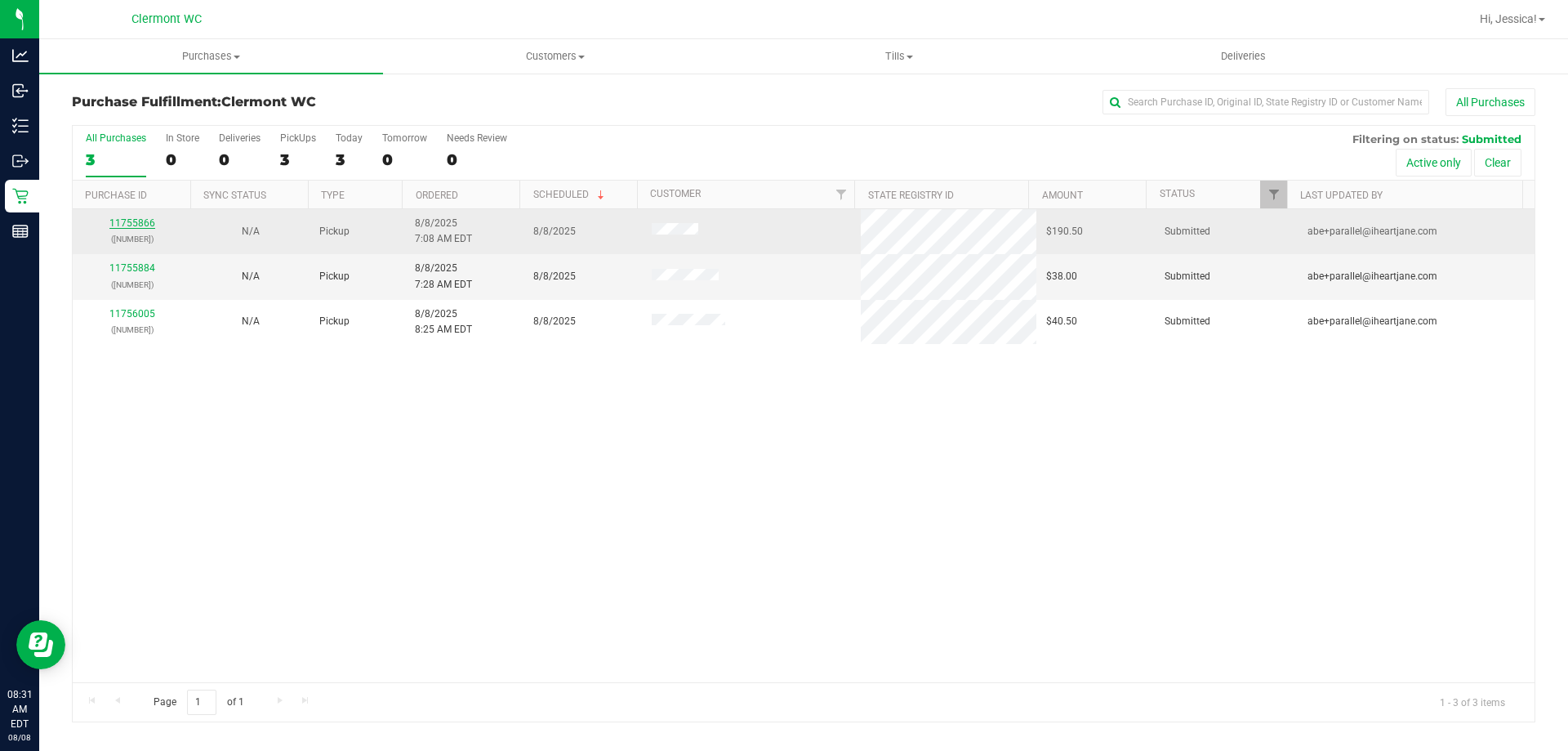 click on "11755866" at bounding box center (132, 223) 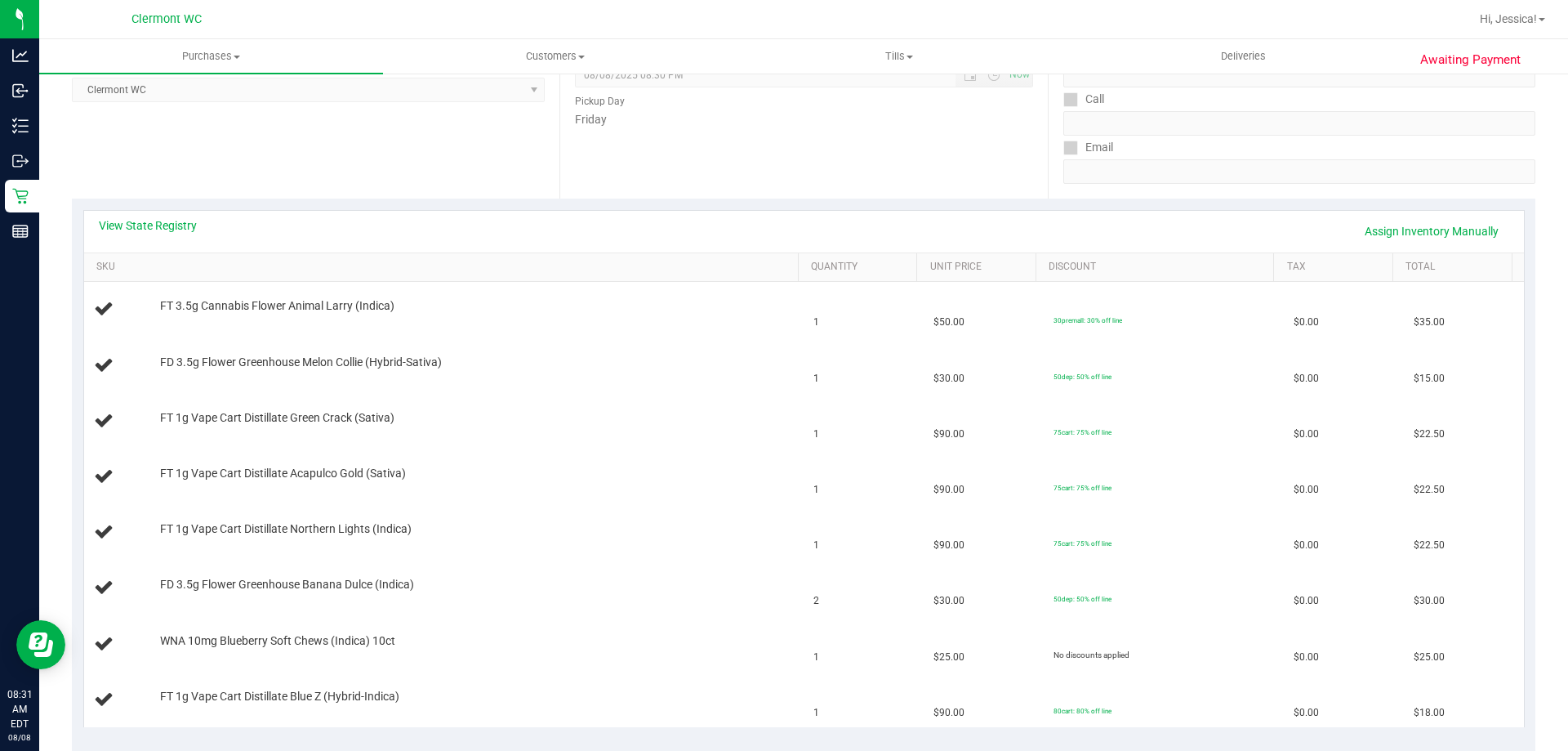scroll, scrollTop: 279, scrollLeft: 0, axis: vertical 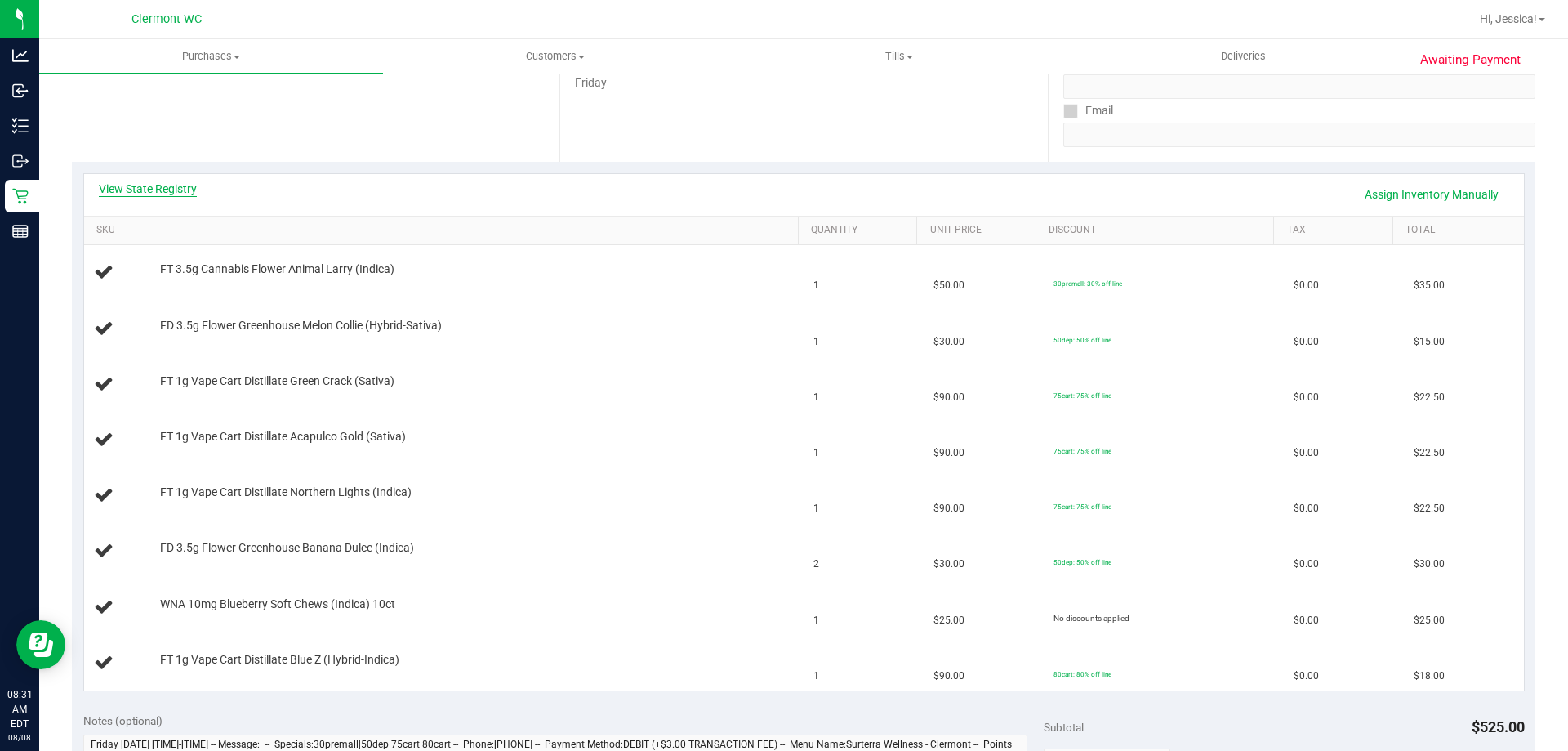 click on "View State Registry" at bounding box center [148, 189] 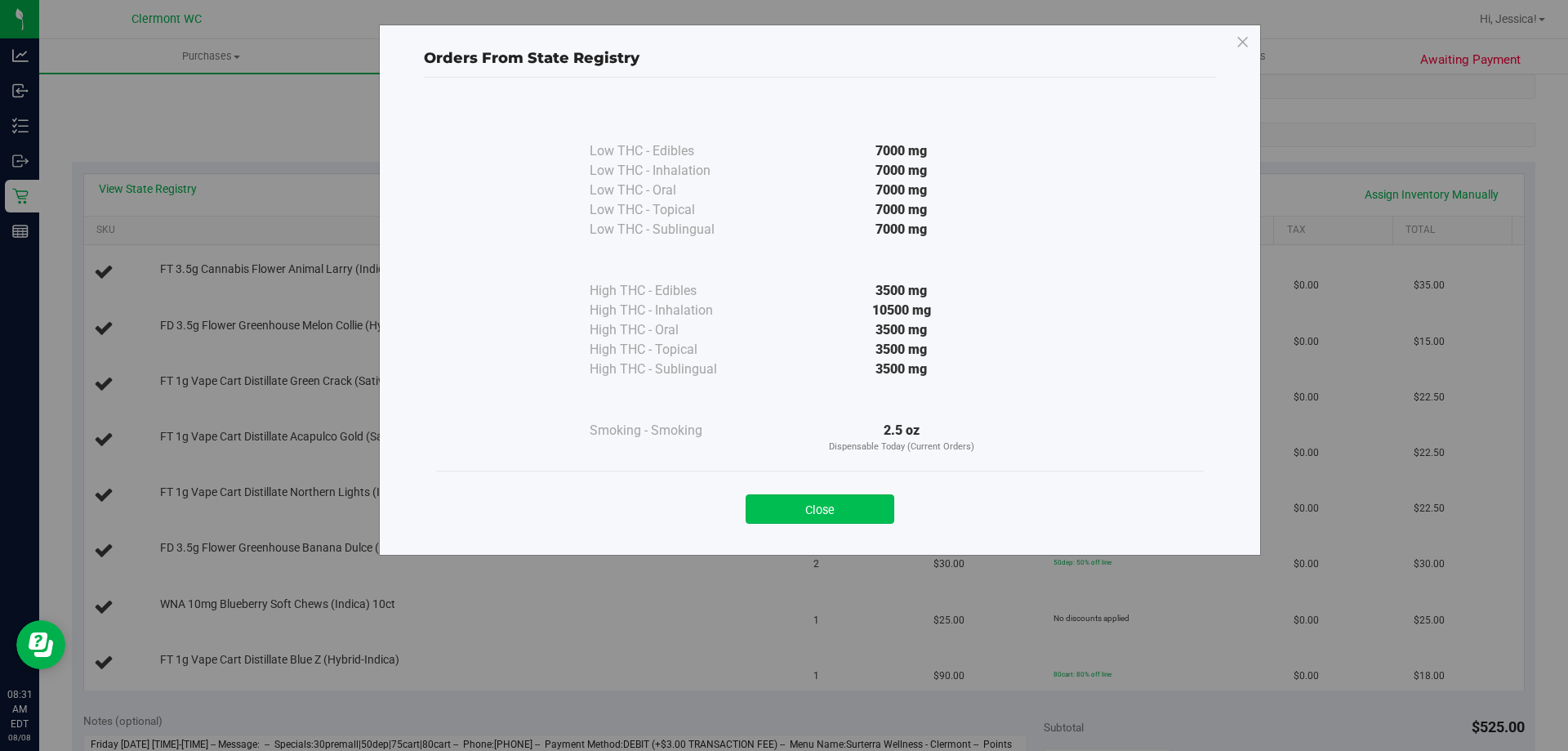 click on "Close" at bounding box center [820, 509] 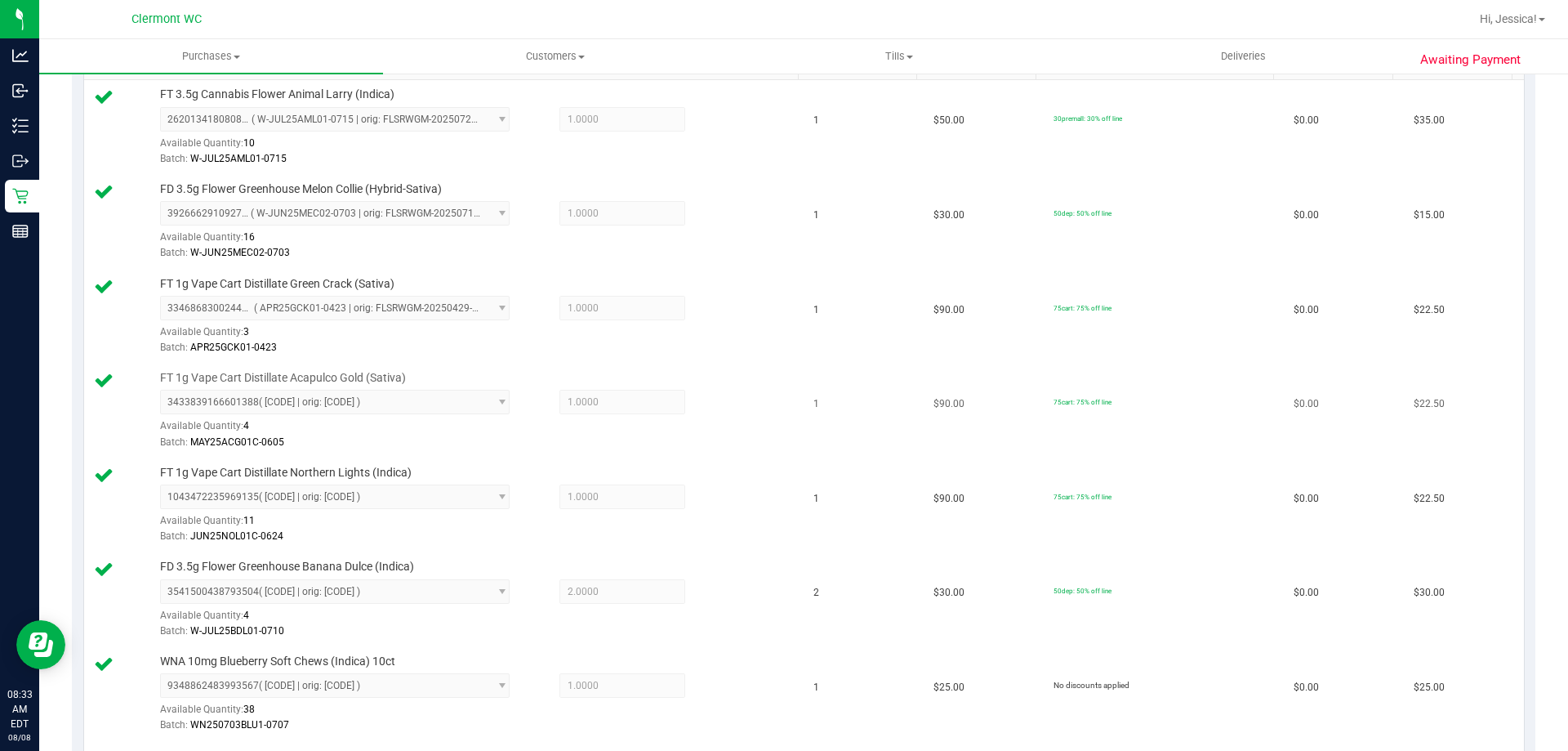 scroll, scrollTop: 0, scrollLeft: 0, axis: both 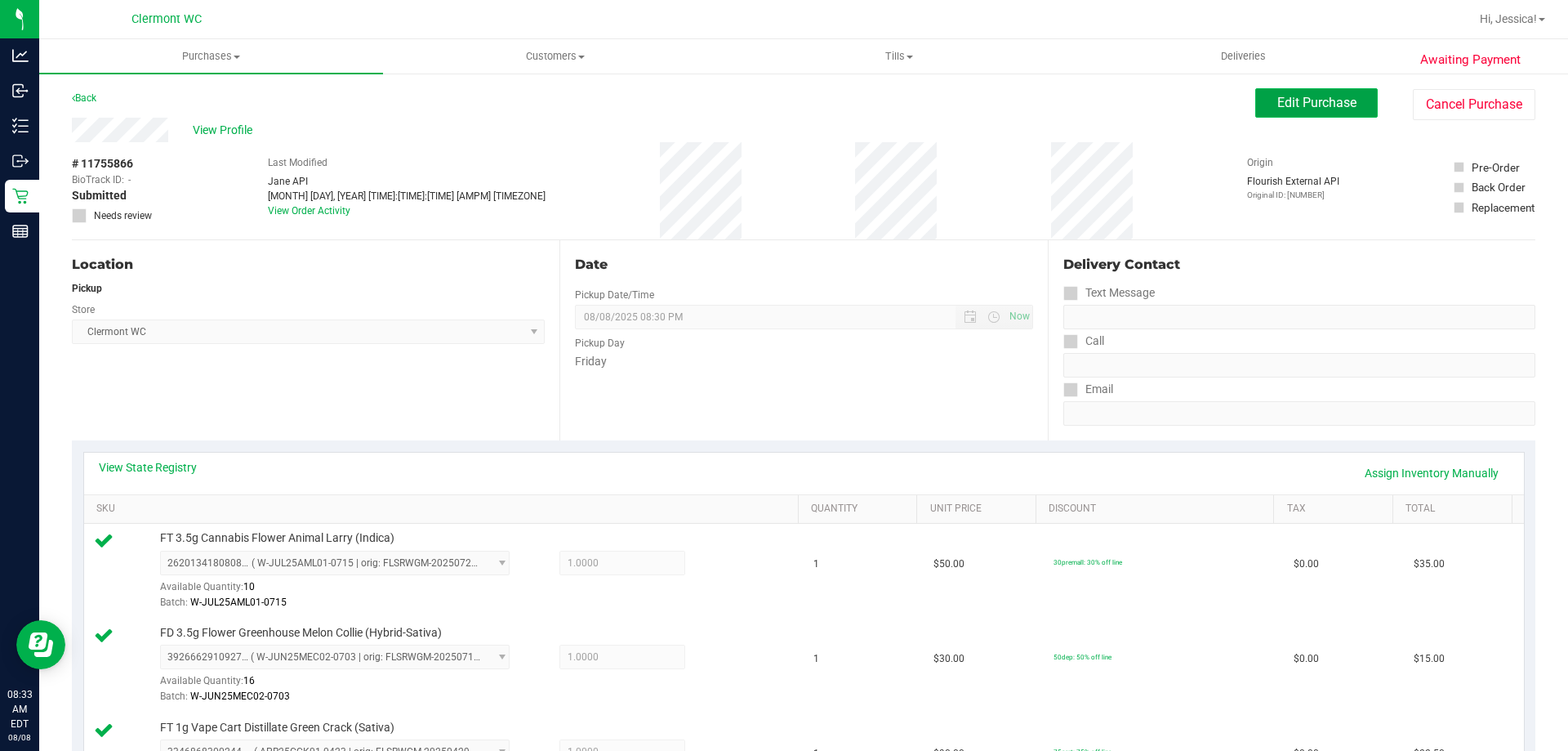 click on "Edit Purchase" at bounding box center [1316, 103] 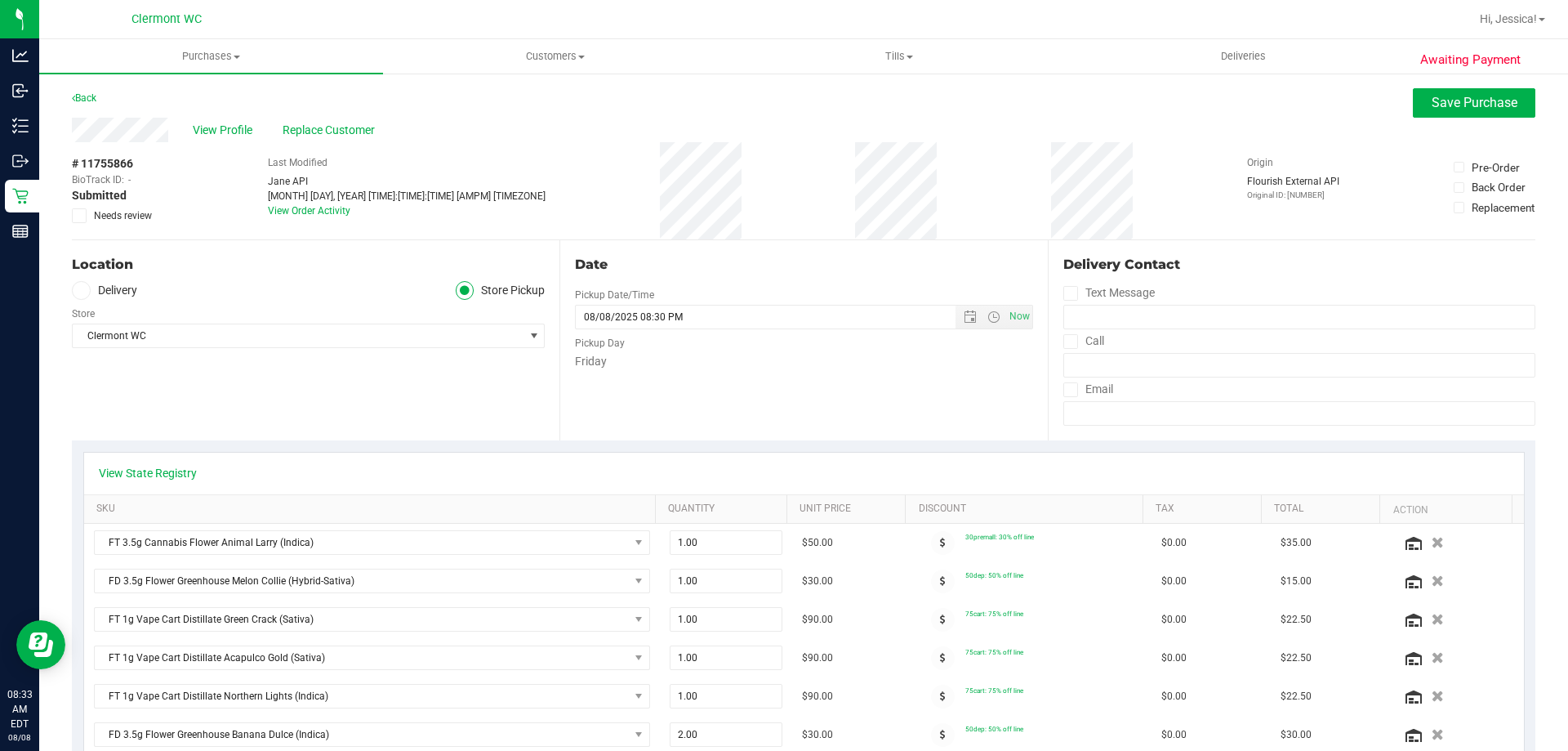 click at bounding box center [79, 216] 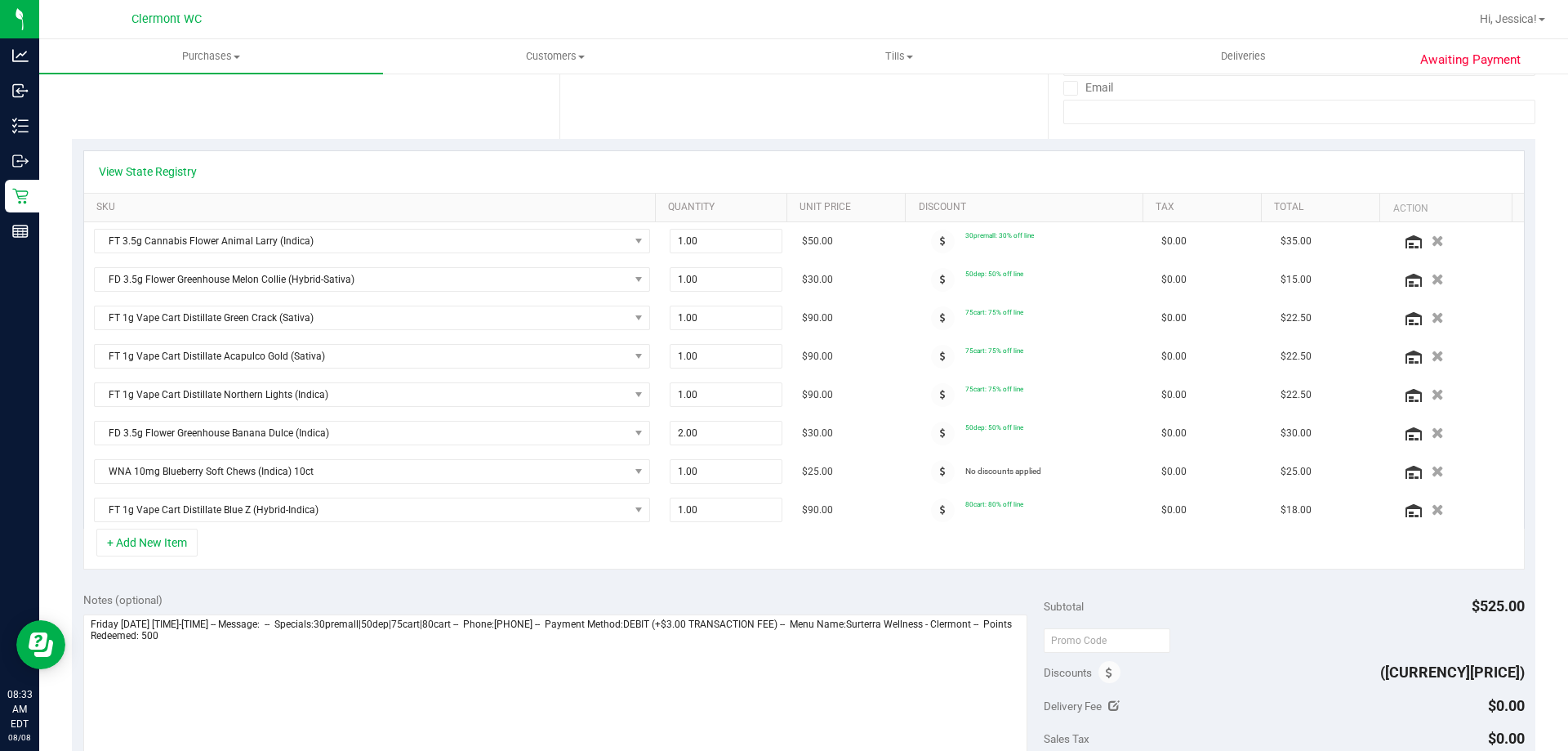 scroll, scrollTop: 327, scrollLeft: 0, axis: vertical 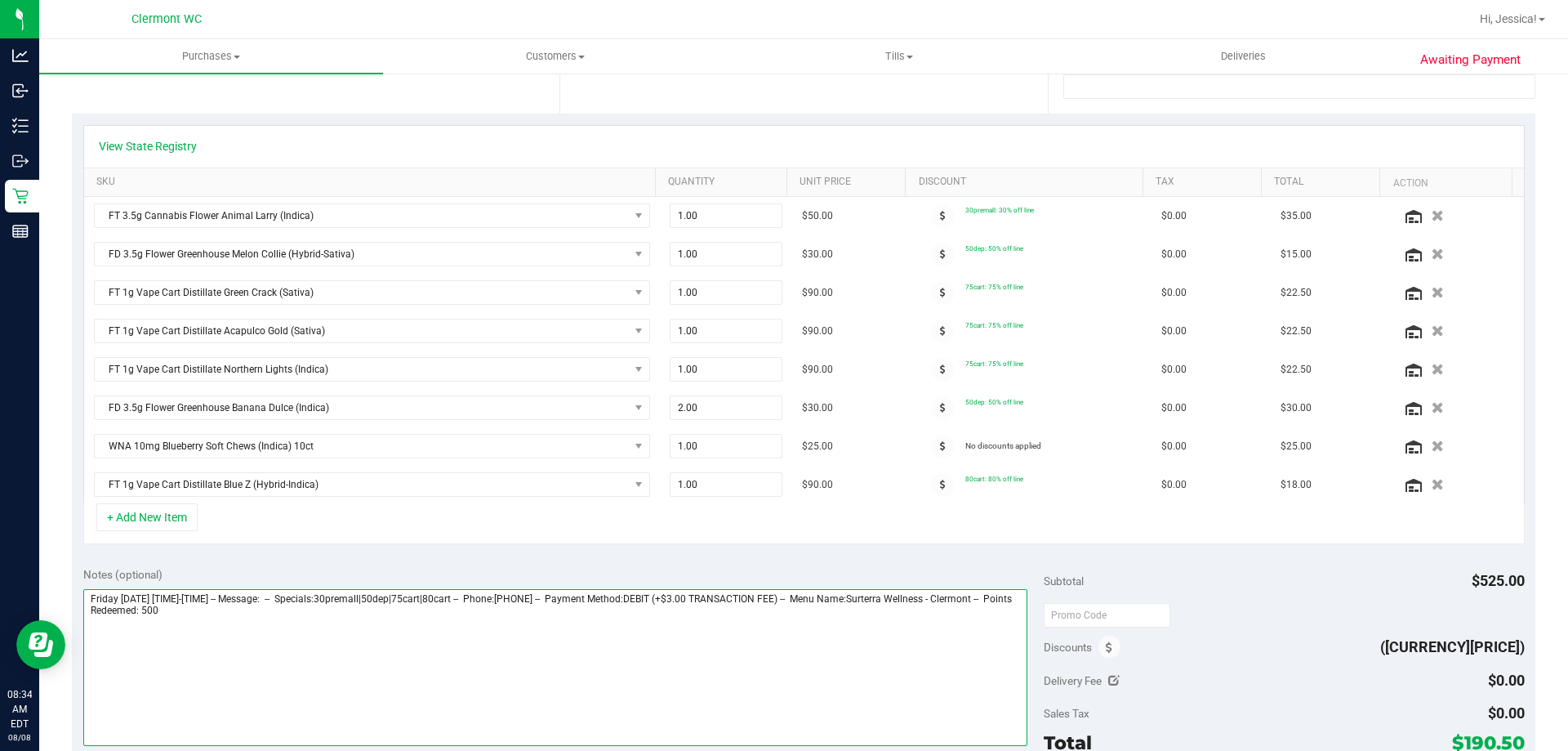 click at bounding box center [555, 668] 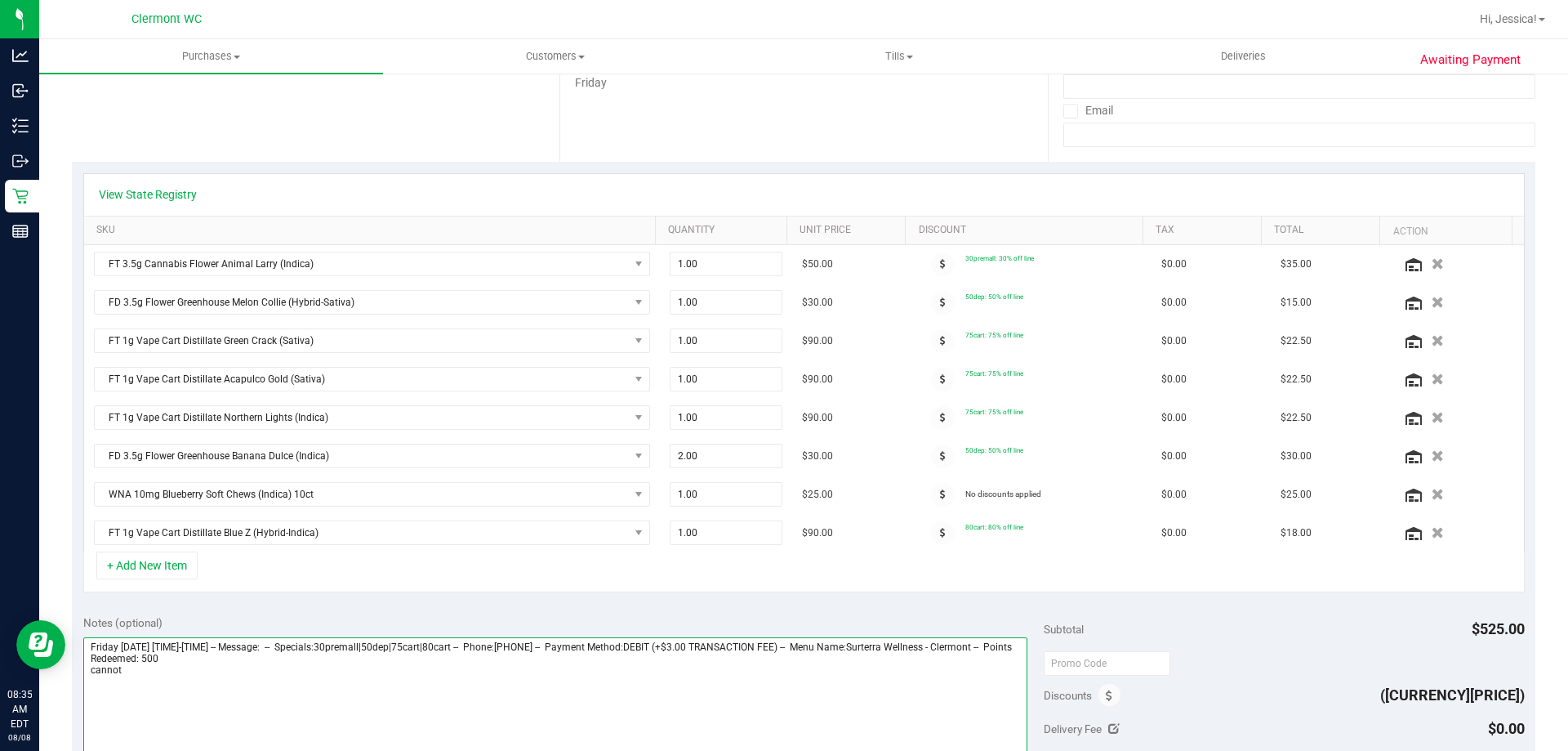 scroll, scrollTop: 572, scrollLeft: 0, axis: vertical 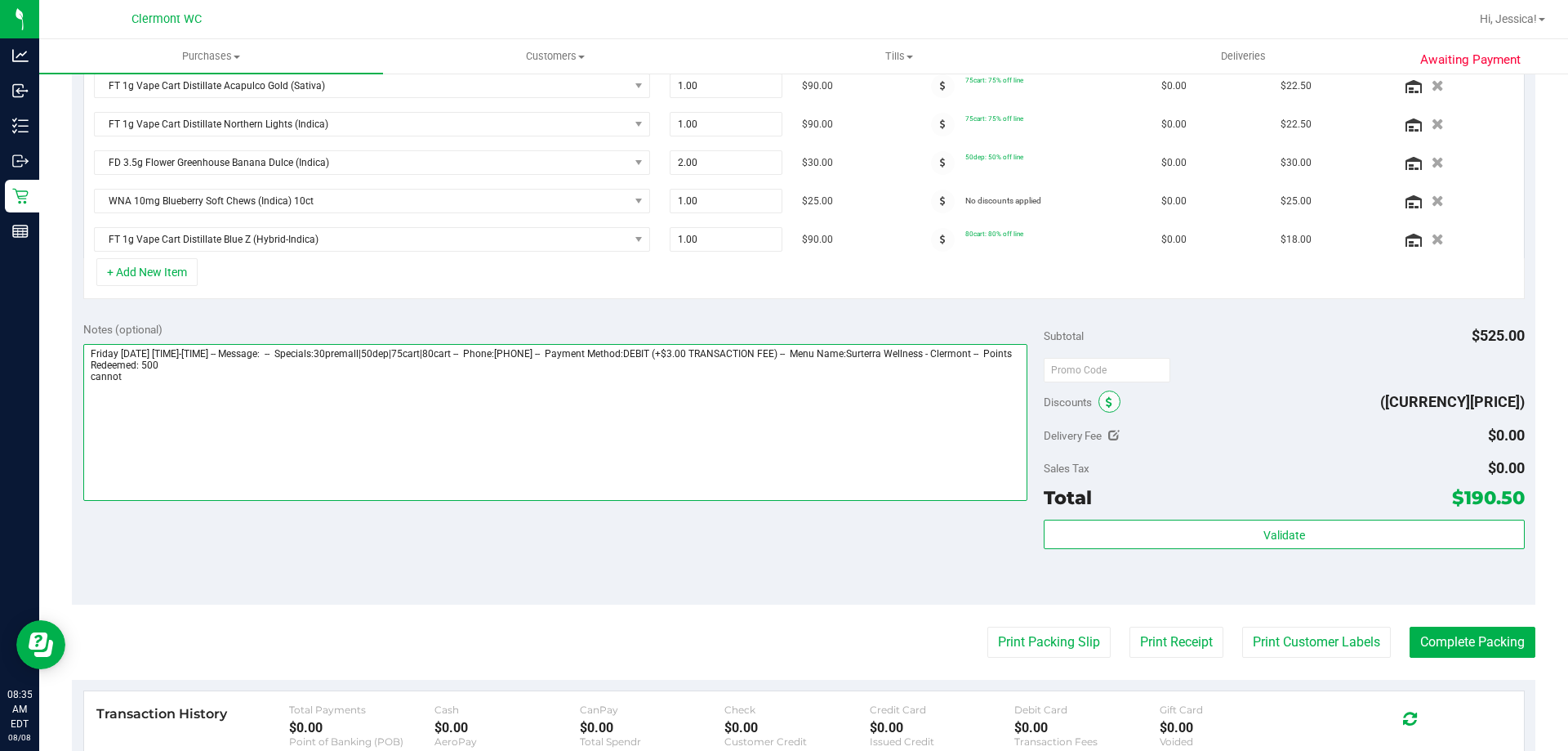type on "Friday 08/08/2025 09:00-20:30 -- Message:  --  Specials:30premall|50dep|75cart|80cart --  Phone:3214384050 --  Payment Method:DEBIT (+$3.00 TRANSACTION FEE) --  Menu Name:Surterra Wellness - Clermont --  Points Redeemed: 500
cannot" 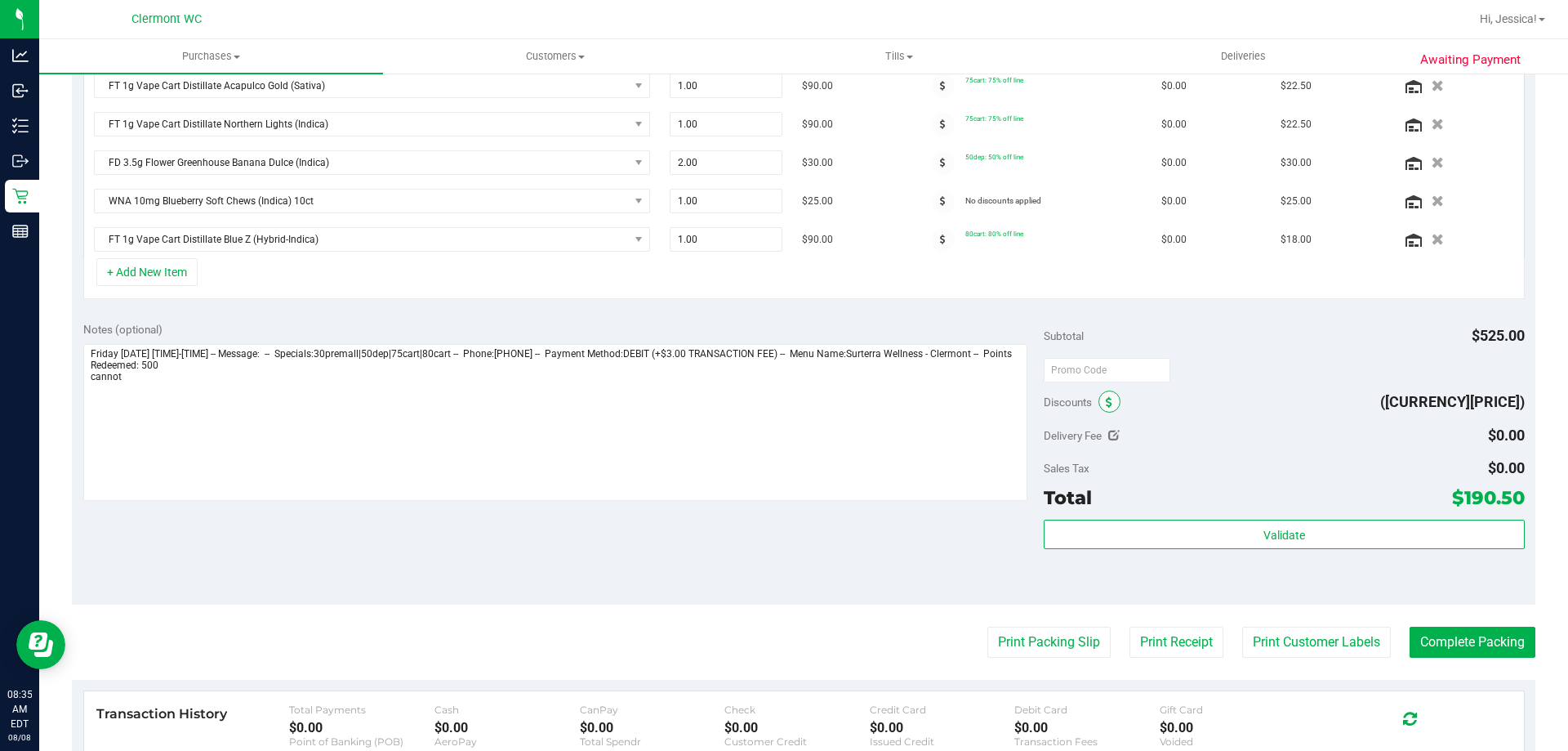 click at bounding box center (1109, 401) 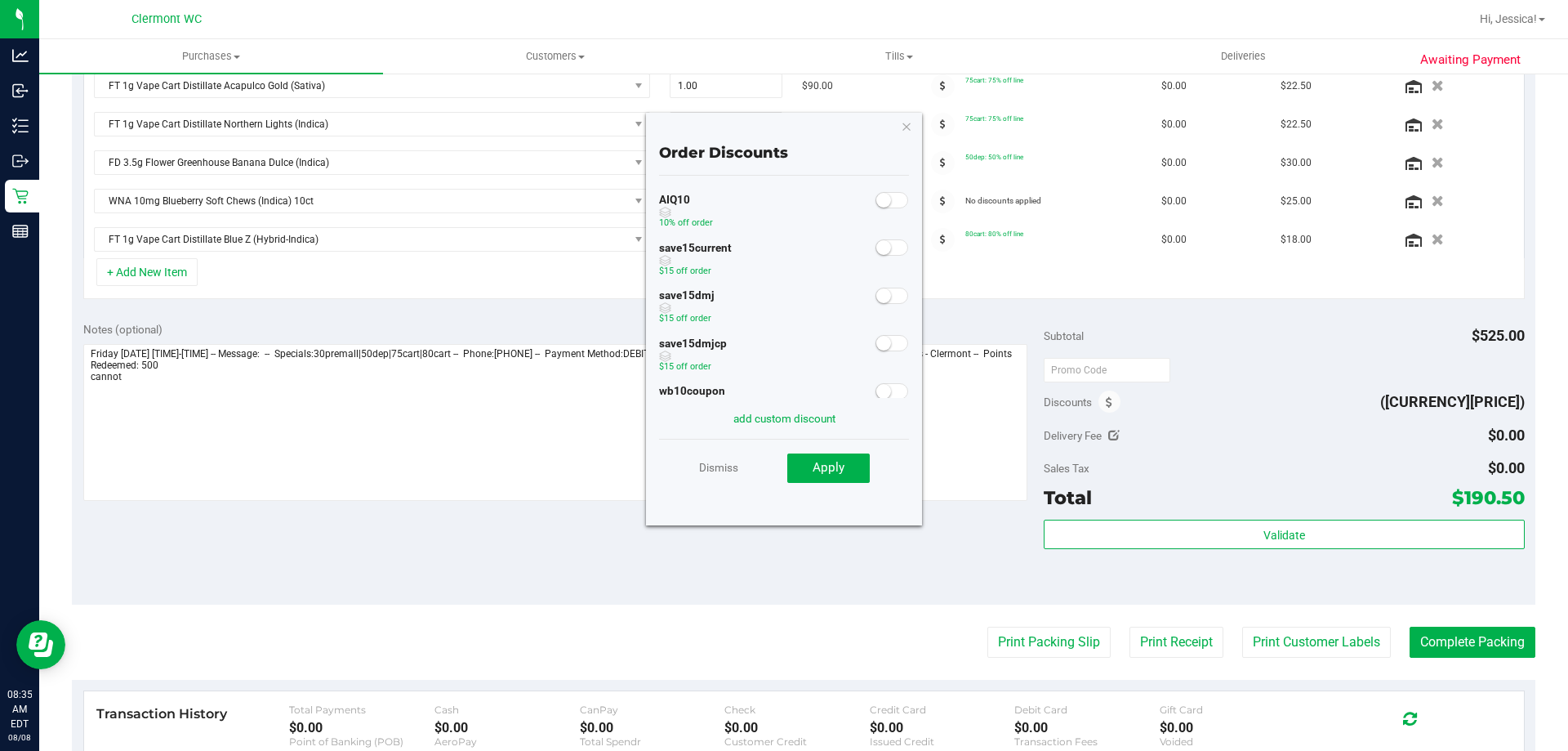 click at bounding box center [892, 200] 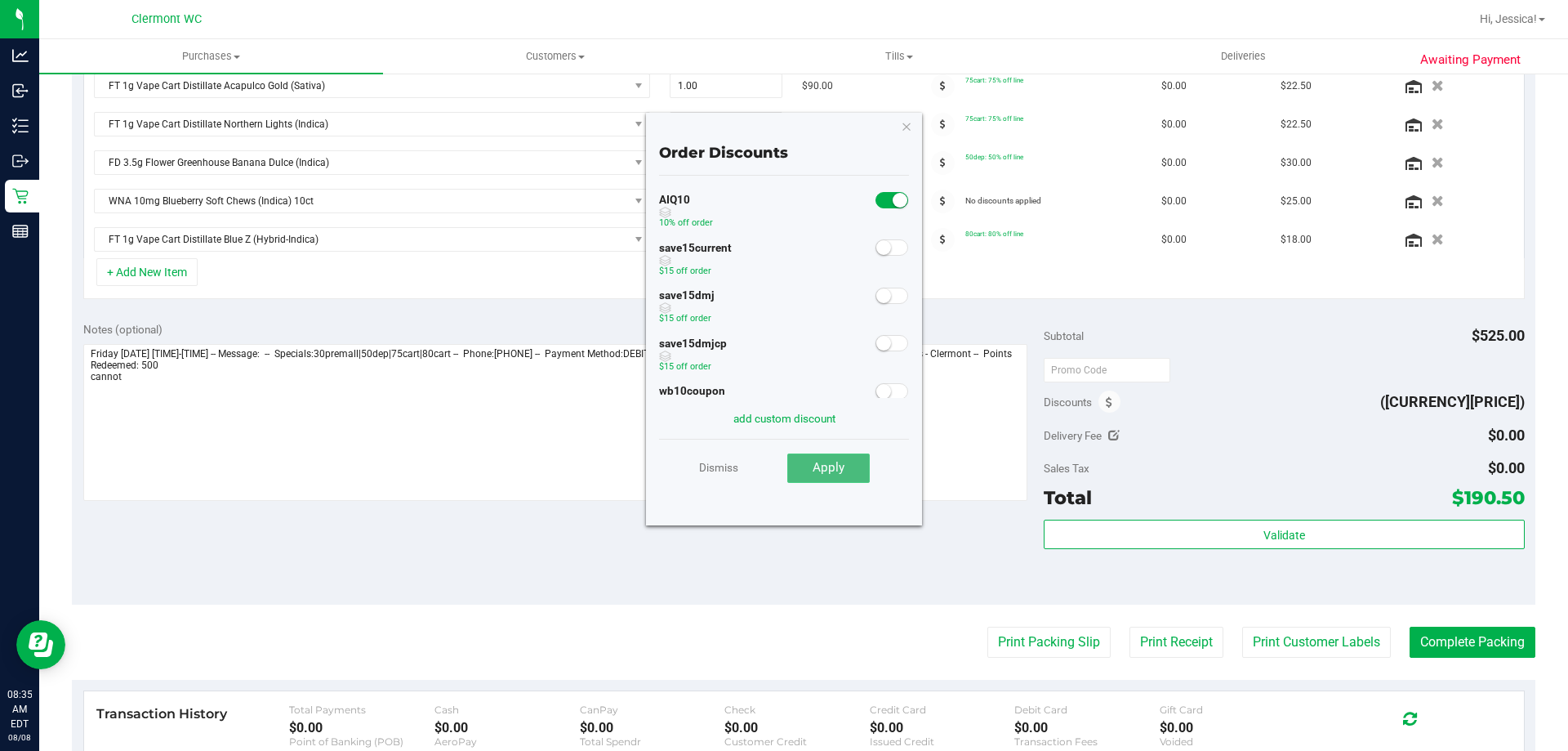 click on "Apply" at bounding box center (828, 467) 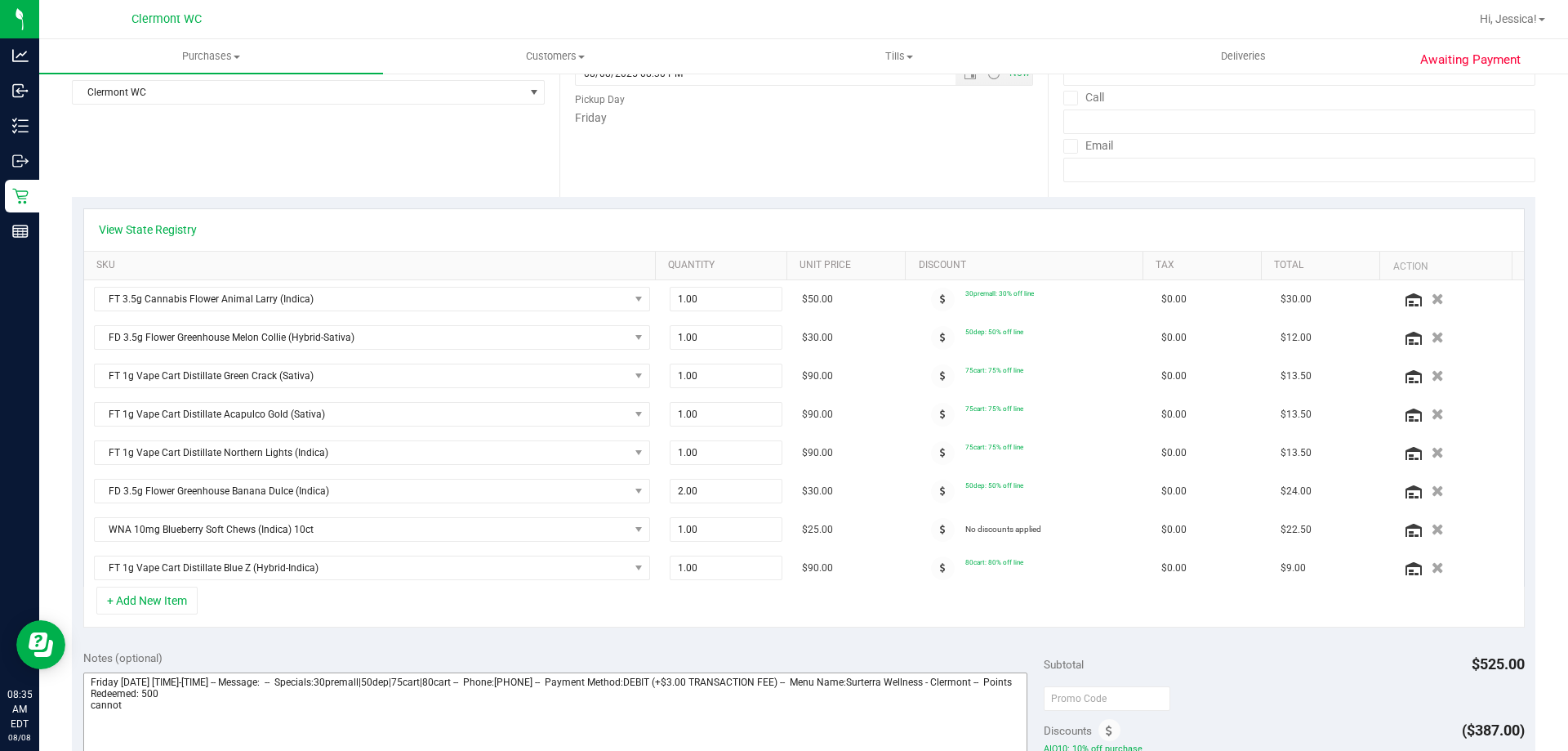 scroll, scrollTop: 0, scrollLeft: 0, axis: both 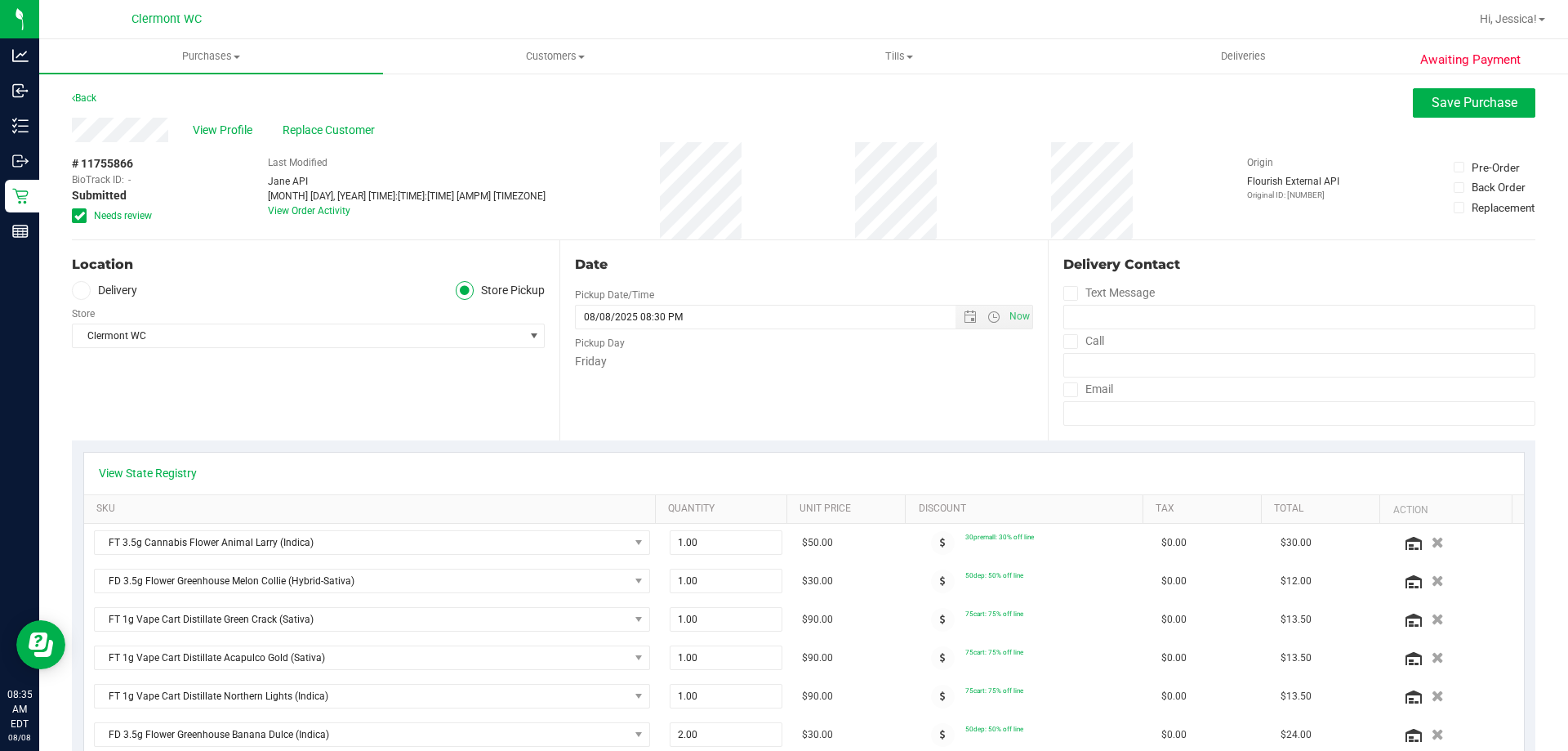 click at bounding box center (79, 216) 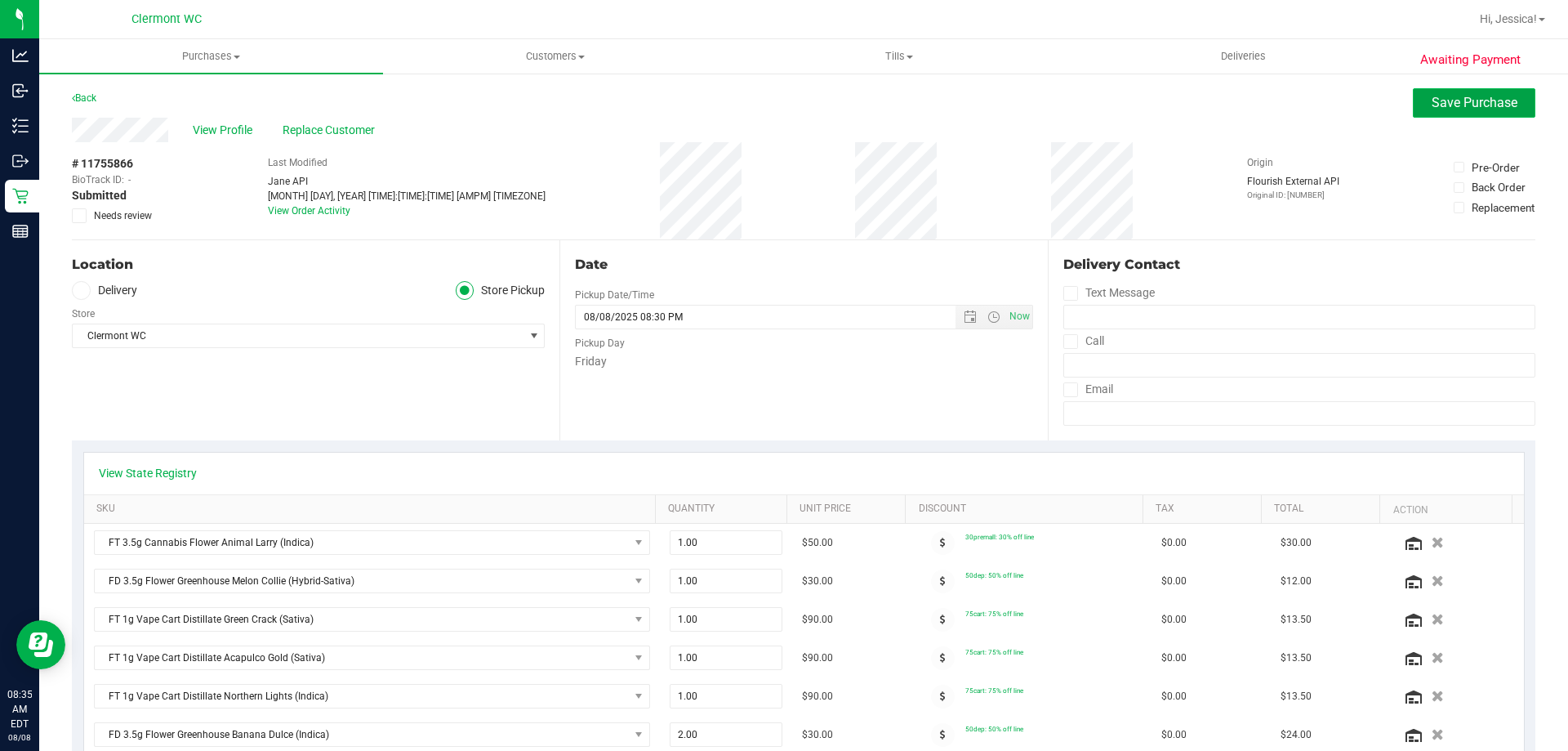 click on "Save Purchase" at bounding box center (1474, 102) 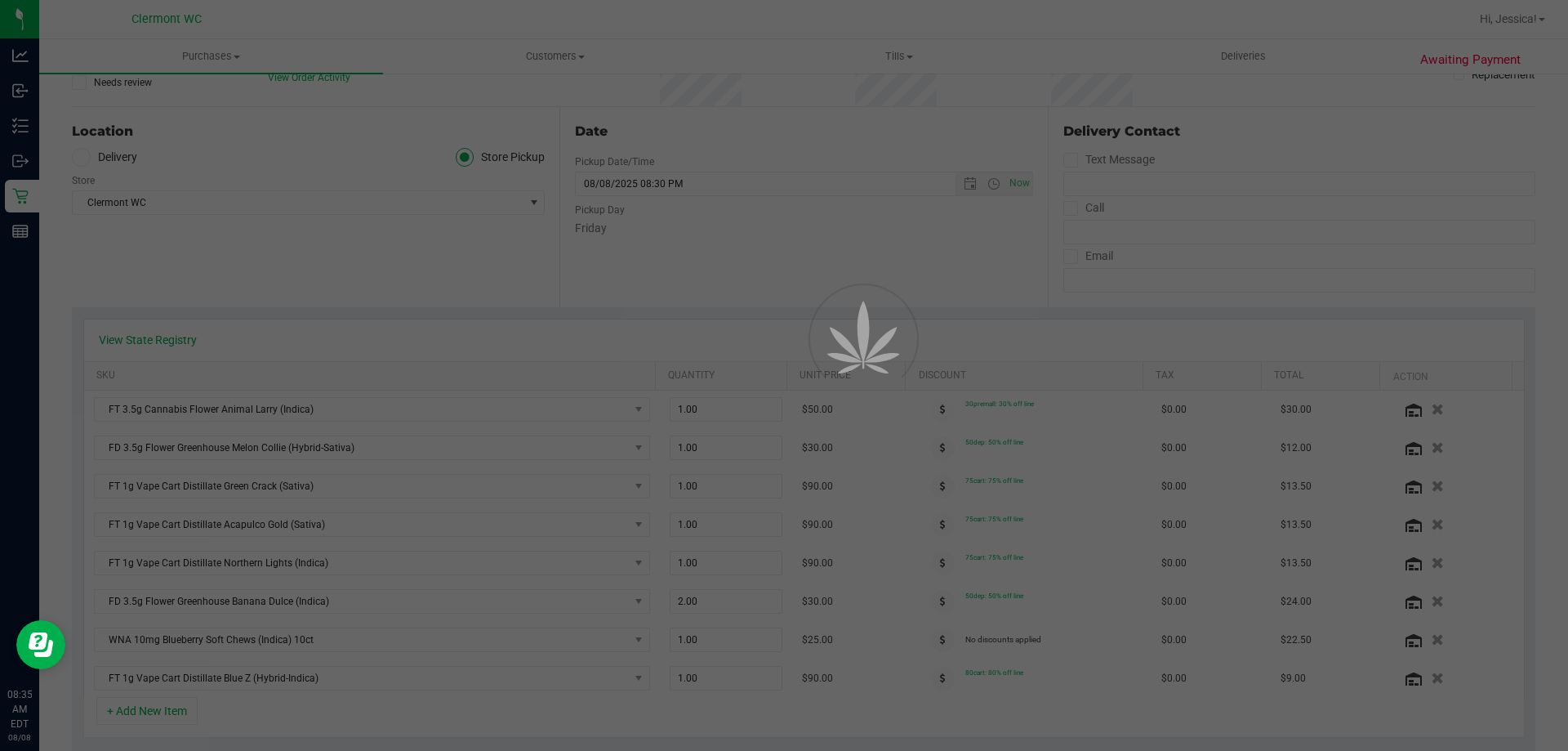 scroll, scrollTop: 327, scrollLeft: 0, axis: vertical 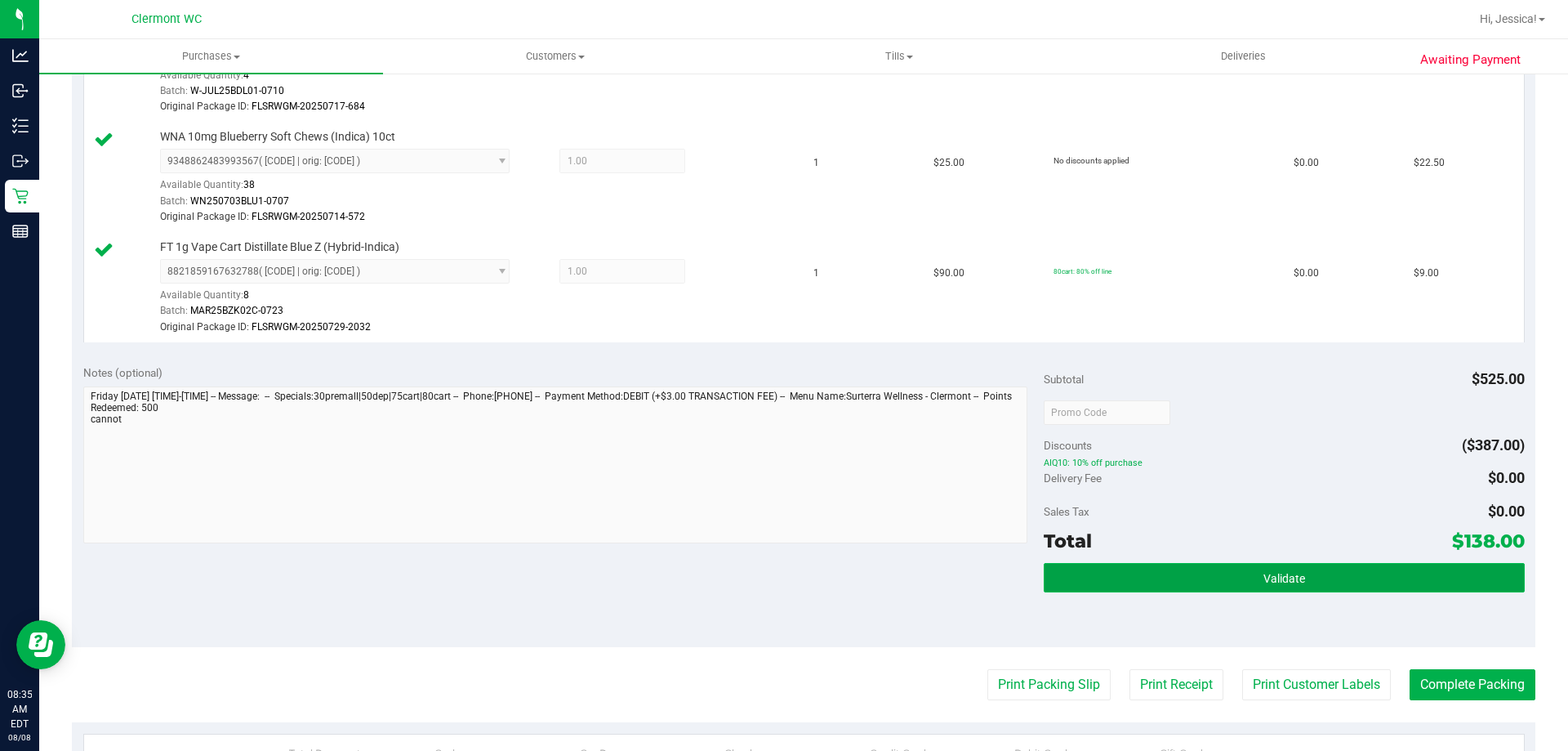 click on "Validate" at bounding box center [1284, 579] 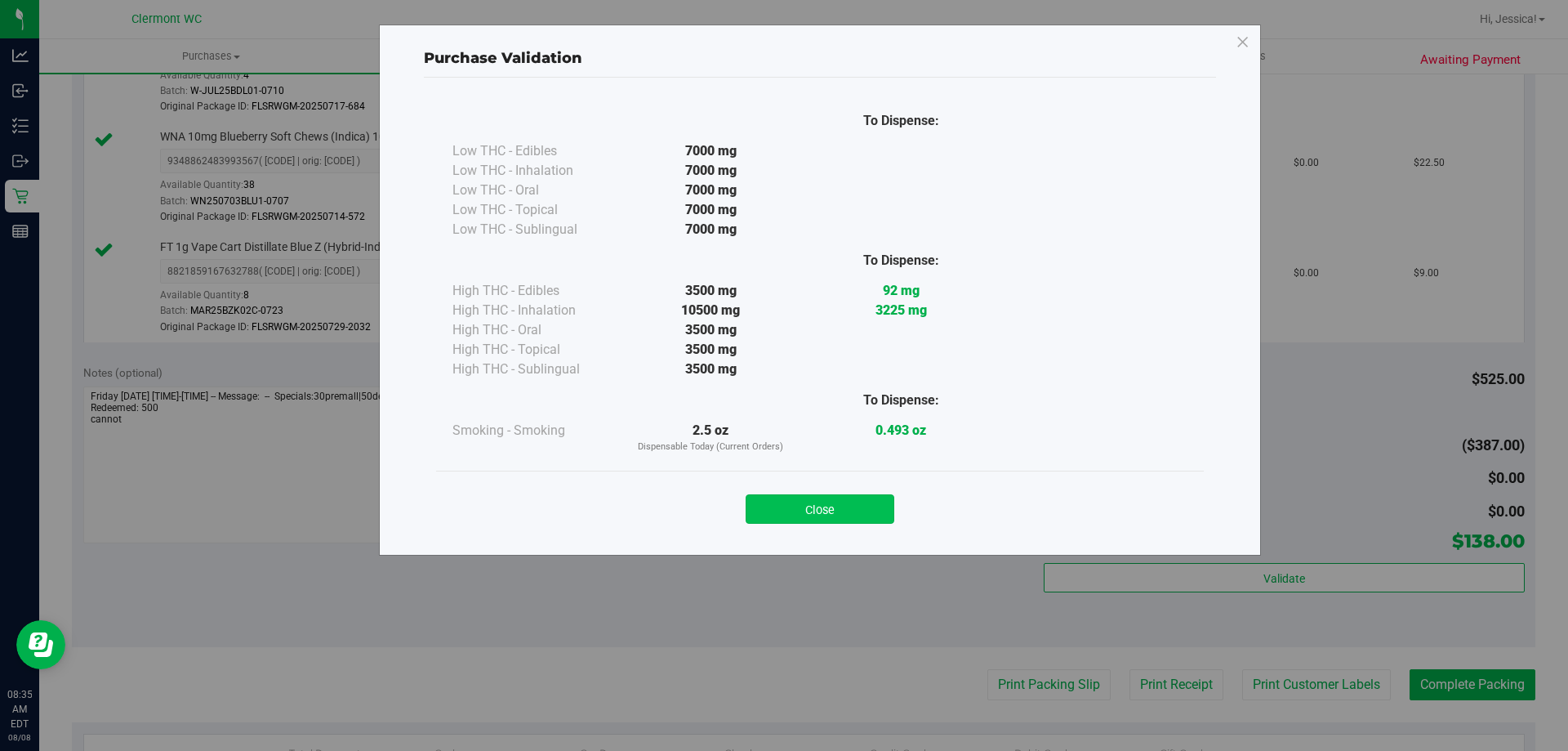click on "Close" at bounding box center (820, 509) 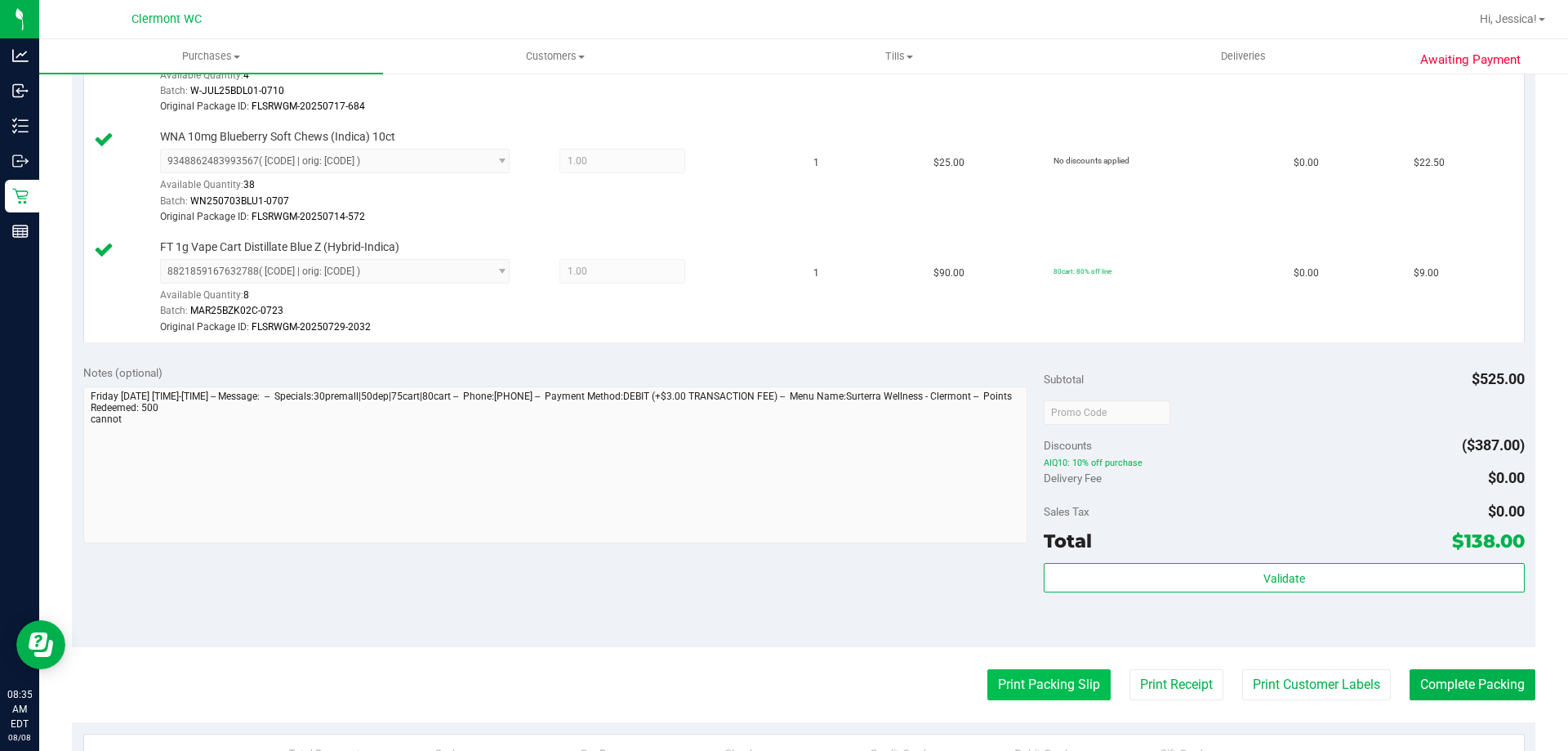 click on "Print Packing Slip" at bounding box center (1049, 685) 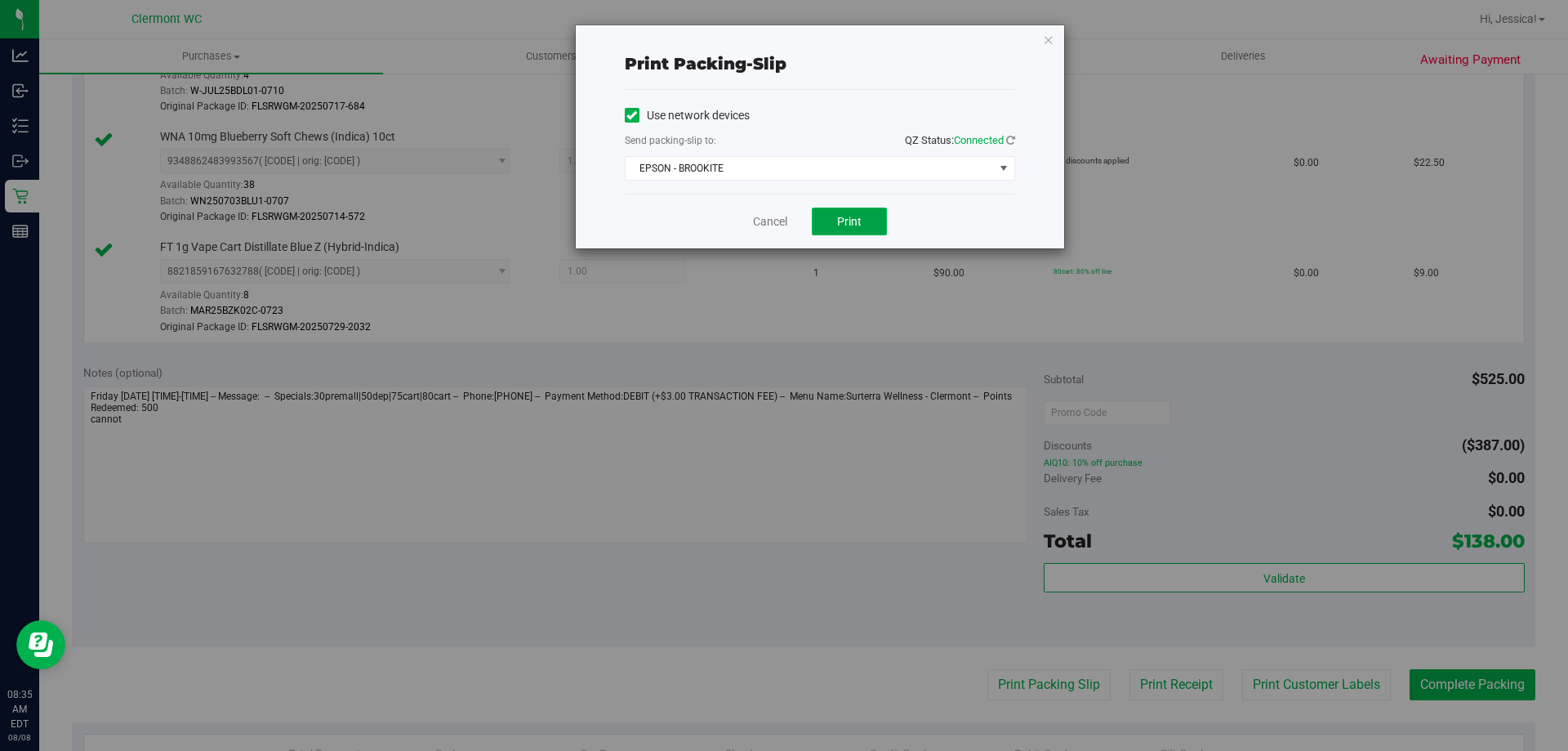 click on "Print" at bounding box center [849, 221] 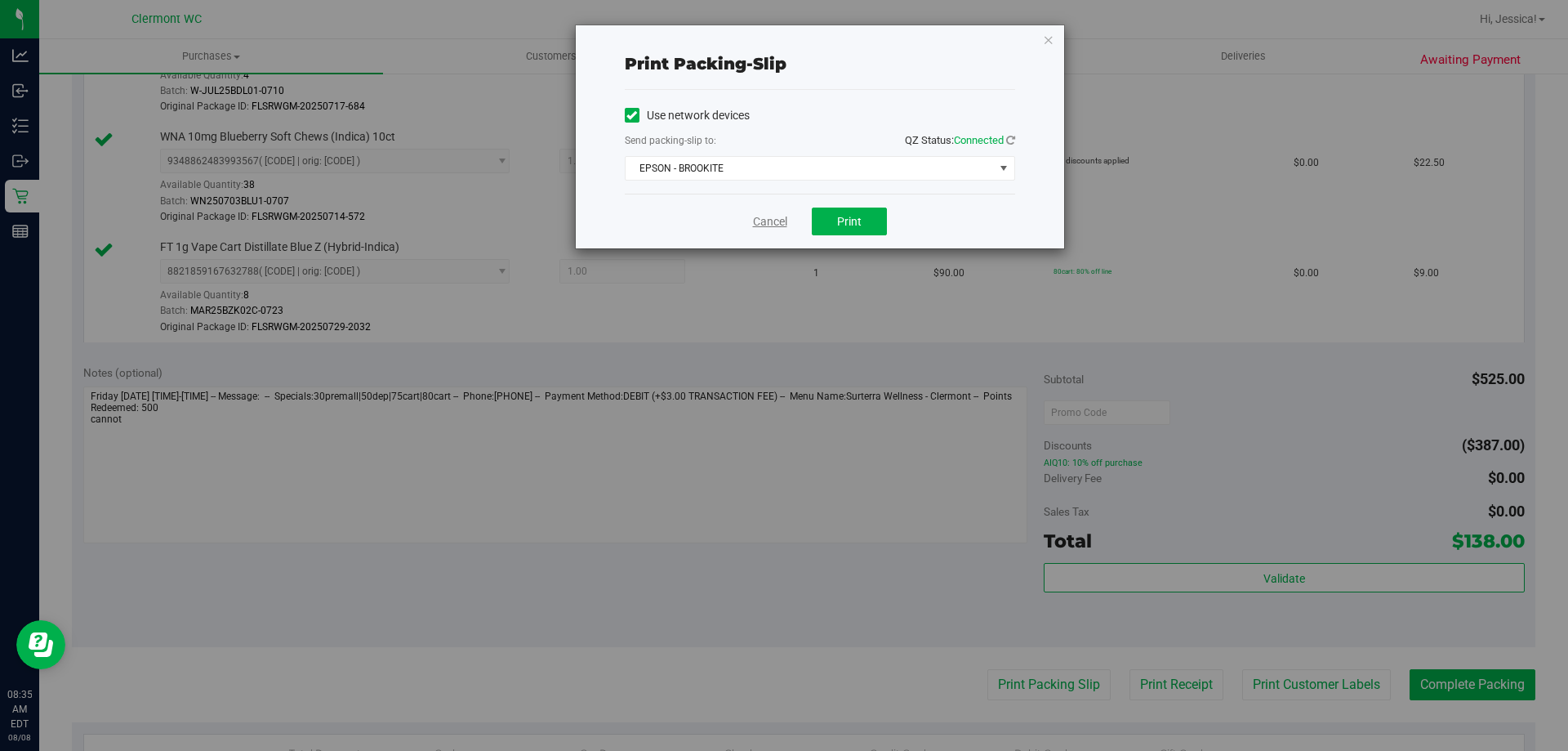 click on "Cancel" at bounding box center [770, 221] 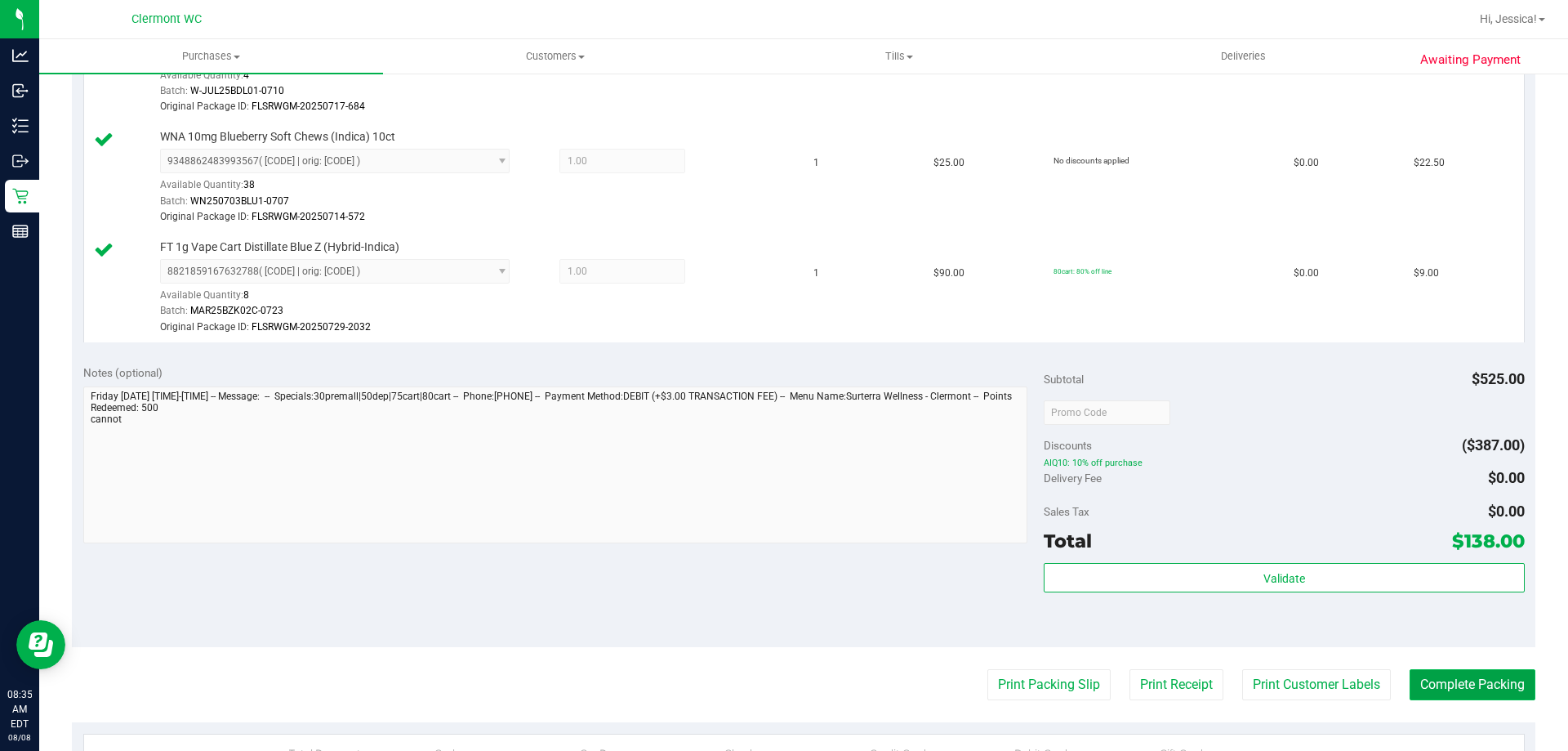 click on "Complete Packing" at bounding box center [1472, 685] 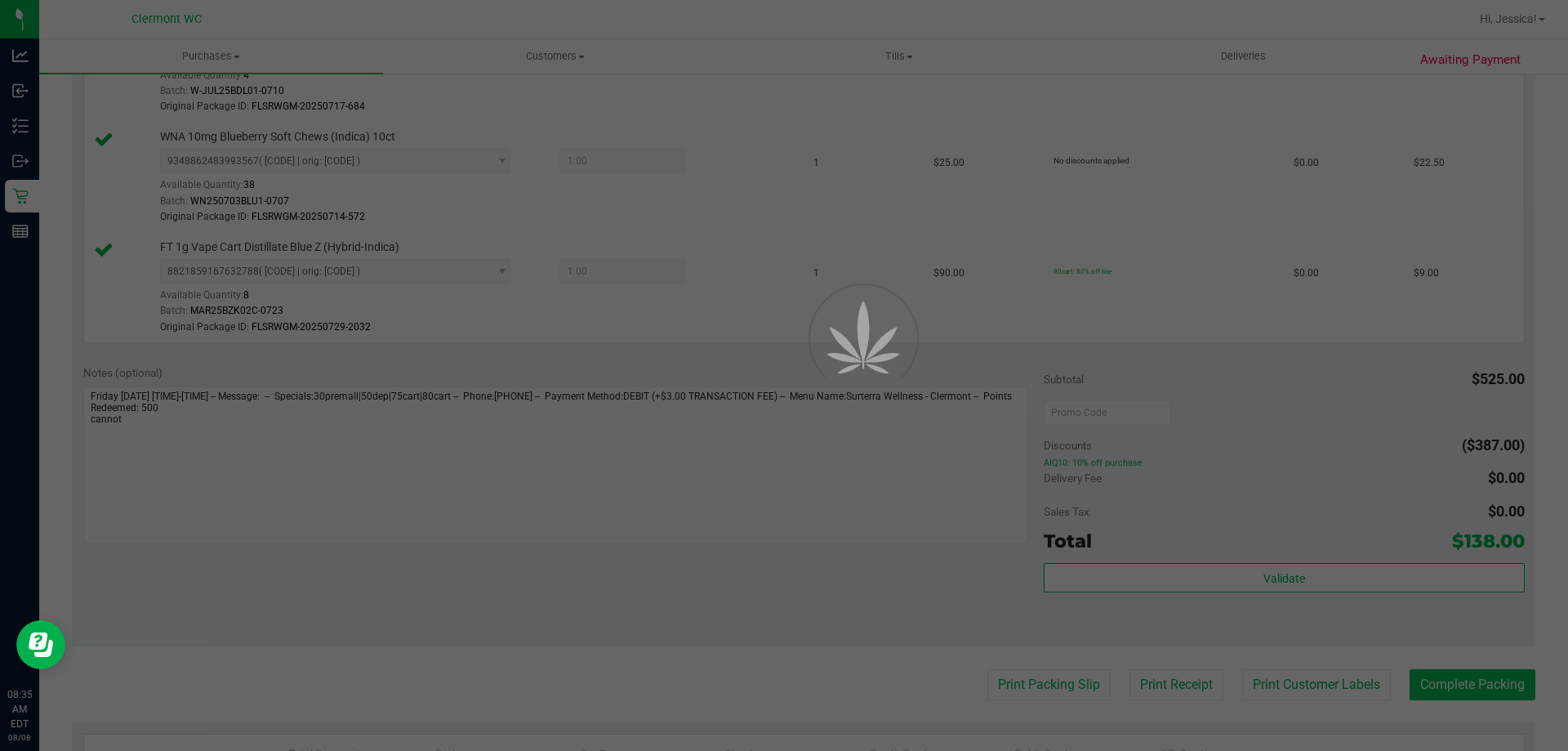 scroll, scrollTop: 0, scrollLeft: 0, axis: both 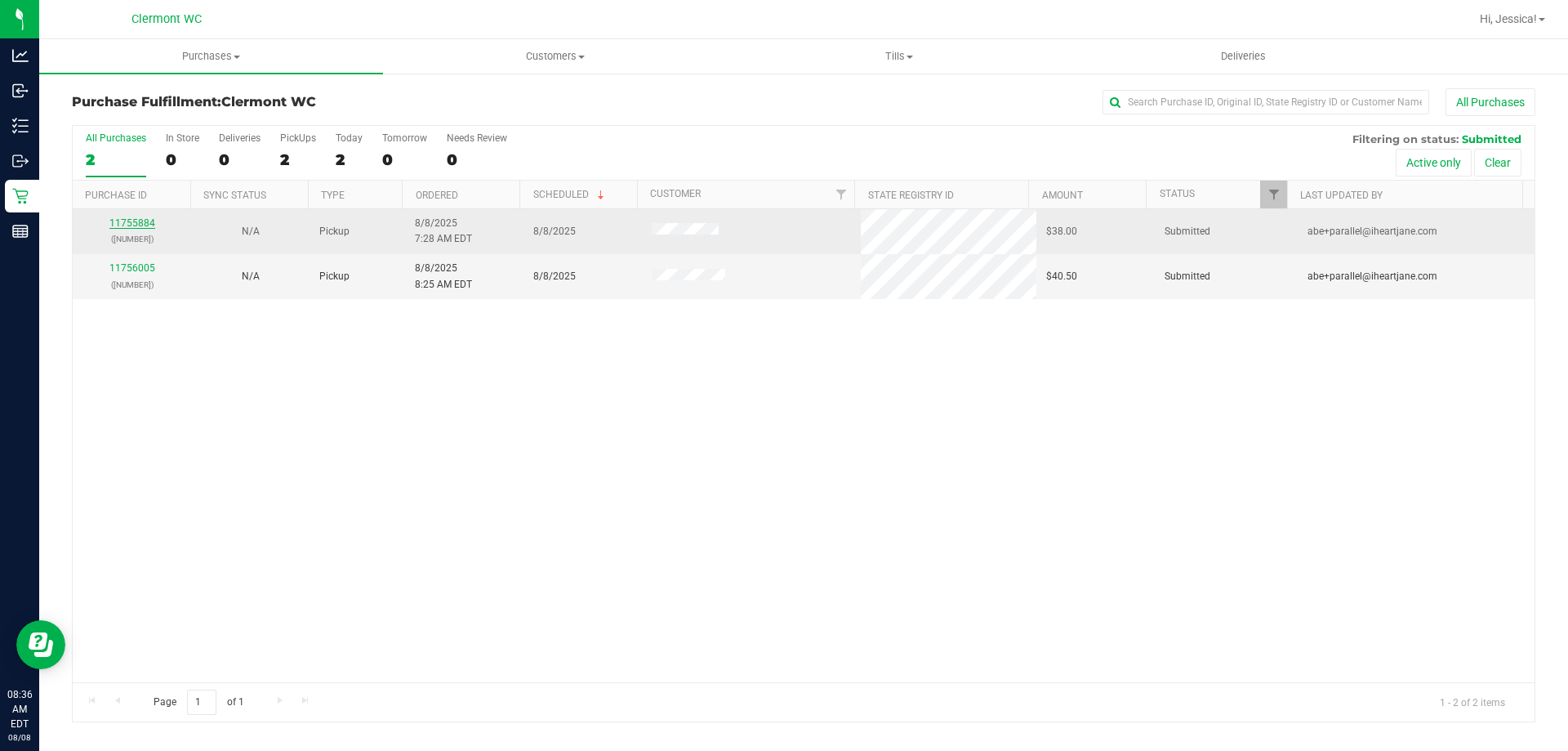 click on "11755884" at bounding box center (132, 223) 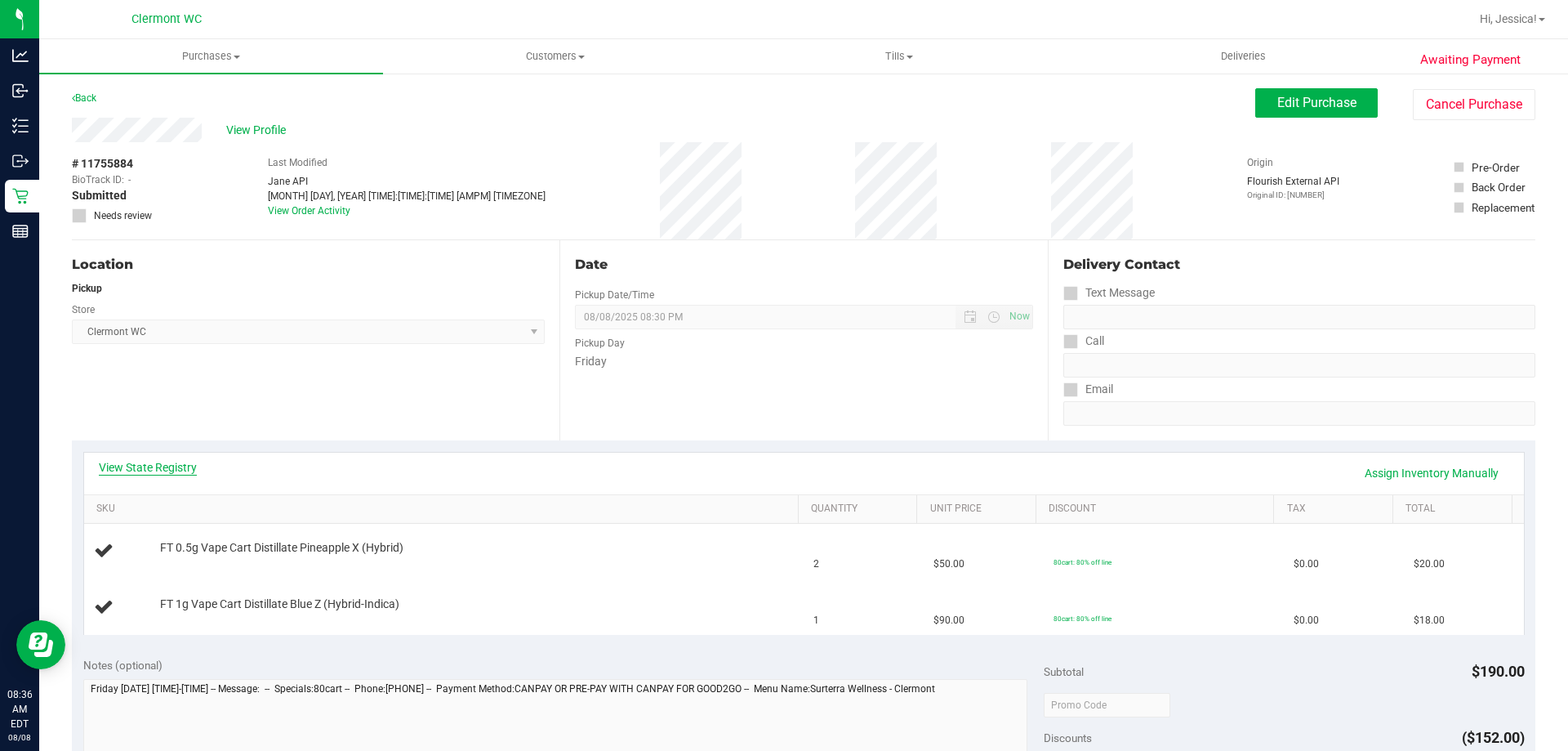 click on "View State Registry" at bounding box center [148, 467] 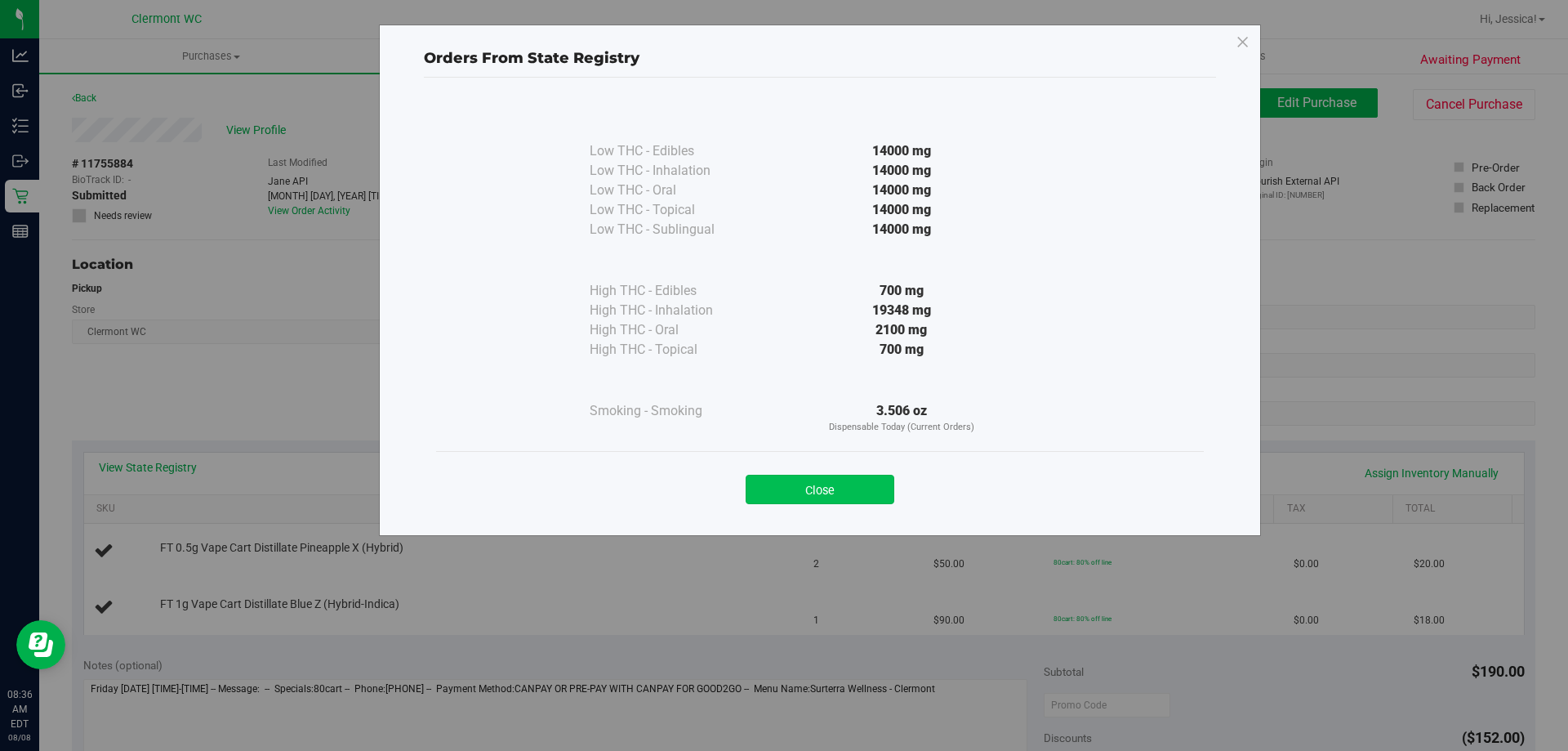 click on "Close" at bounding box center [820, 489] 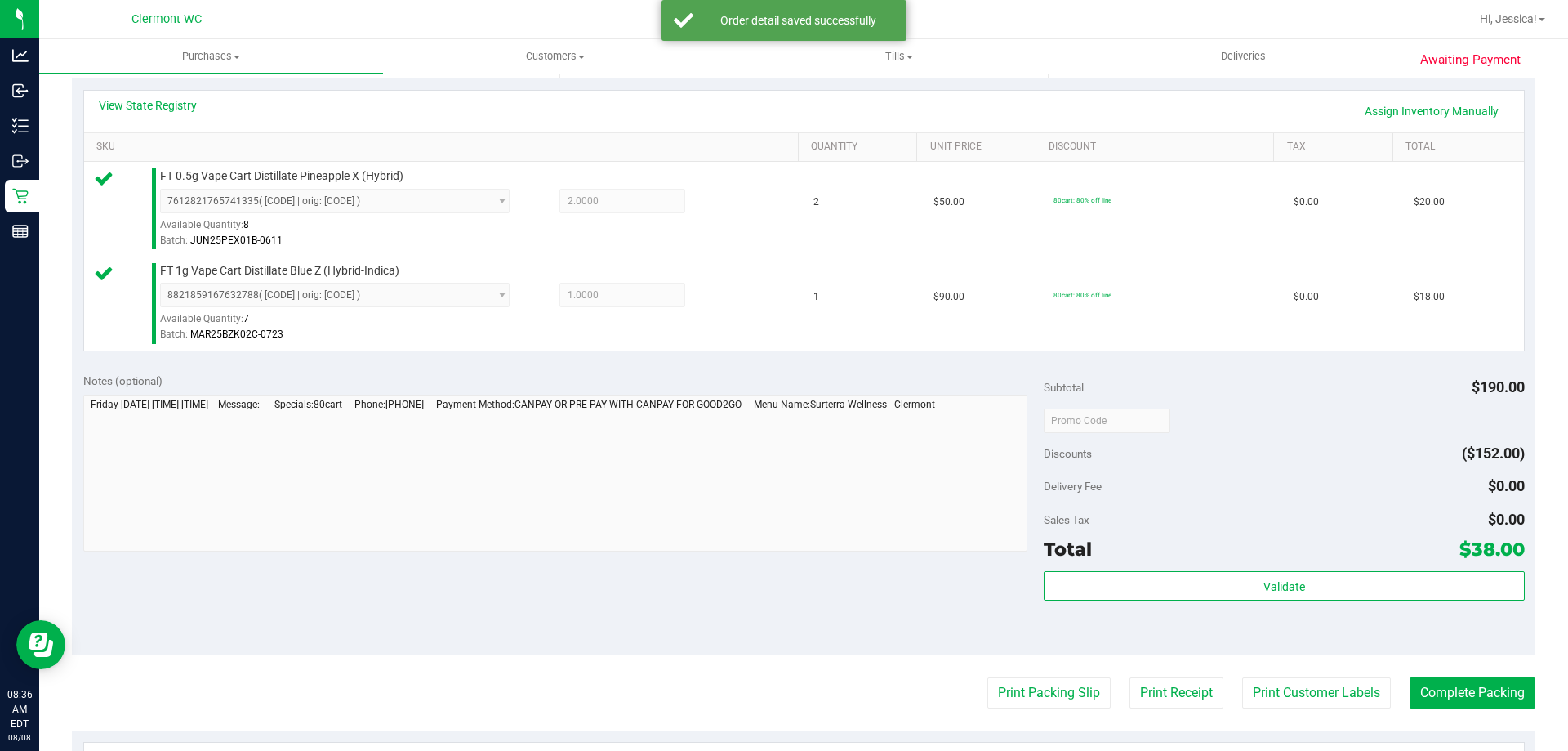 scroll, scrollTop: 361, scrollLeft: 0, axis: vertical 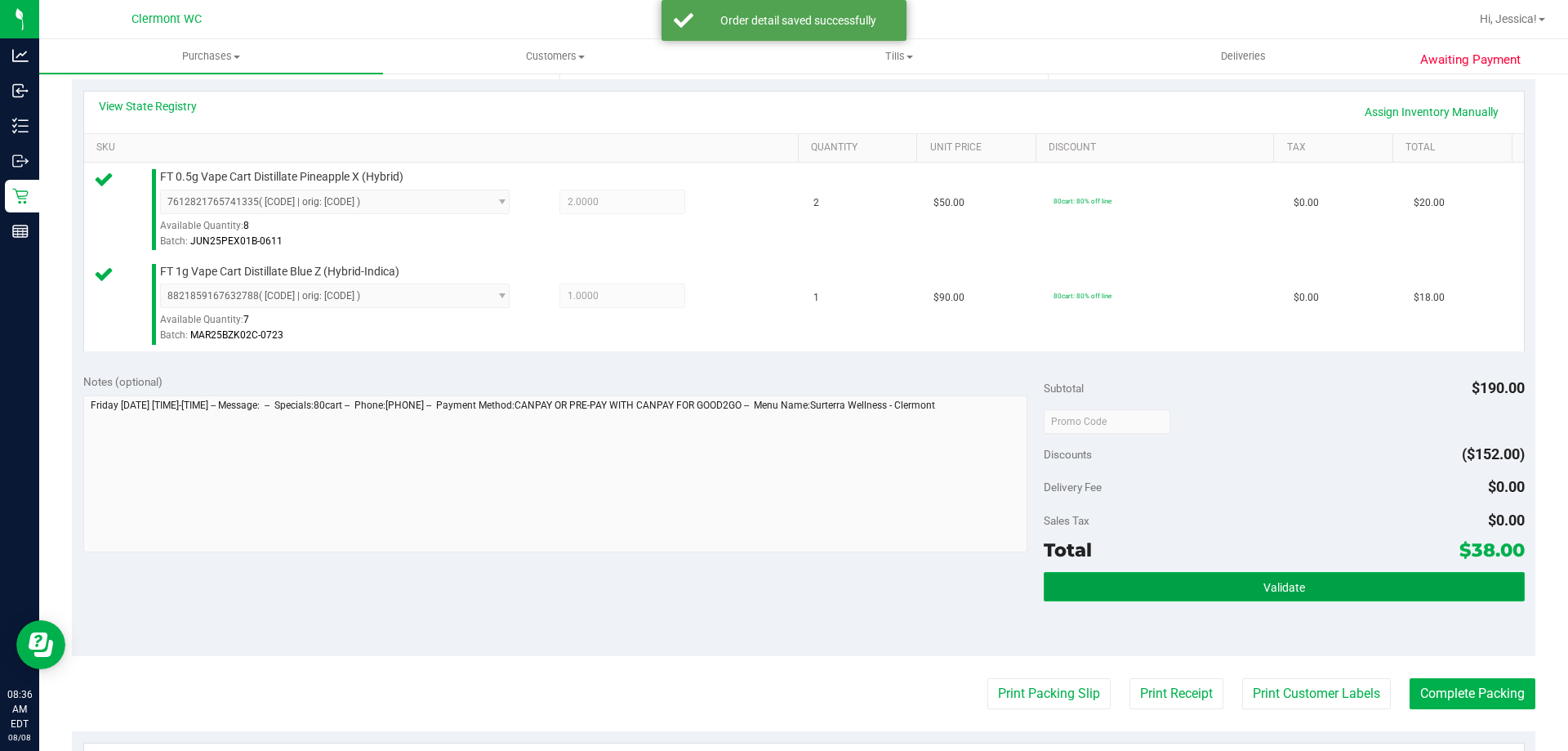 click on "Validate" at bounding box center (1284, 588) 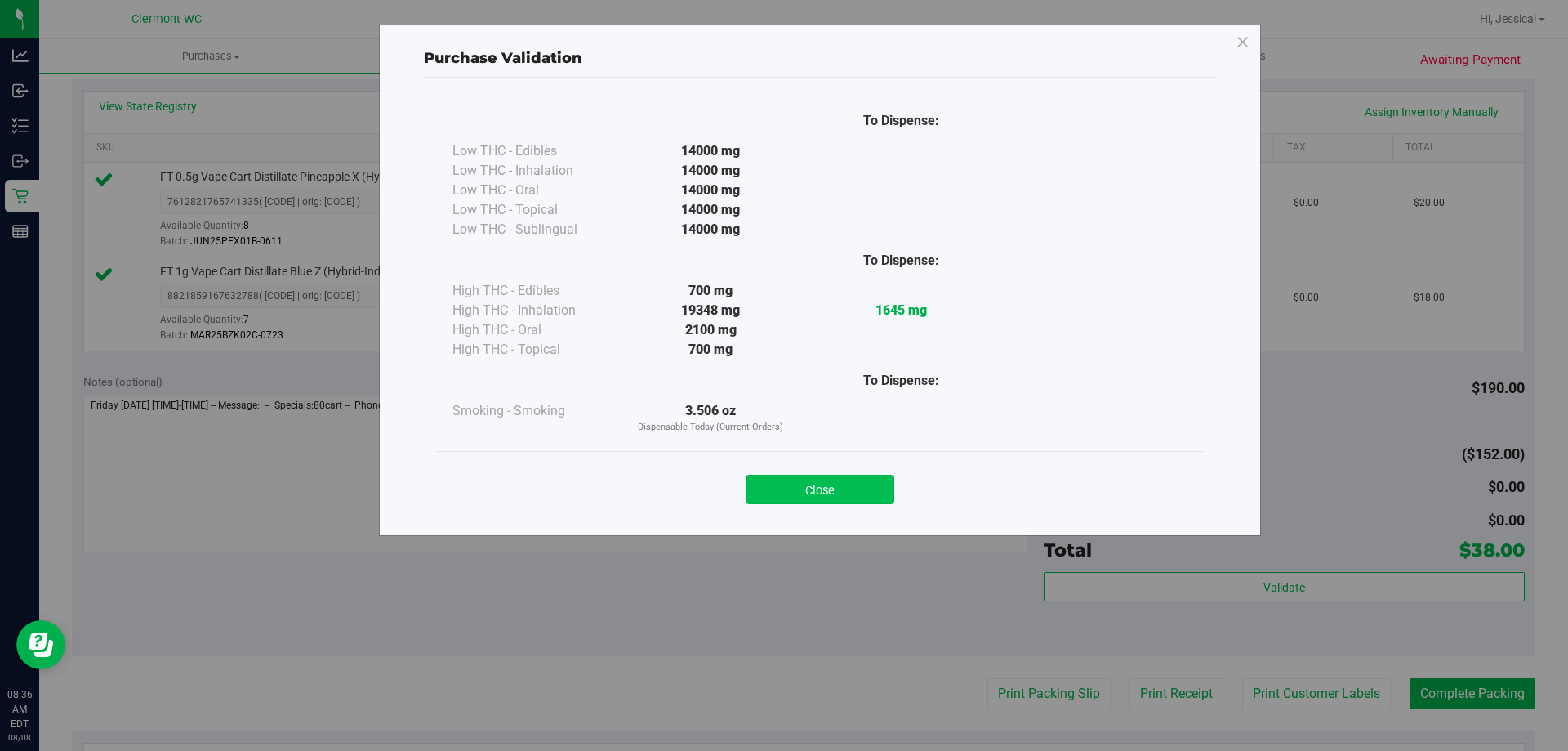 click on "Close" at bounding box center [820, 489] 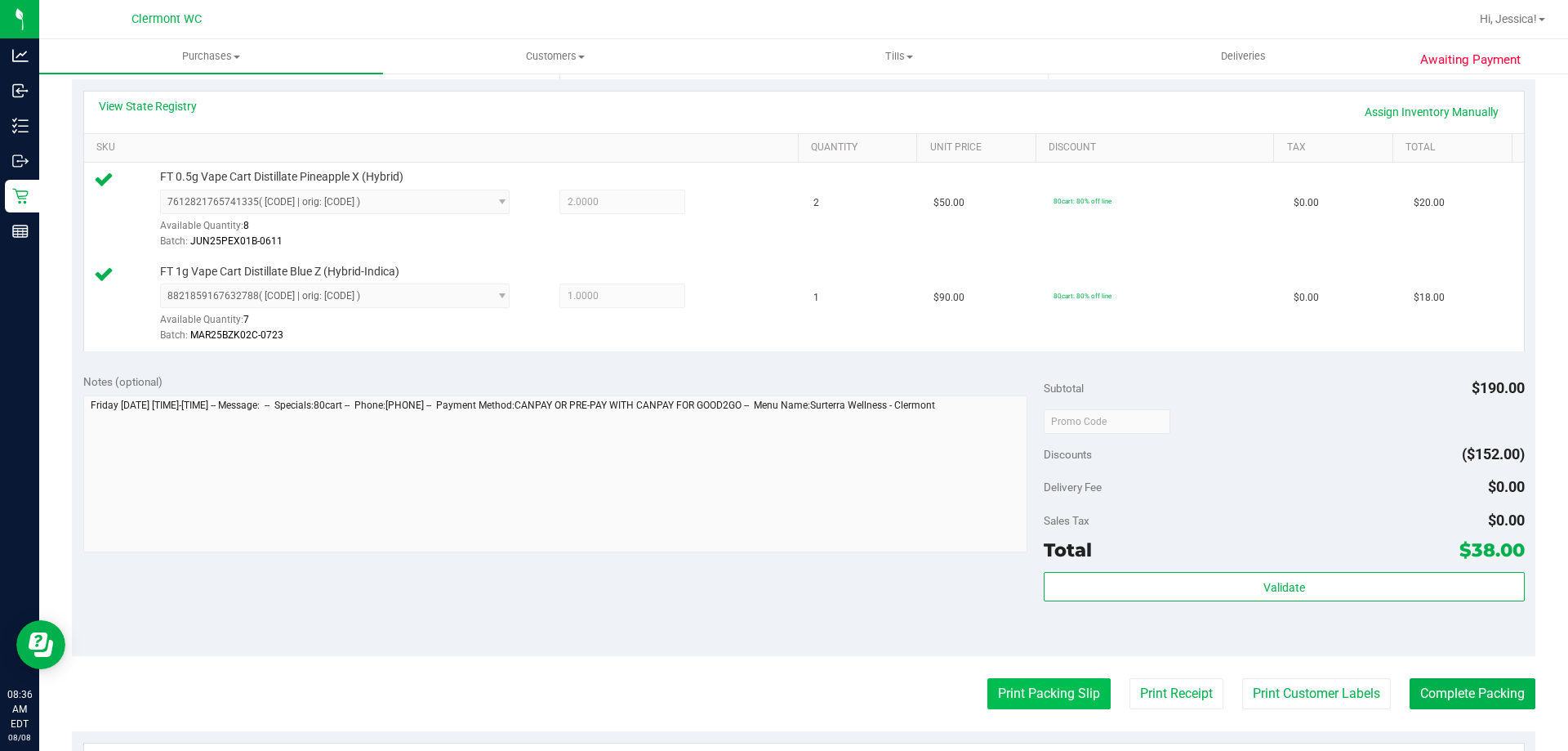 click on "Print Packing Slip" at bounding box center [1049, 694] 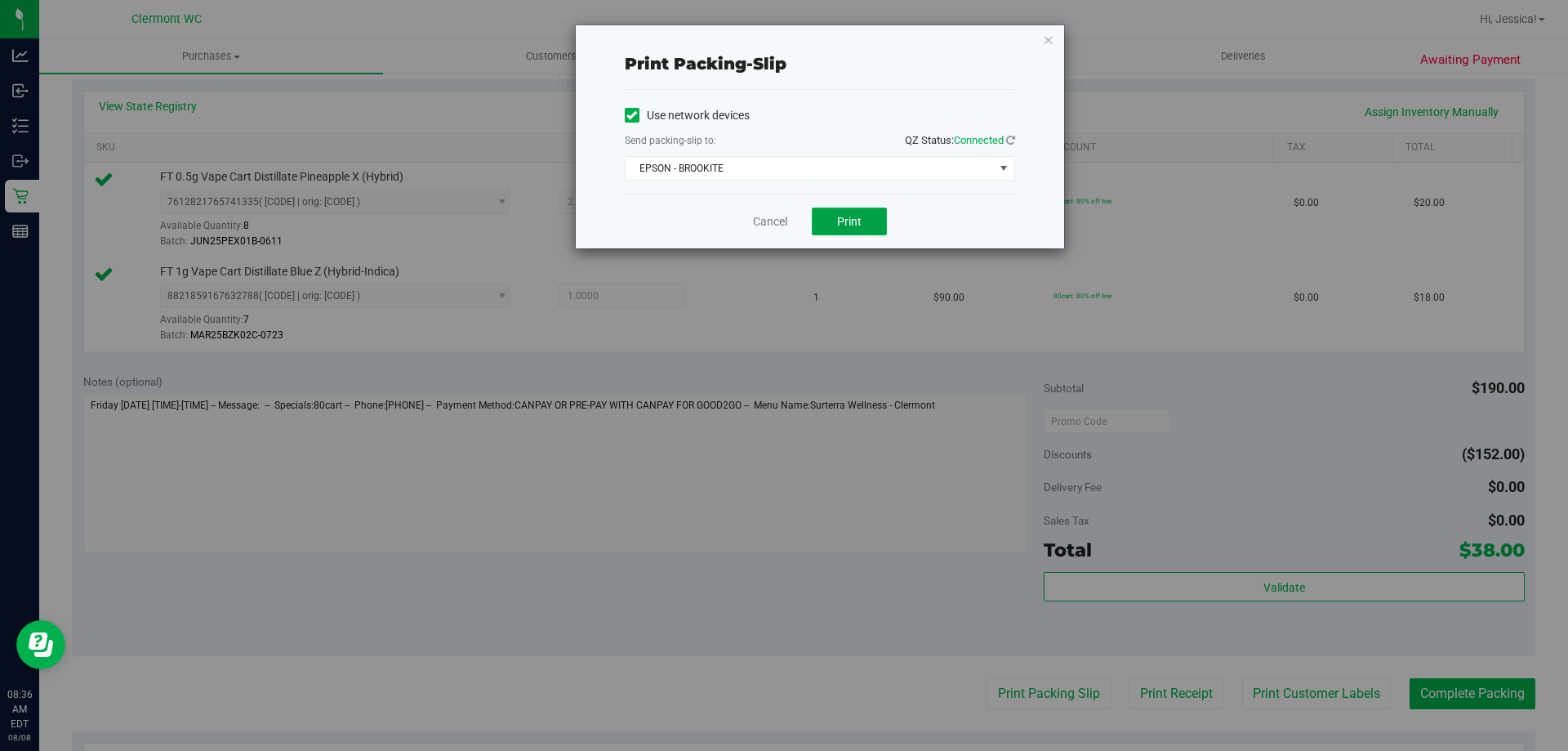 click on "Print" at bounding box center [849, 221] 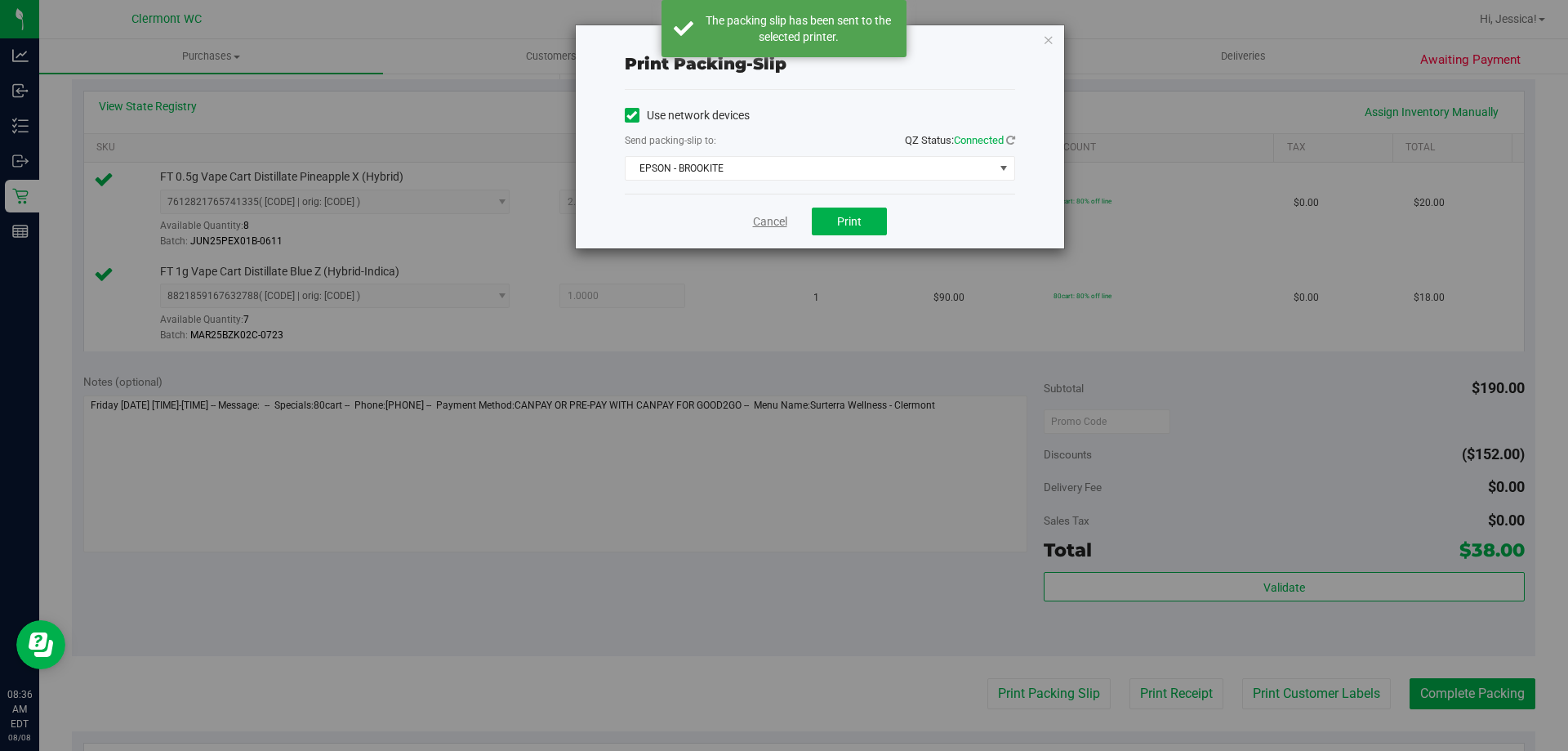 click on "Cancel" at bounding box center (770, 221) 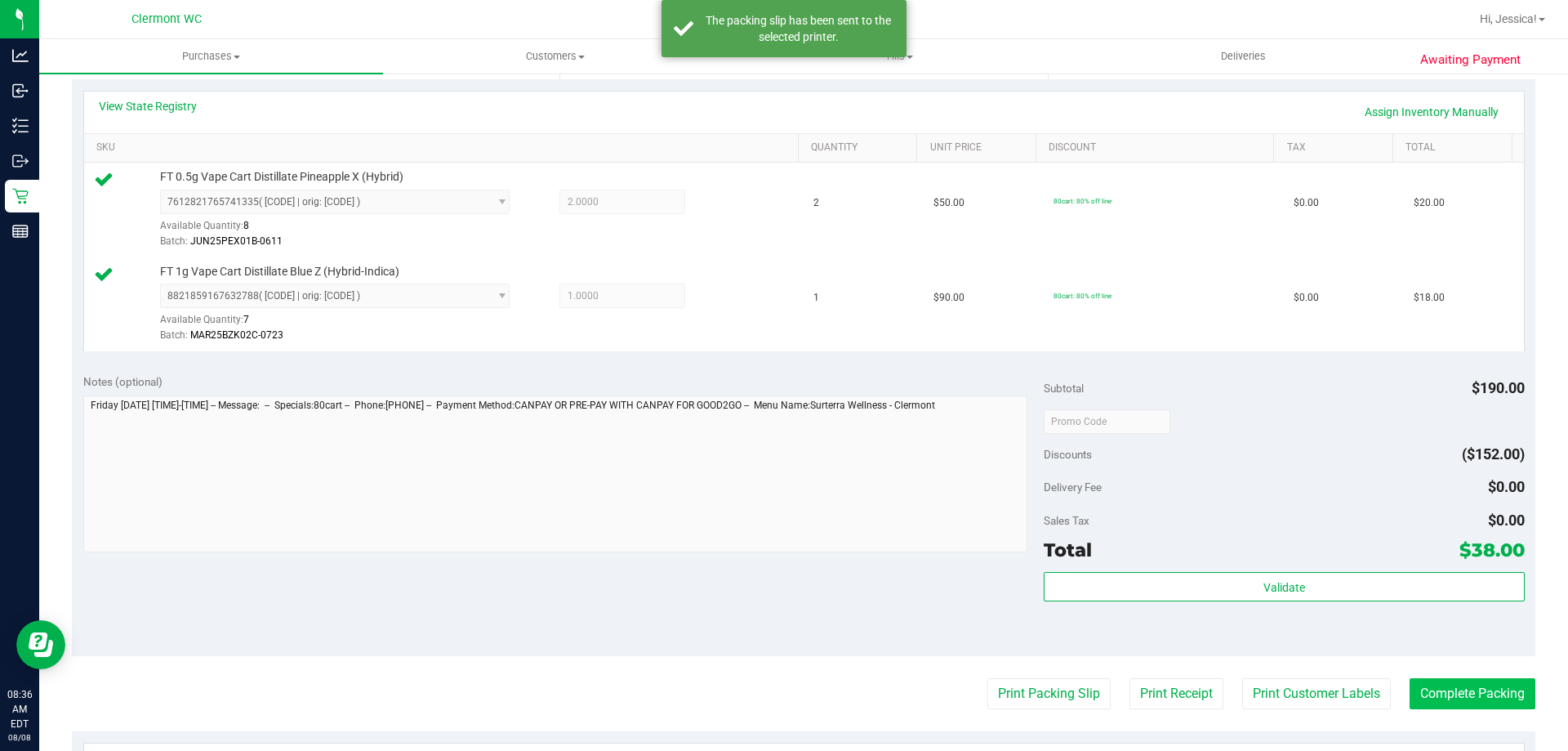 click on "Complete Packing" at bounding box center (1472, 694) 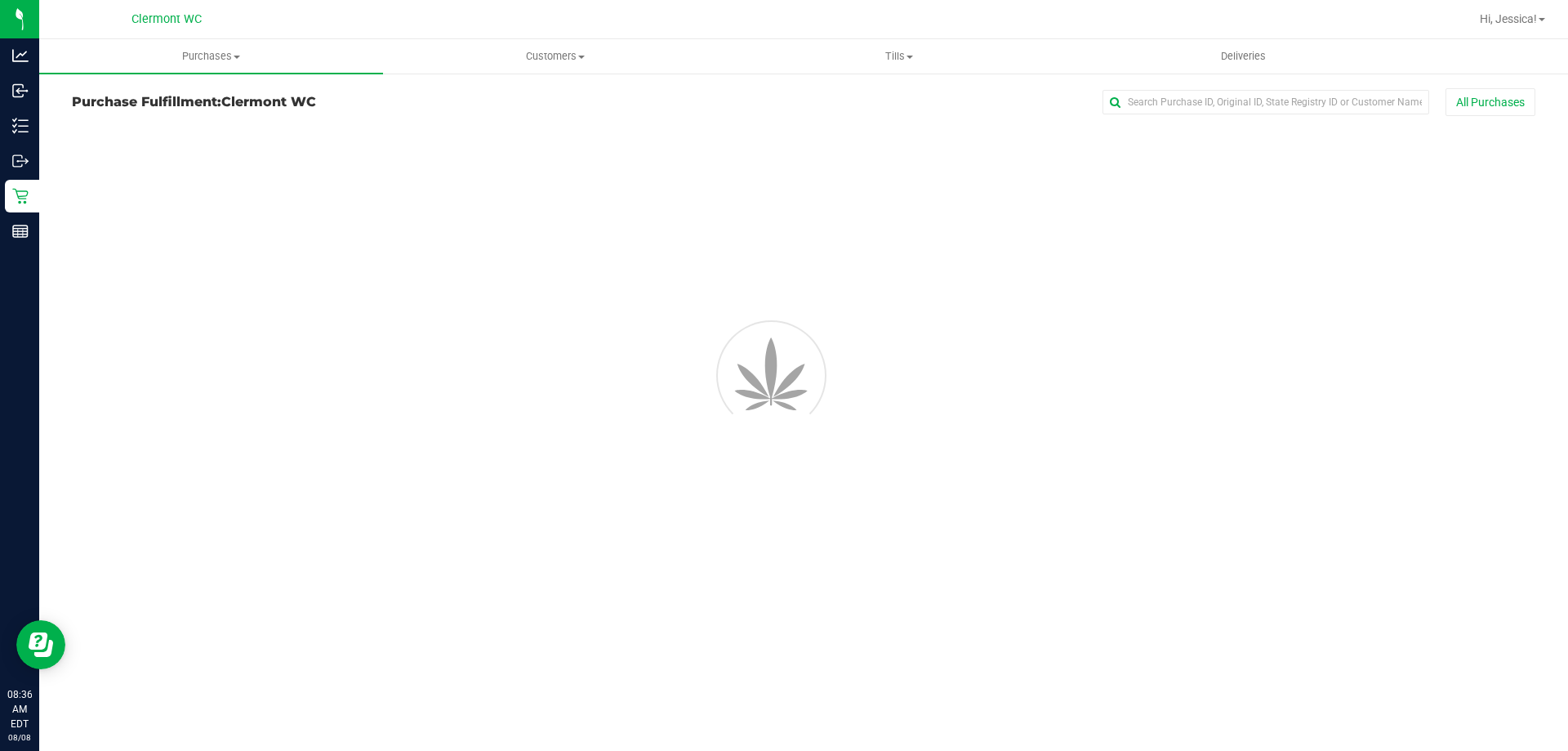 scroll, scrollTop: 0, scrollLeft: 0, axis: both 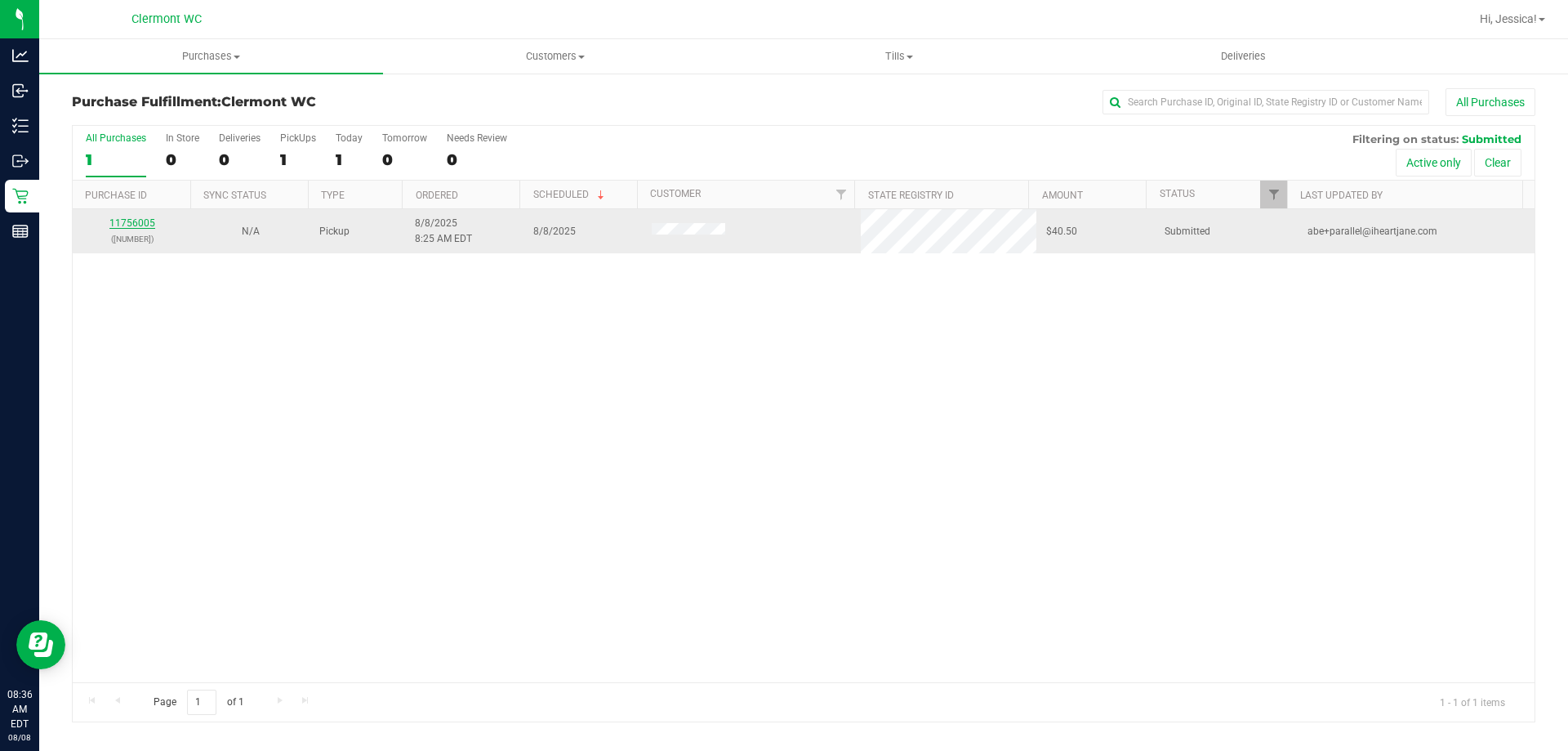 click on "11756005" at bounding box center (132, 223) 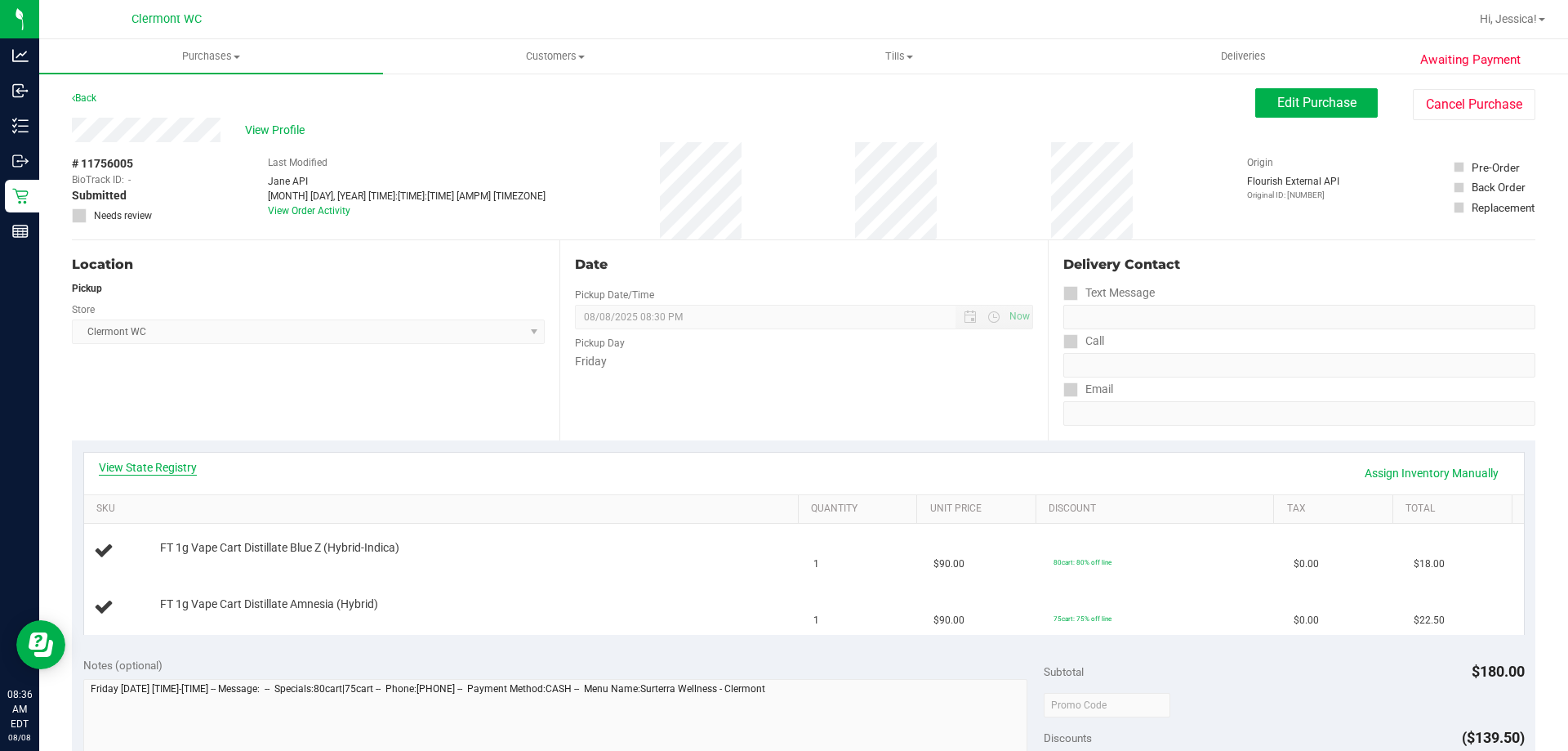 click on "View State Registry" at bounding box center (148, 467) 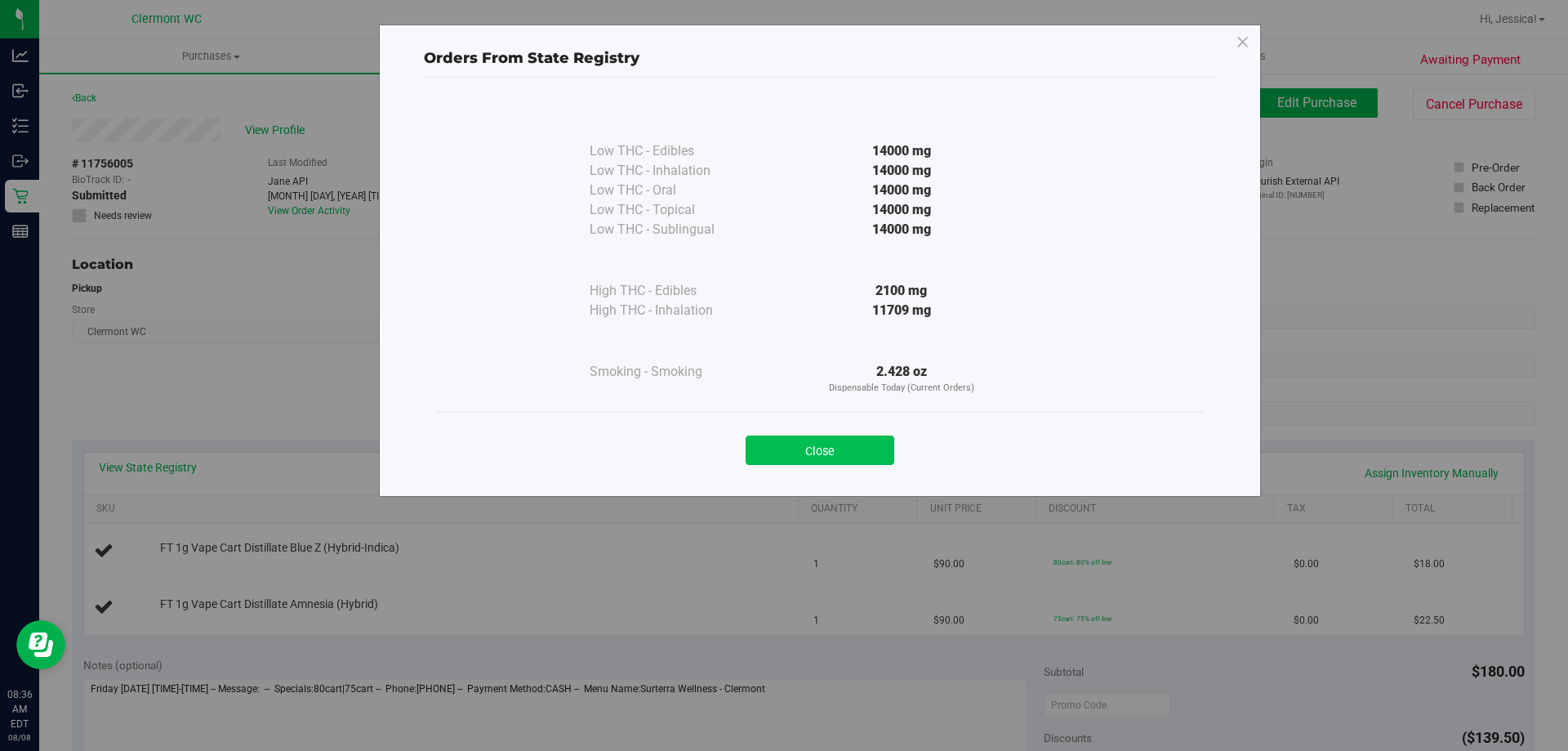 click on "Close" at bounding box center (820, 450) 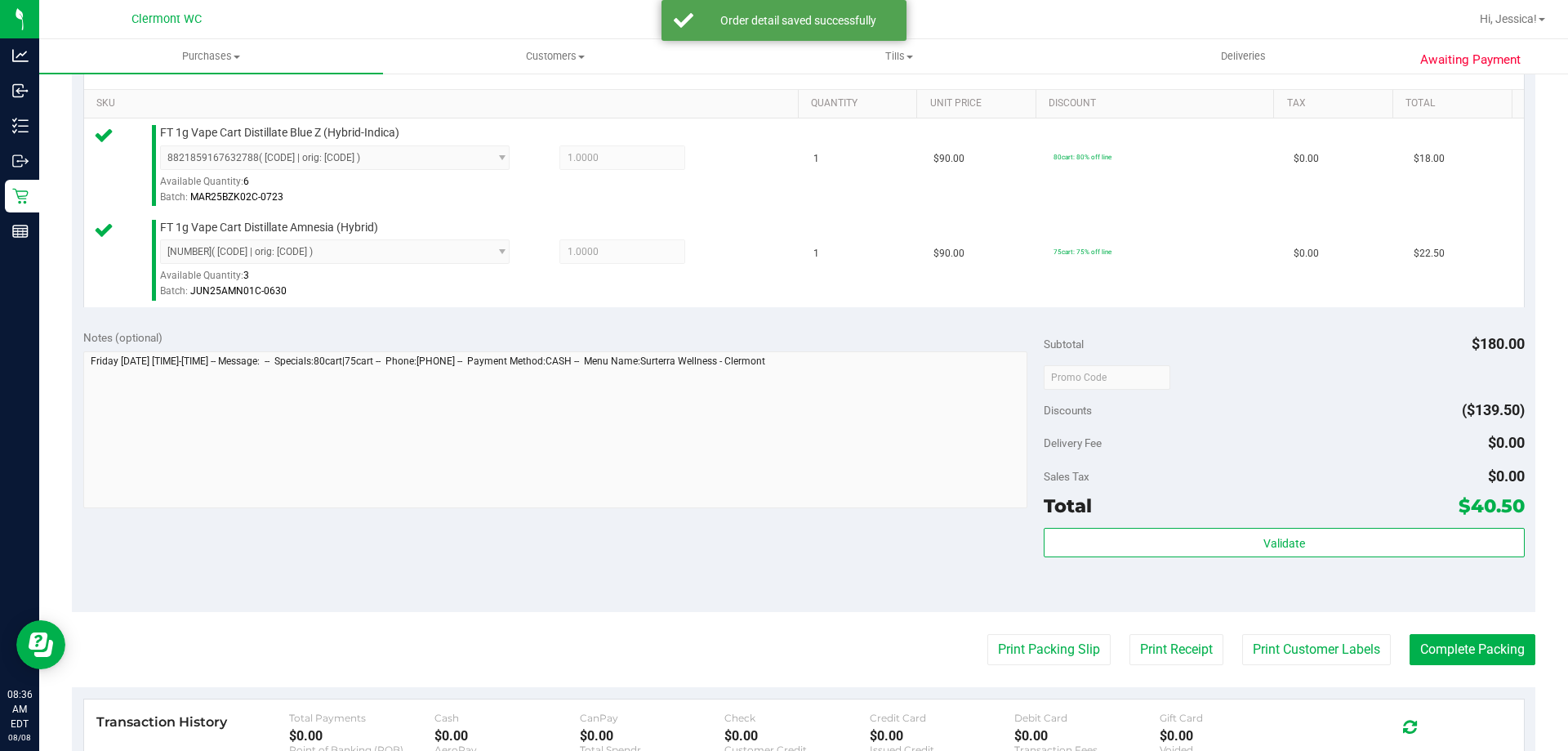 scroll, scrollTop: 409, scrollLeft: 0, axis: vertical 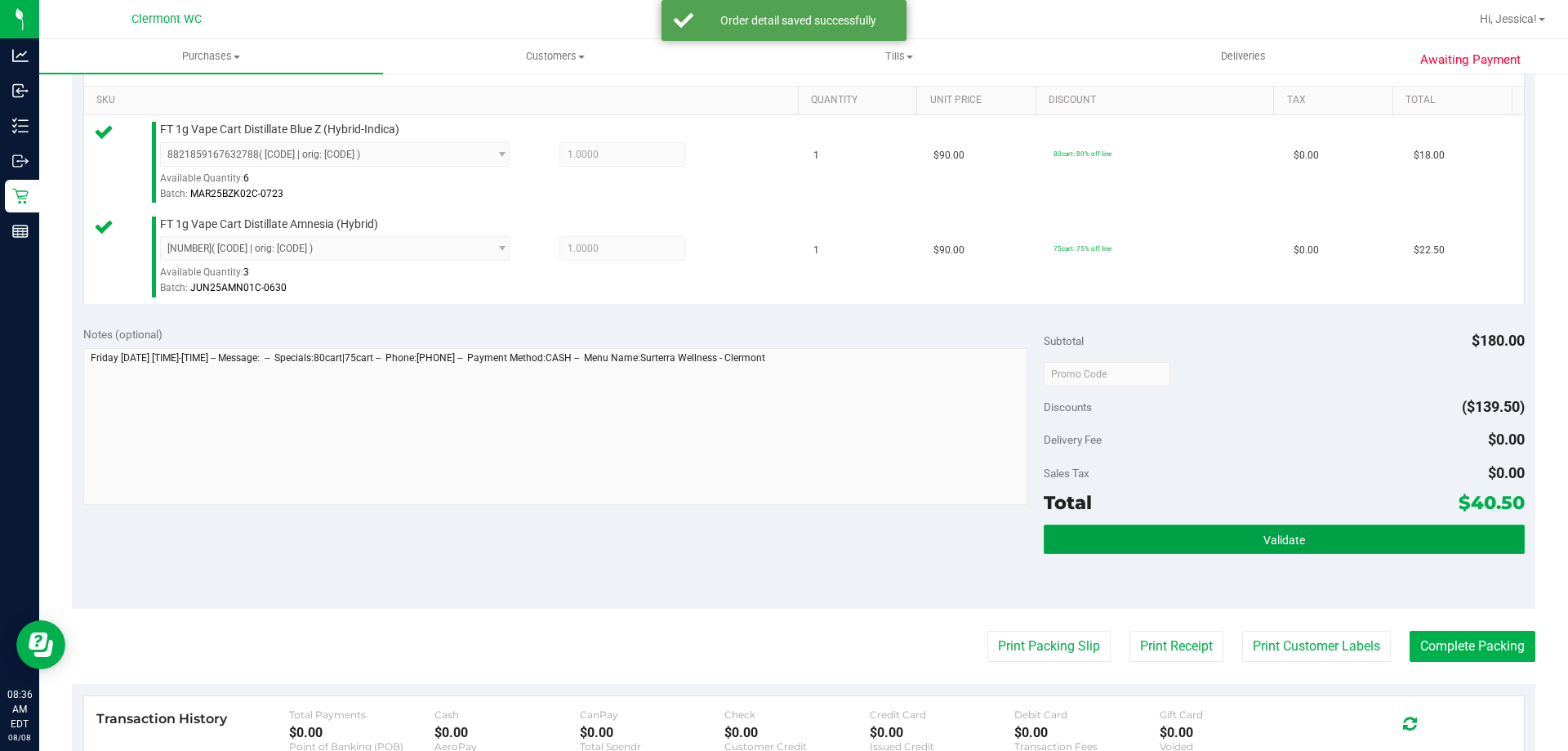 click on "Validate" at bounding box center (1284, 539) 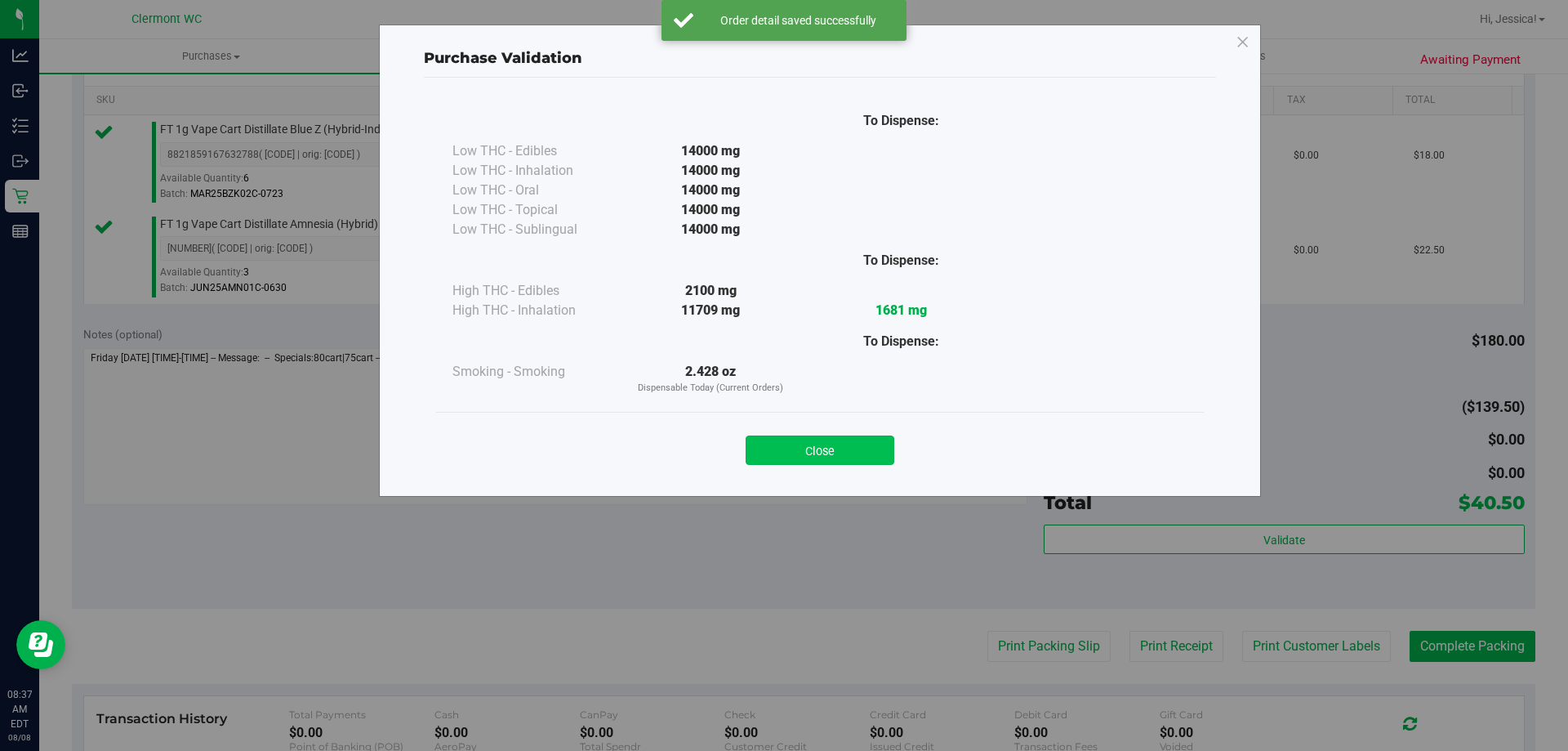 click on "Close" at bounding box center (820, 450) 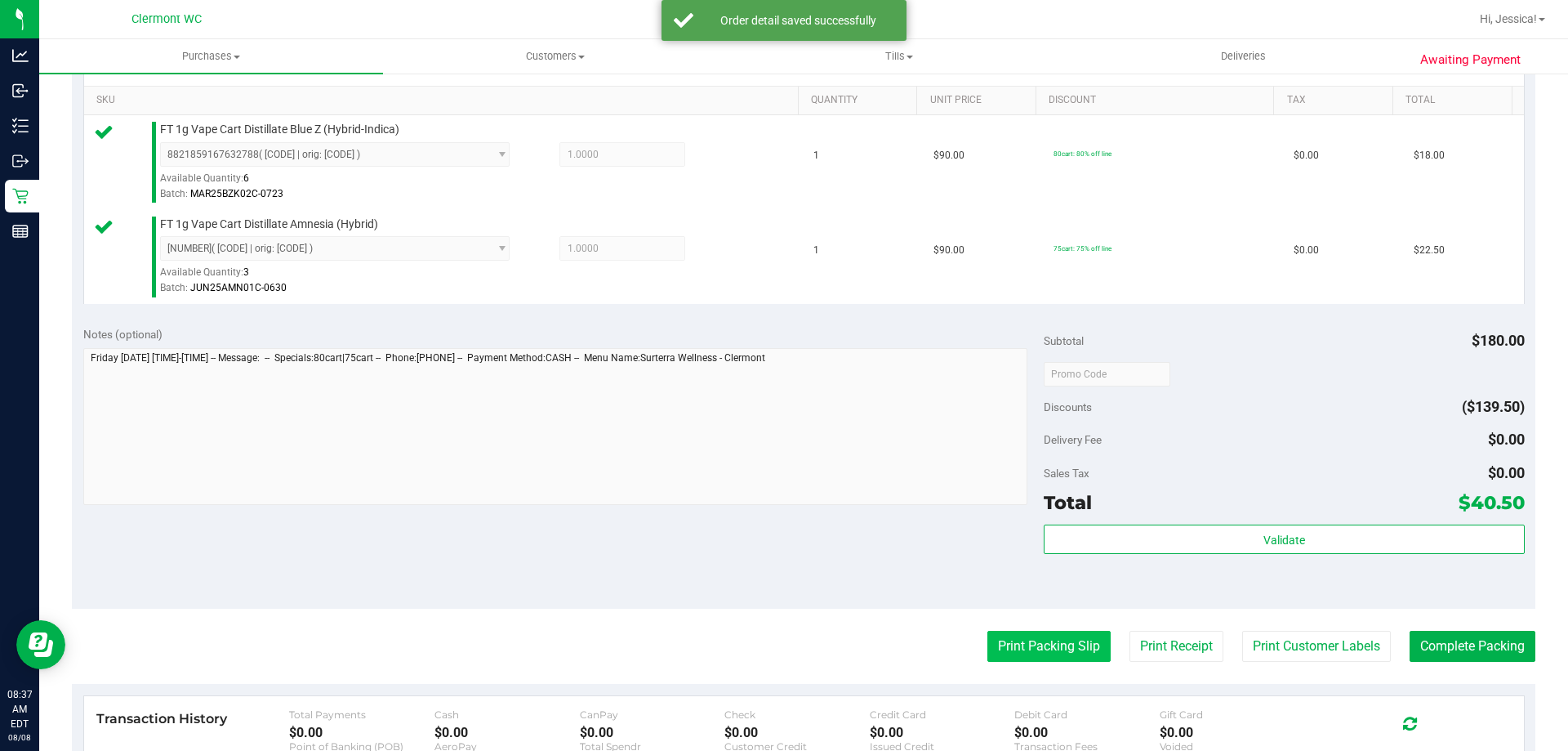 click on "Print Packing Slip" at bounding box center [1049, 646] 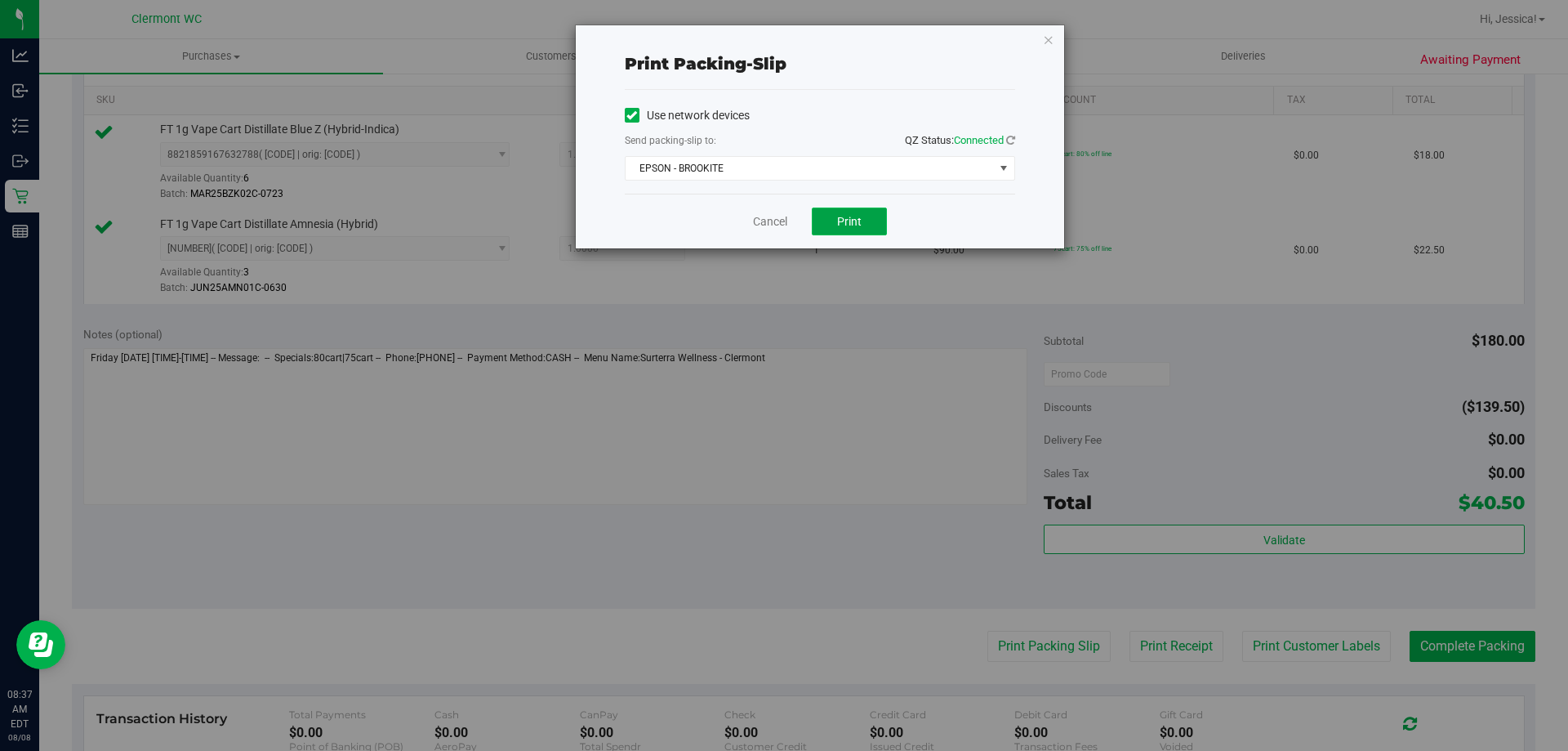 click on "Print" at bounding box center [849, 221] 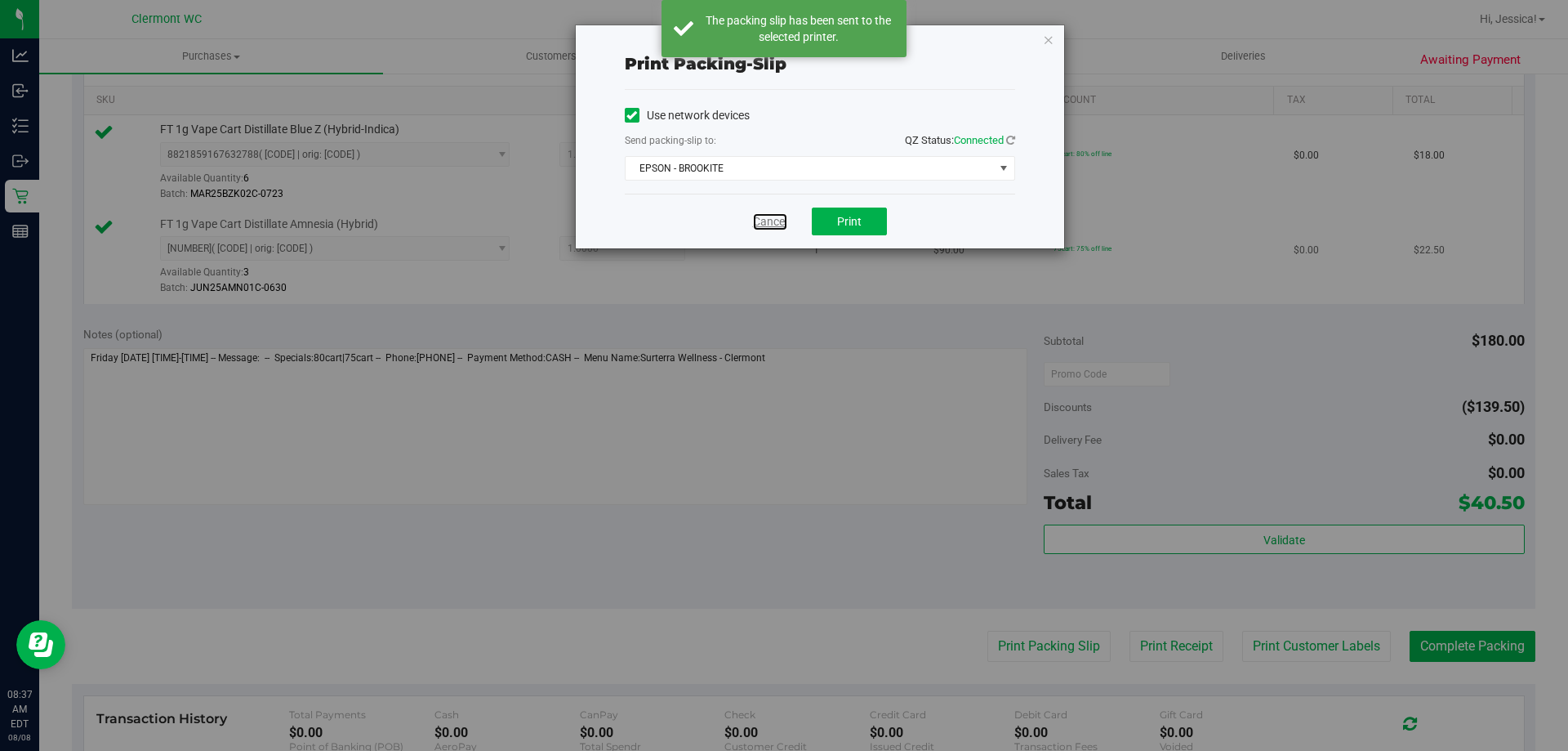 click on "Cancel" at bounding box center [770, 221] 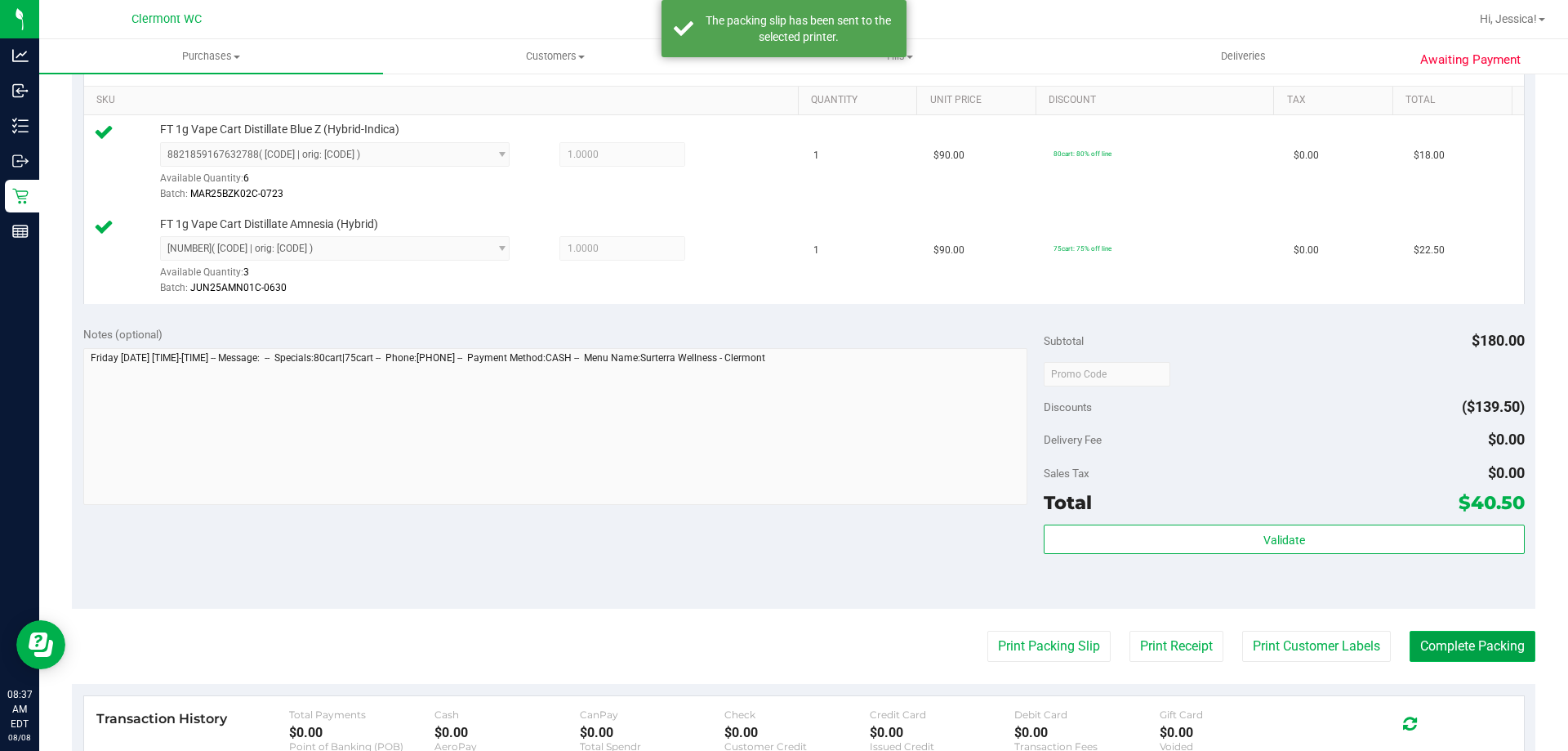 click on "Complete Packing" at bounding box center (1472, 646) 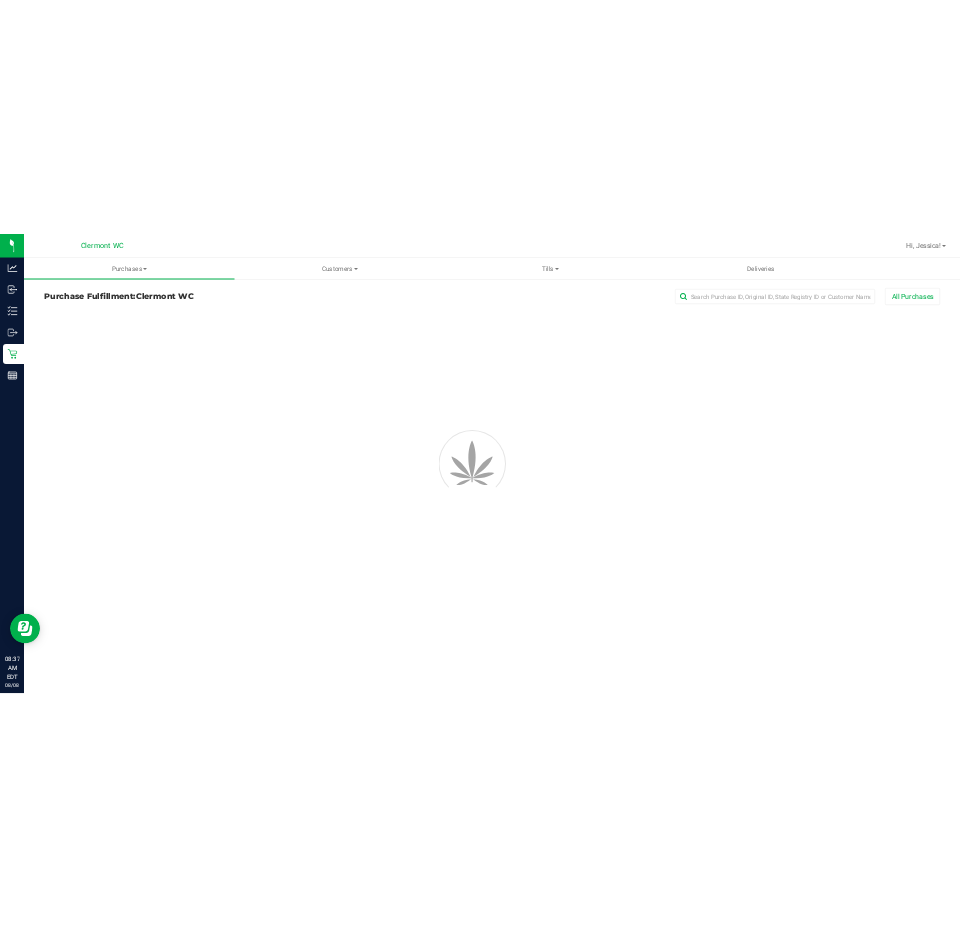 scroll, scrollTop: 0, scrollLeft: 0, axis: both 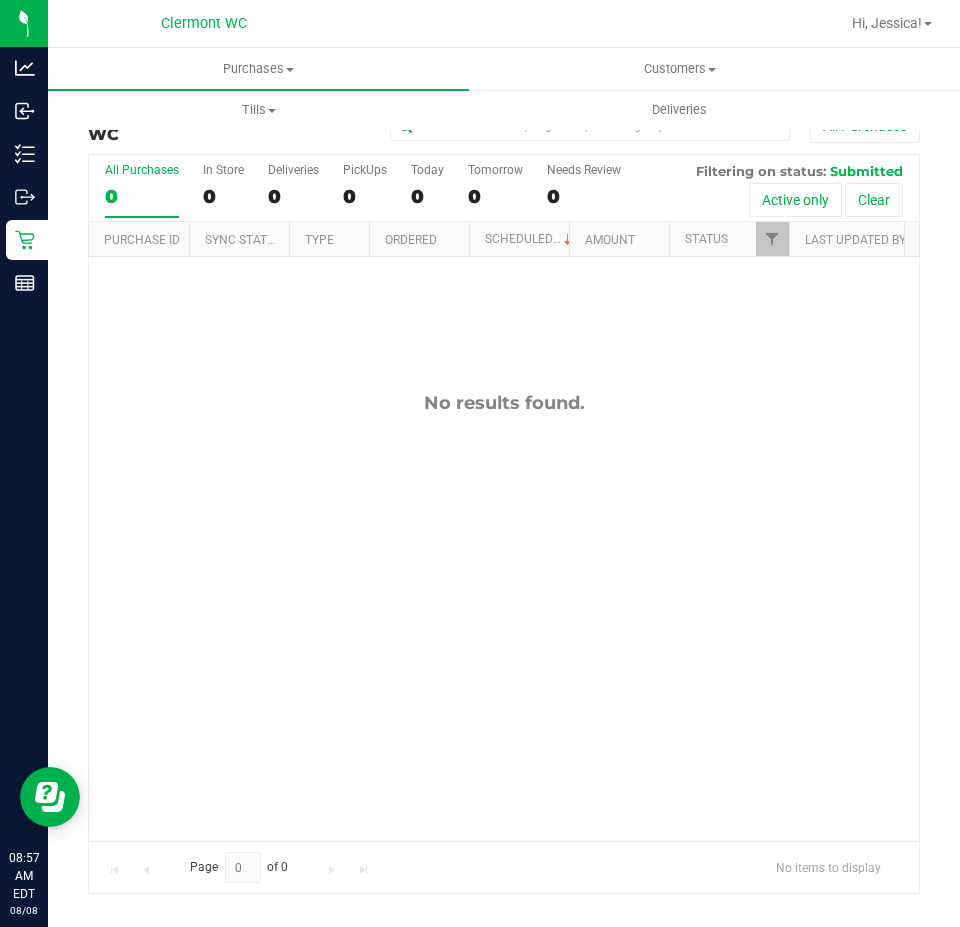 click on "No results found." at bounding box center [504, 403] 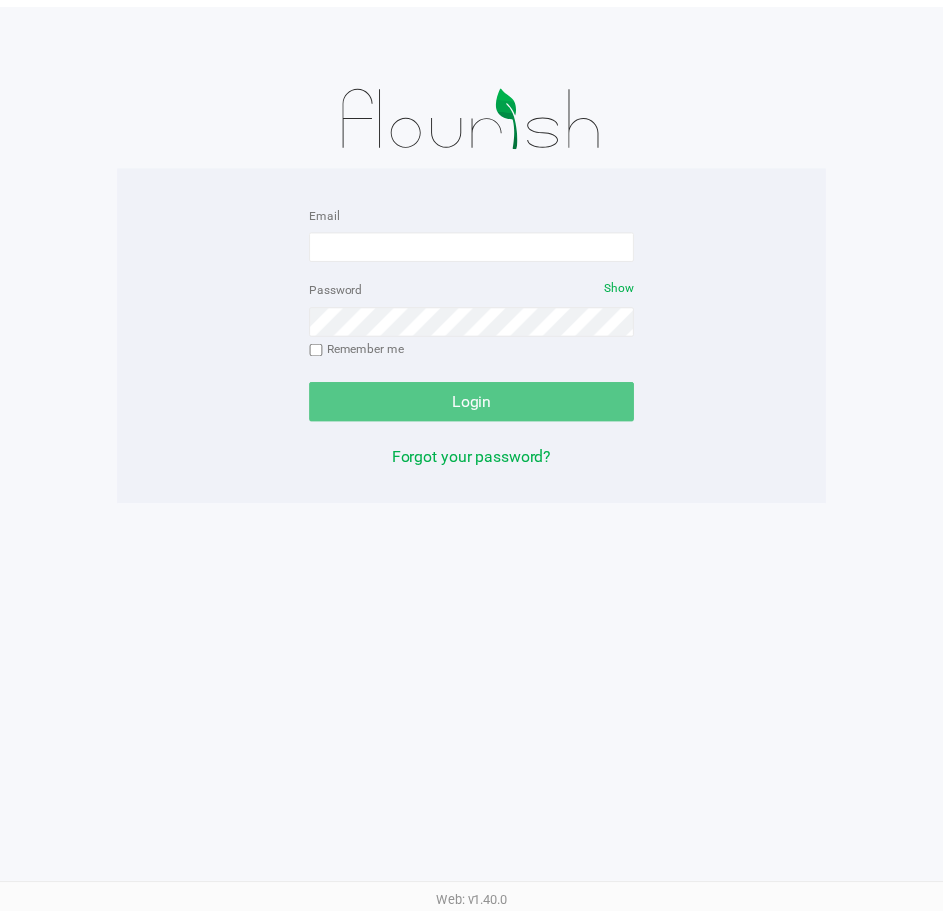 scroll, scrollTop: 0, scrollLeft: 0, axis: both 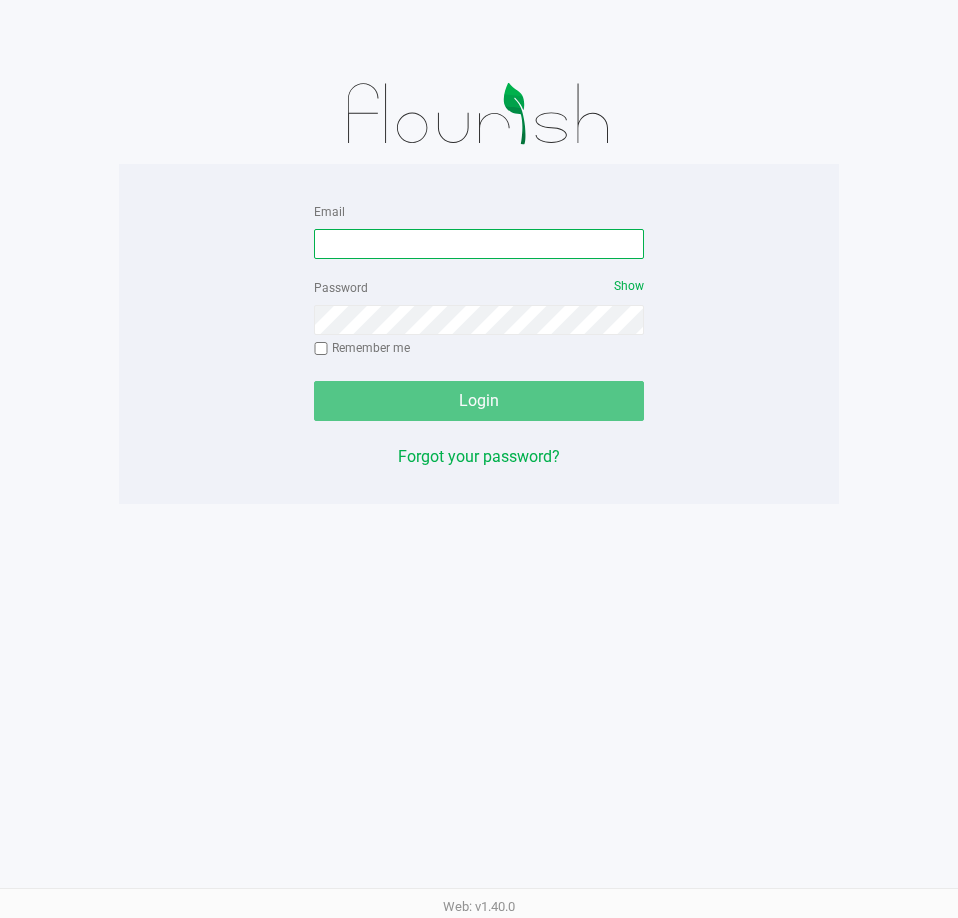 click on "Email" at bounding box center [479, 244] 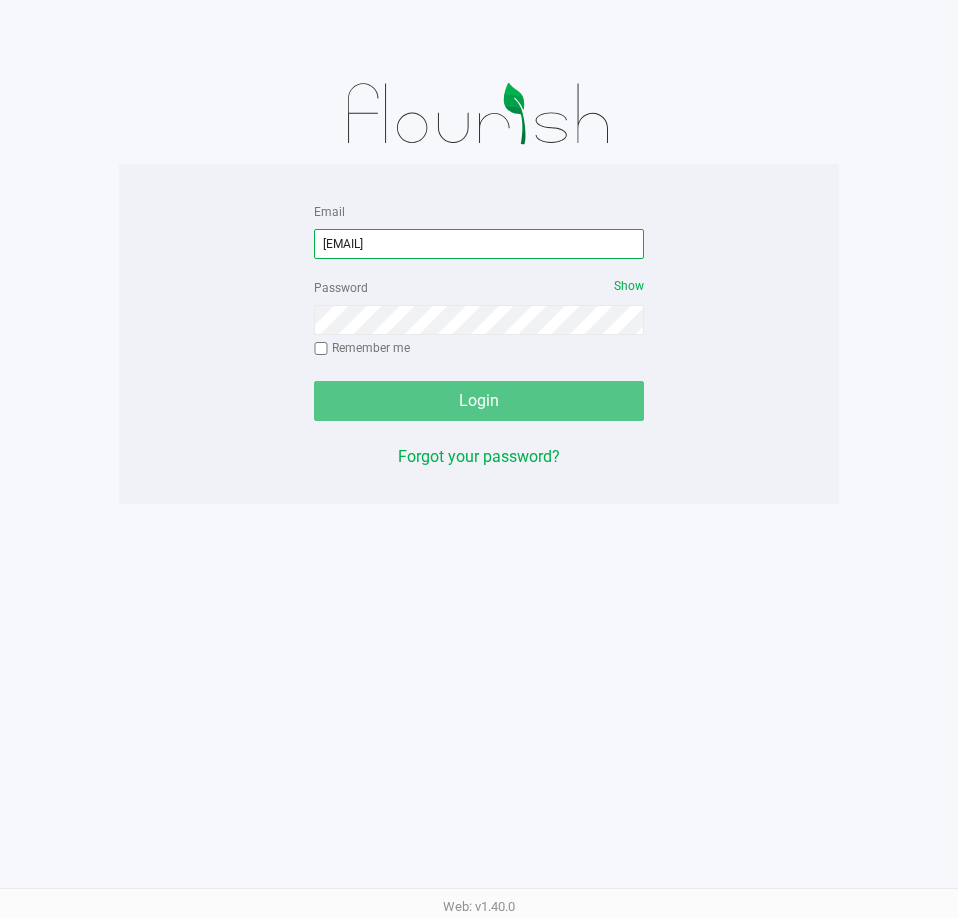 type on "[EMAIL]" 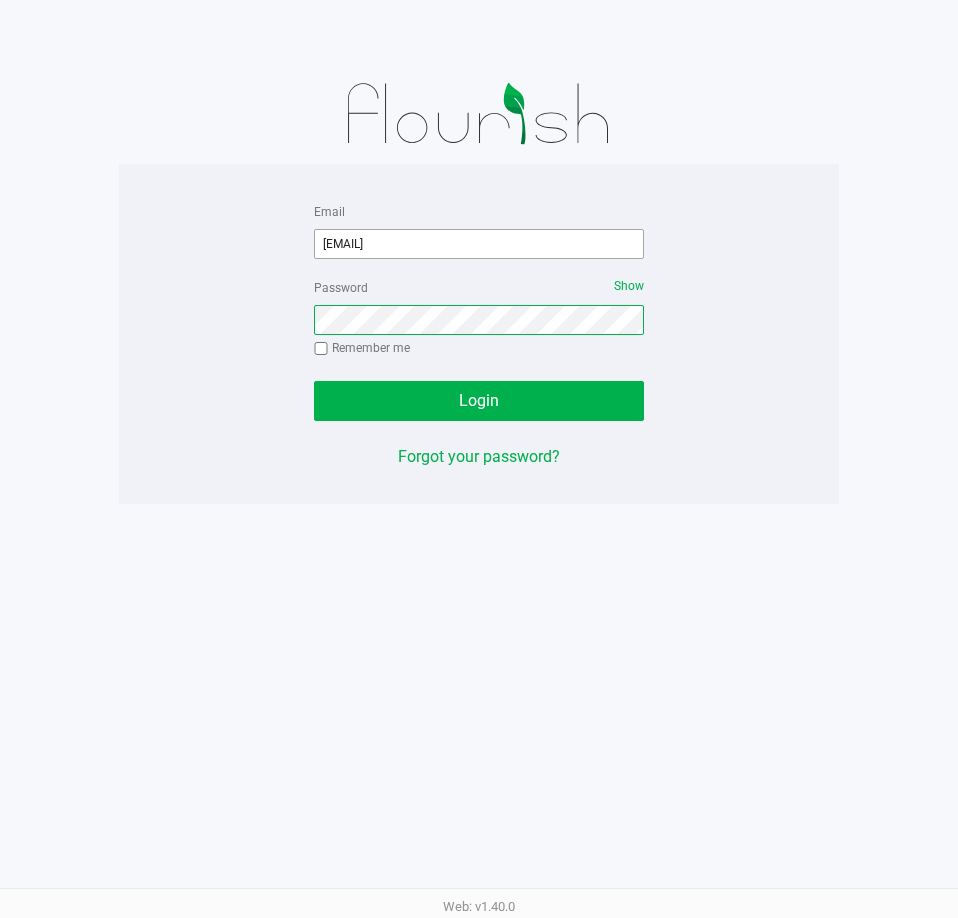 click on "Login" 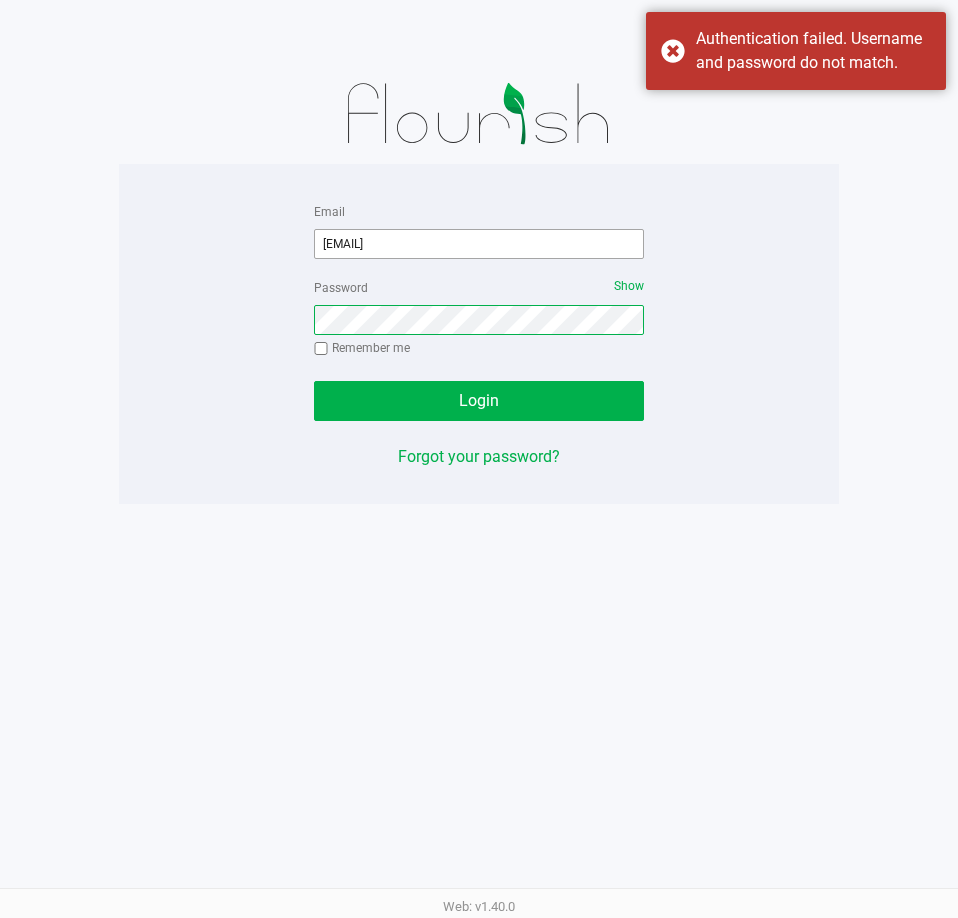 click on "Login" 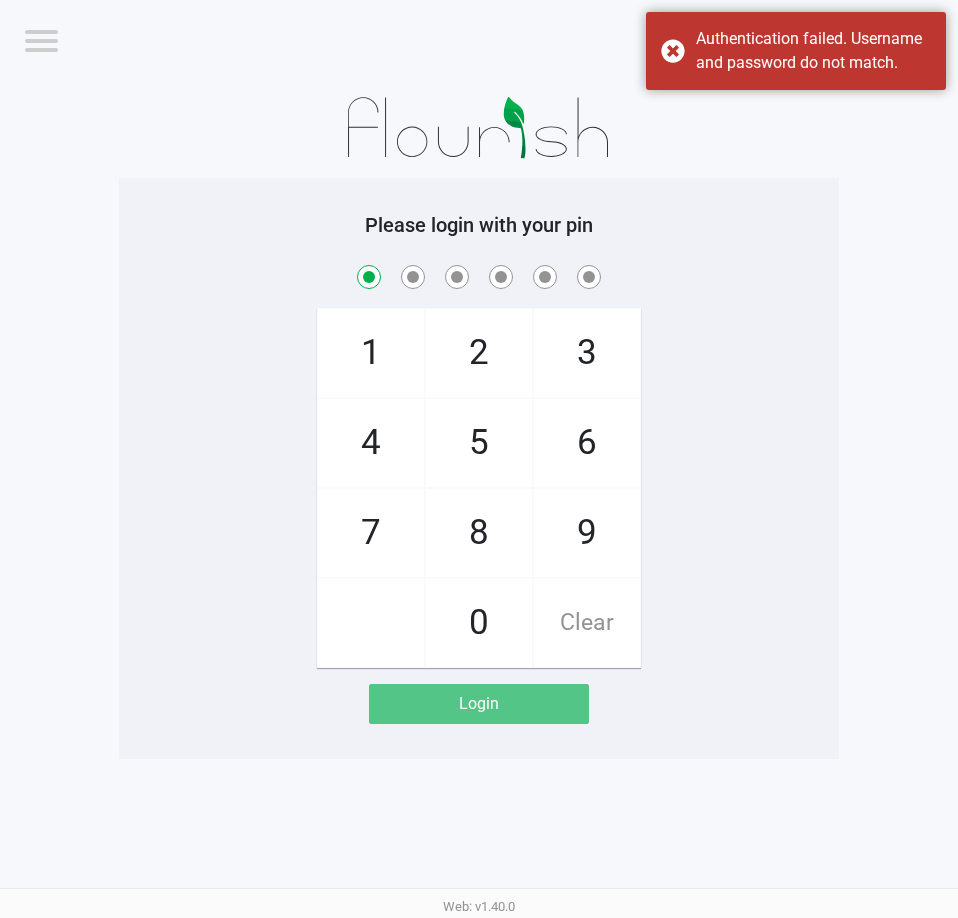 checkbox on "true" 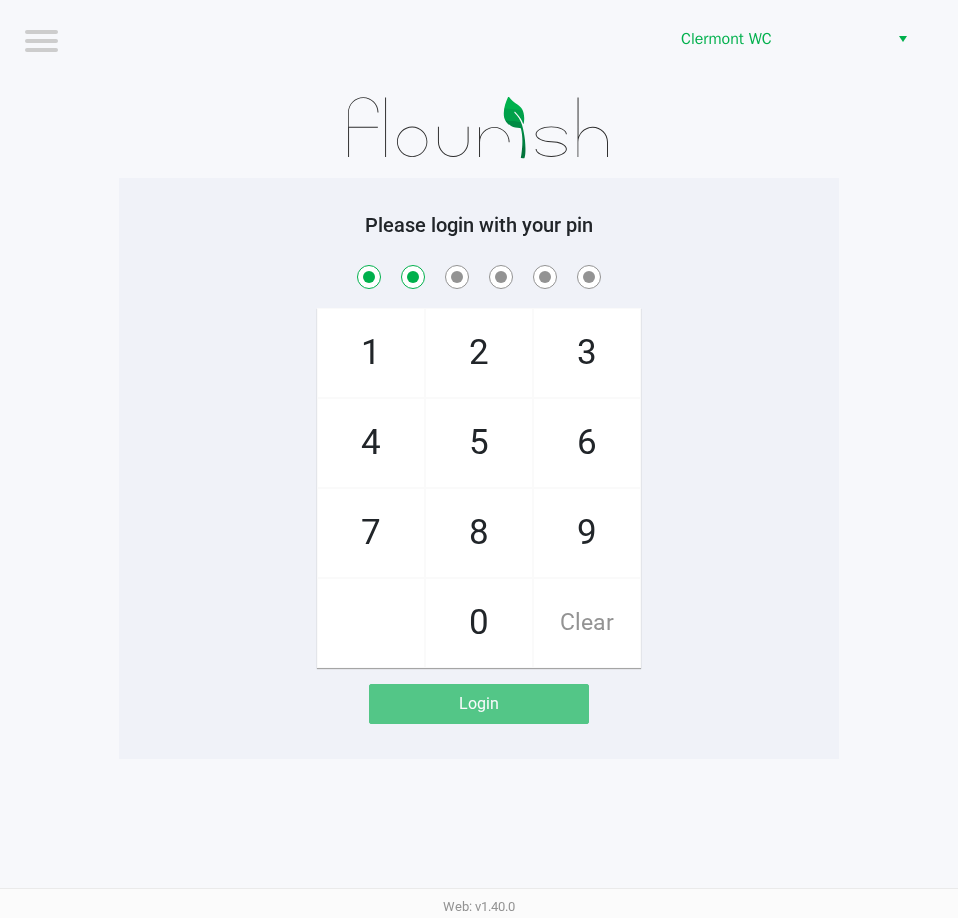 checkbox on "true" 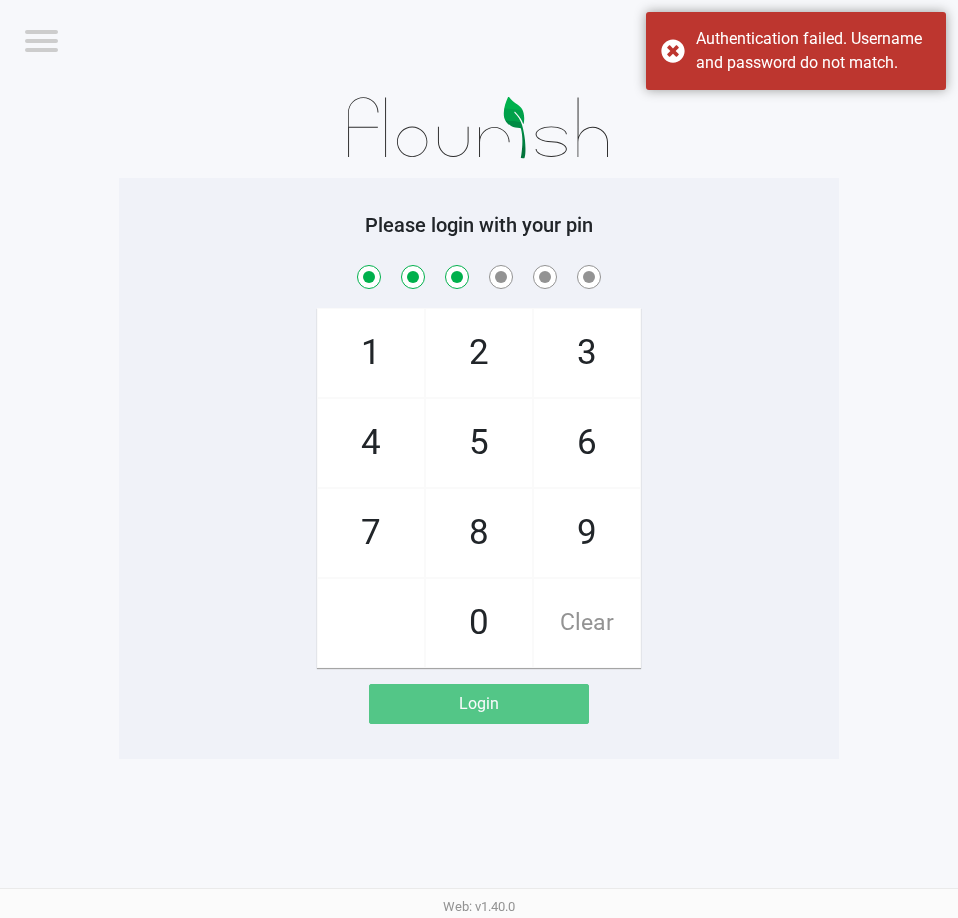 checkbox on "true" 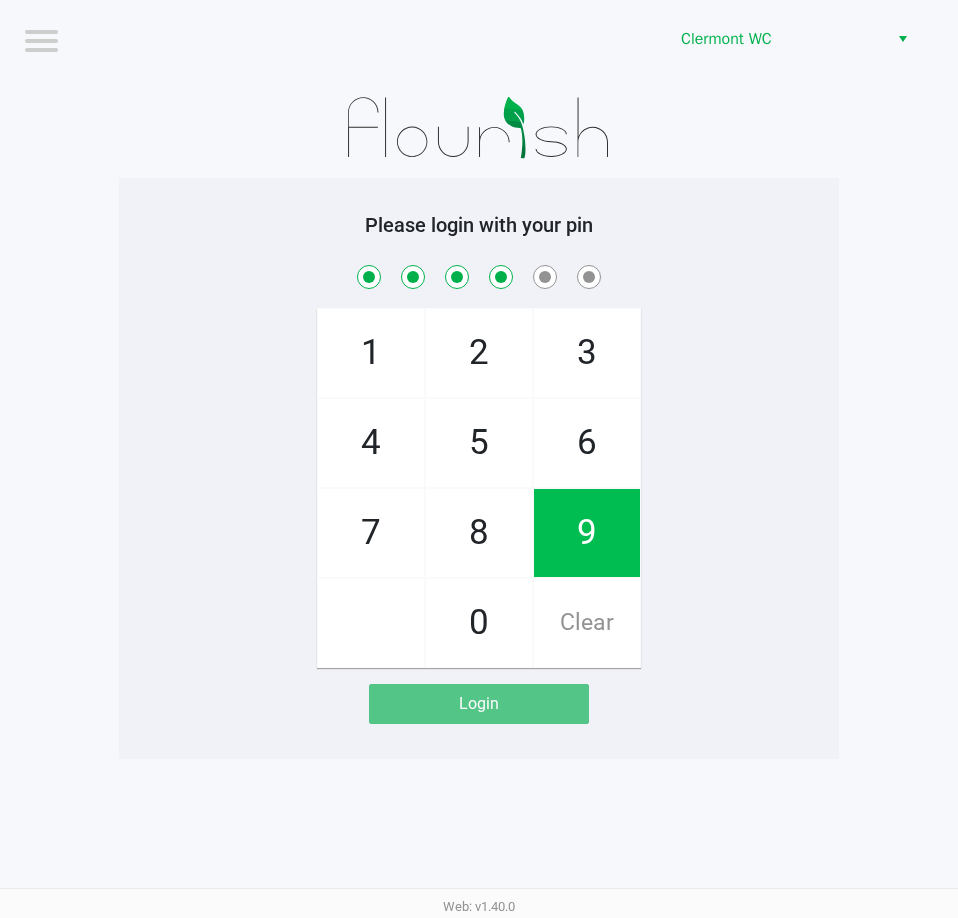 checkbox on "true" 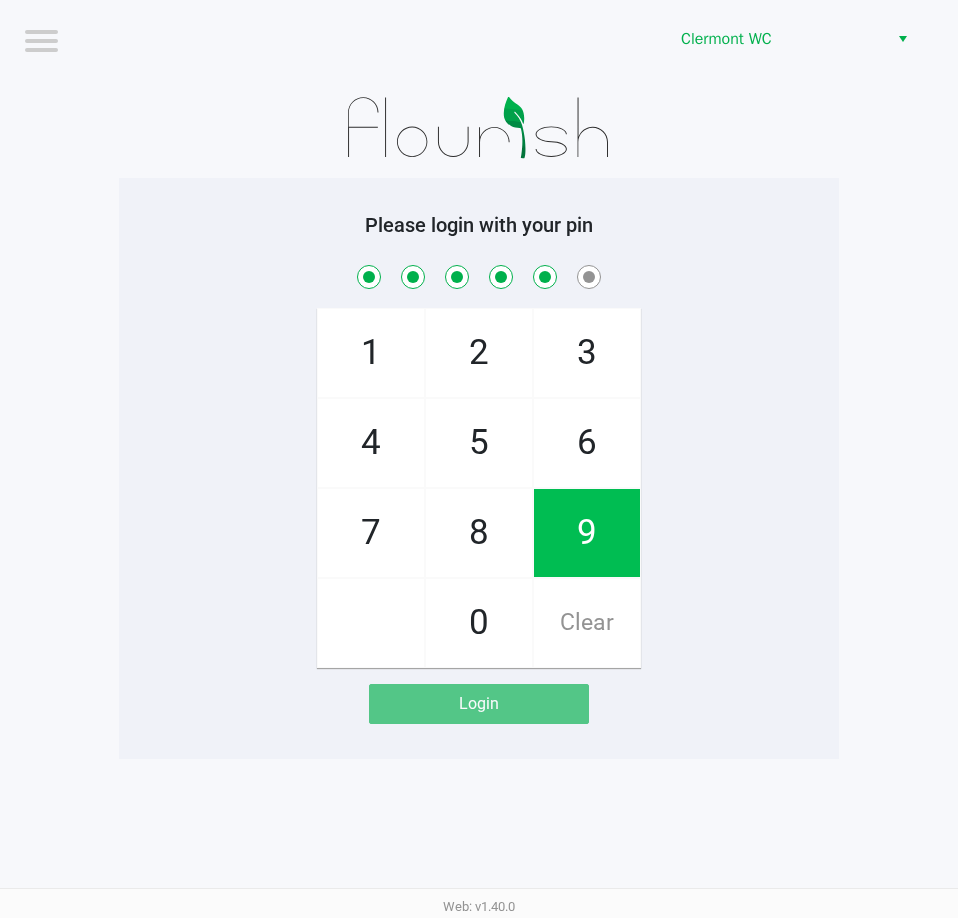 checkbox on "true" 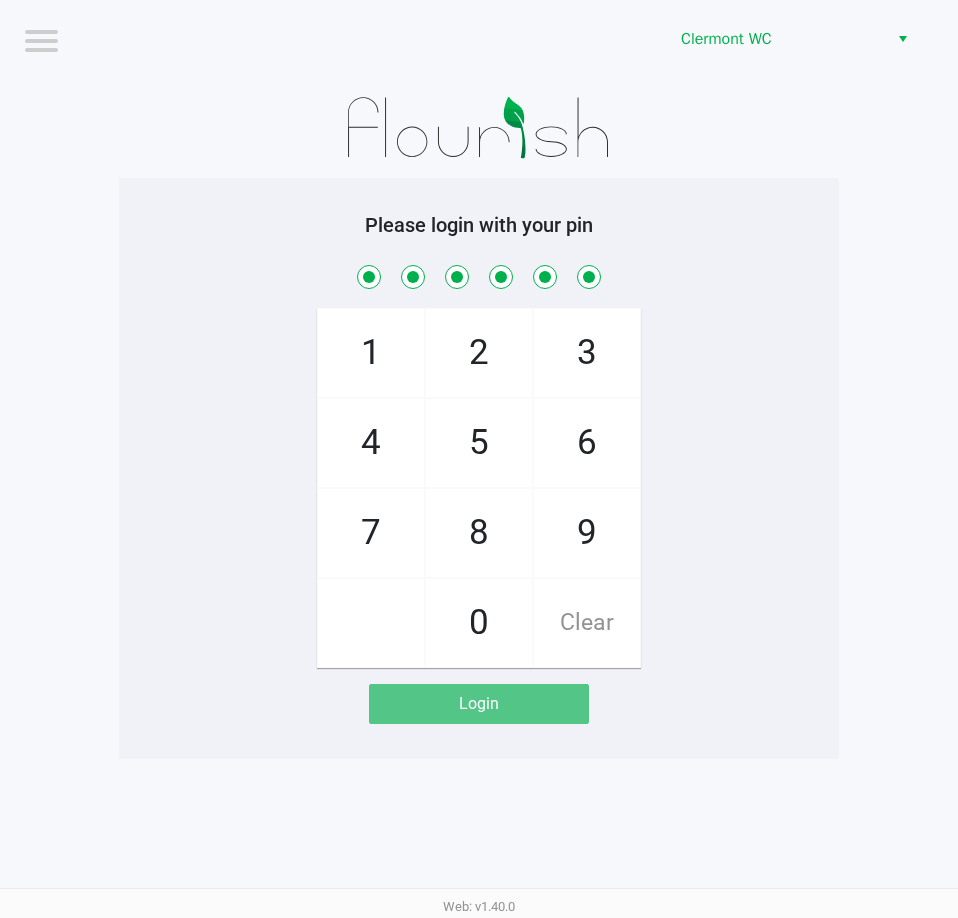 checkbox on "true" 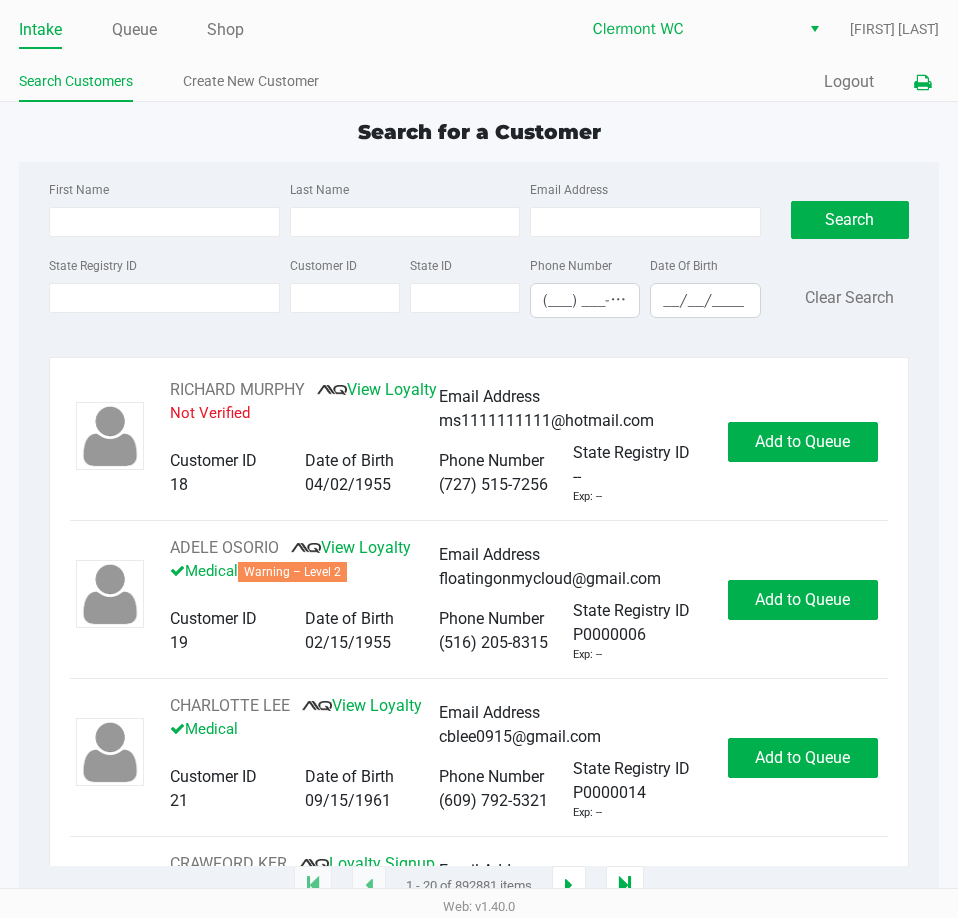 click 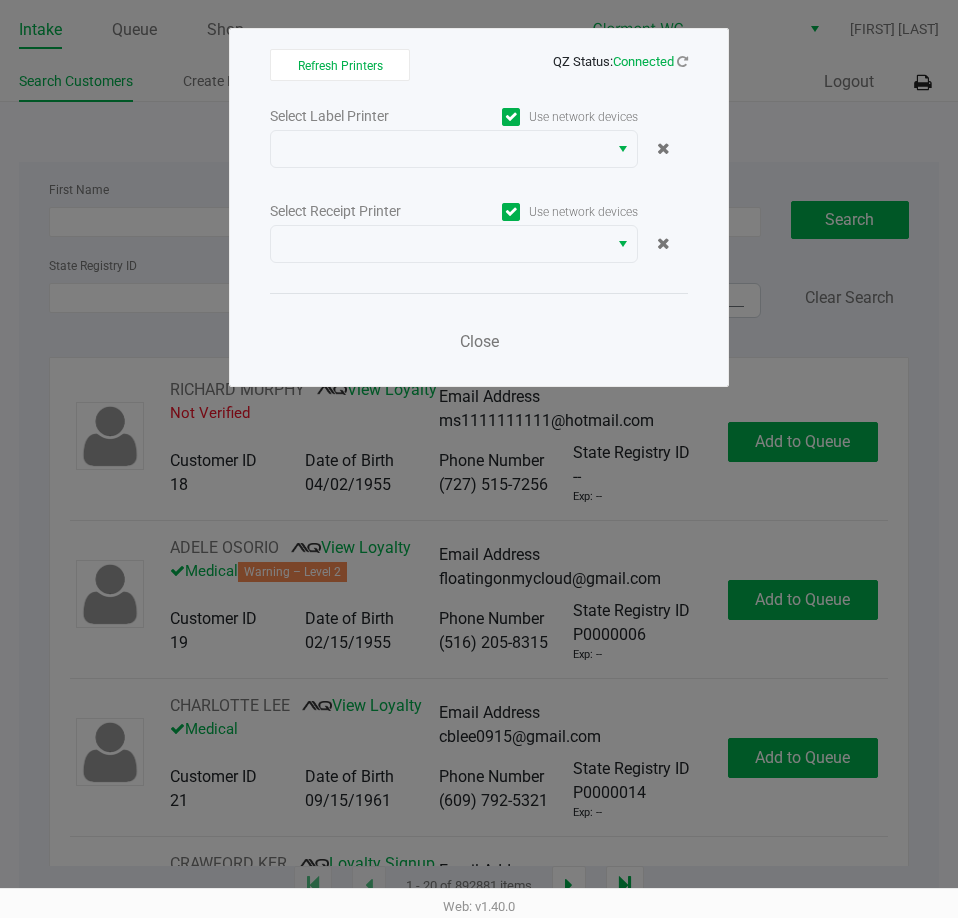 click on "Select Label Printer   Use network devices   Select Receipt Printer   Use network devices   Close" 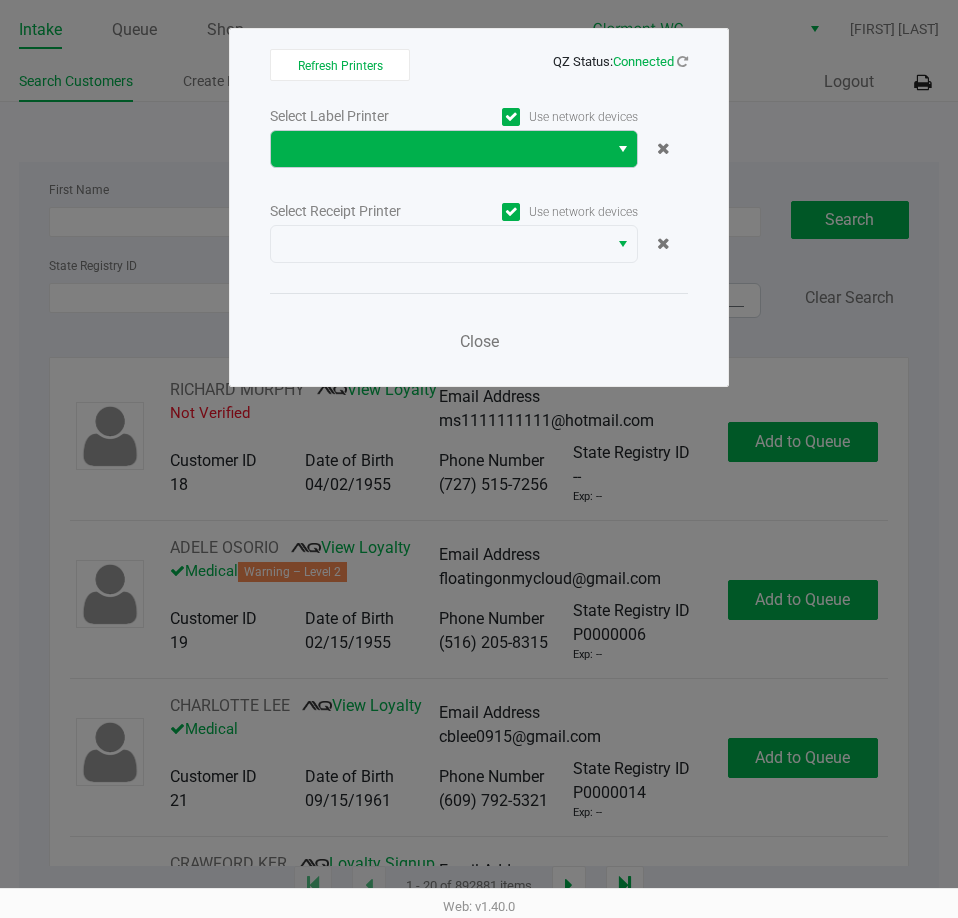 click at bounding box center [622, 149] 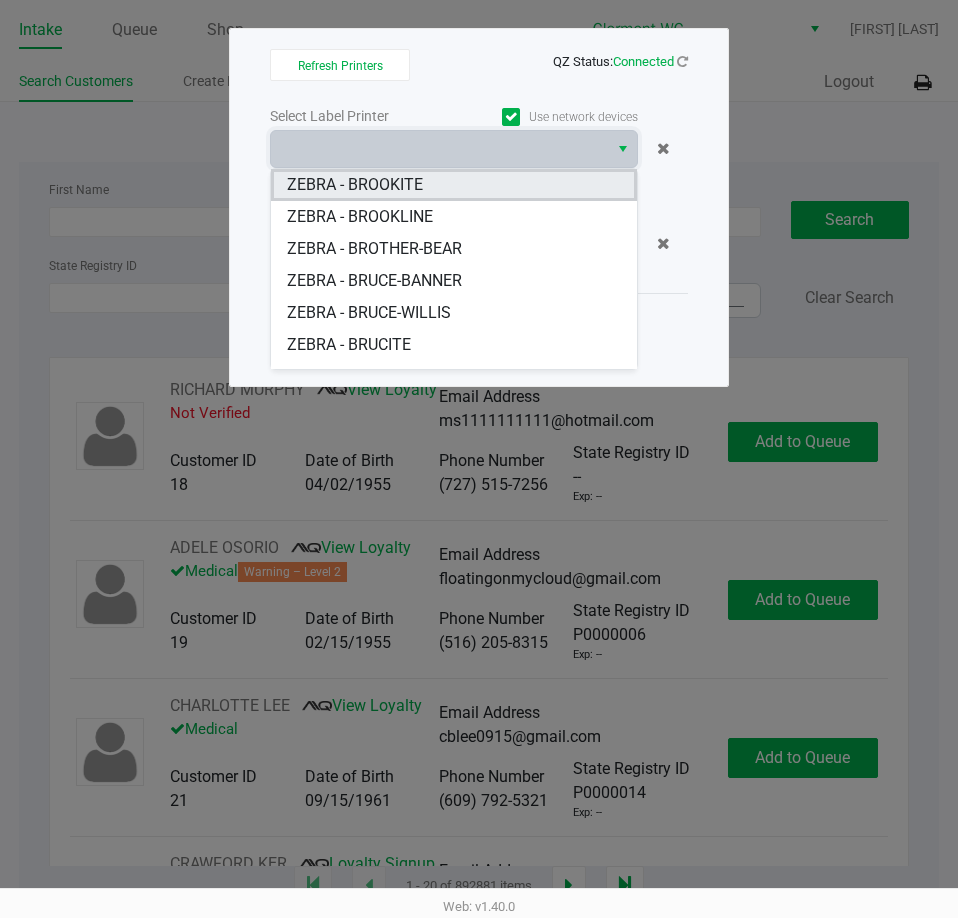click on "ZEBRA - BROOKITE" at bounding box center (355, 185) 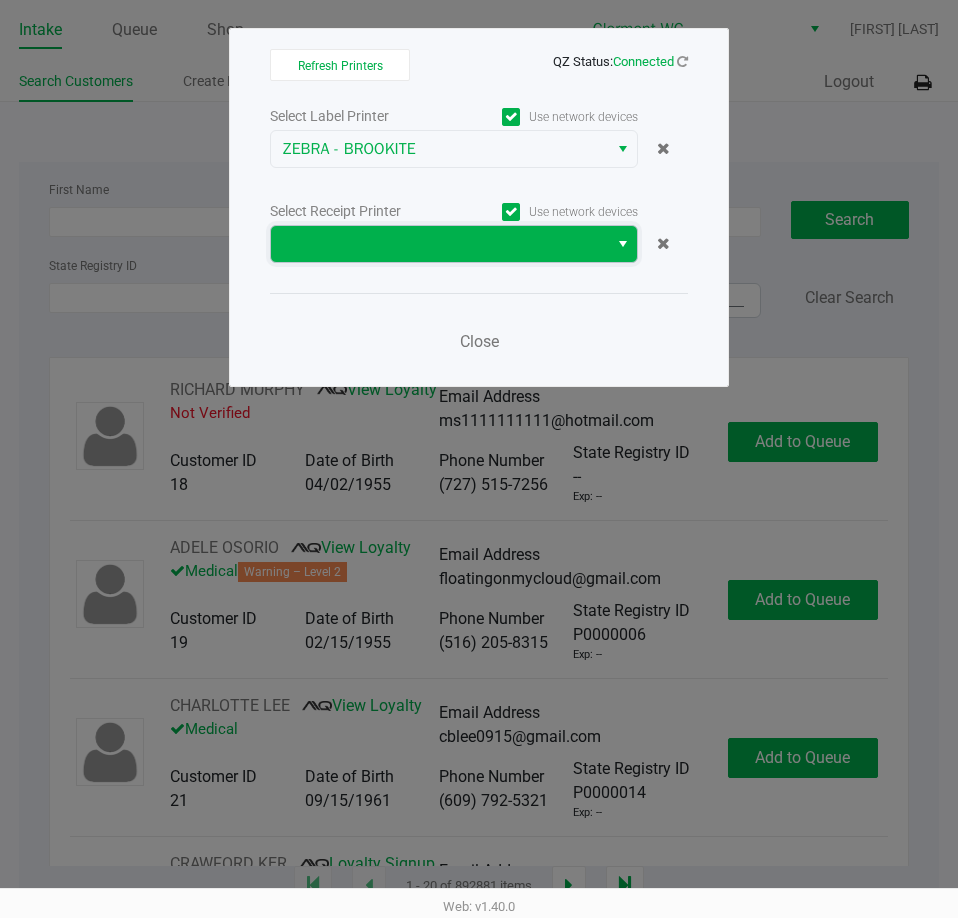click at bounding box center (439, 244) 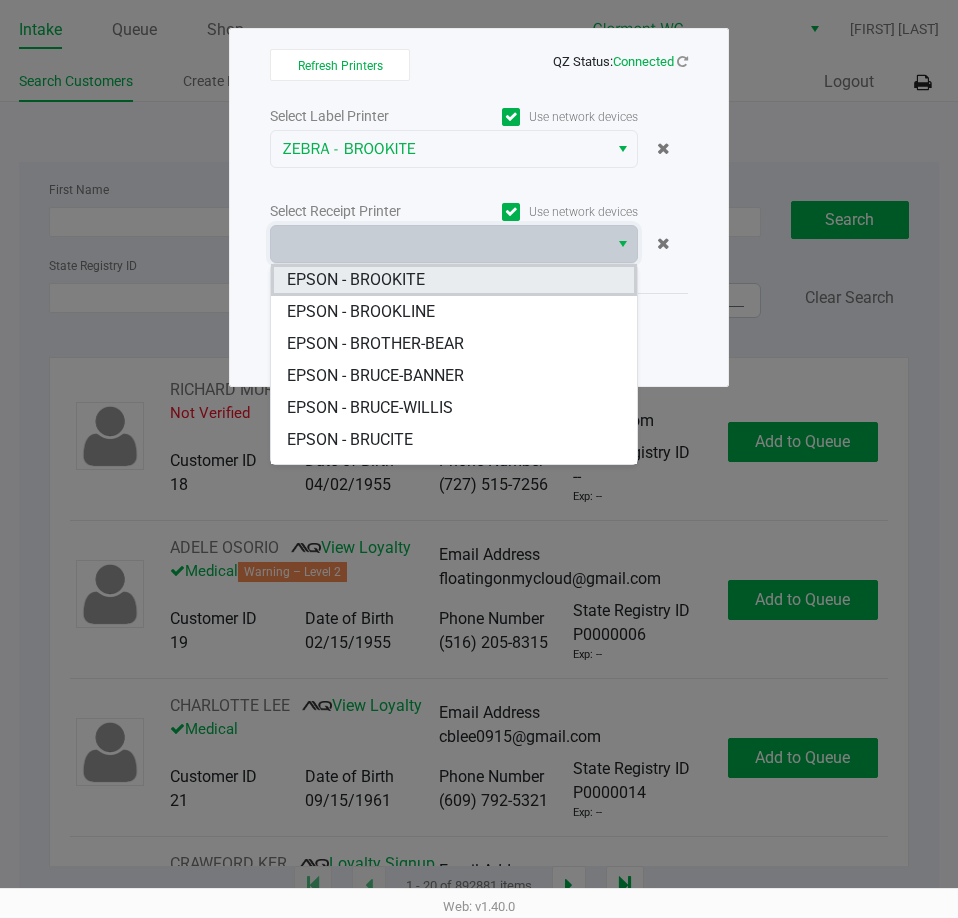 click on "EPSON - BROOKITE" at bounding box center (356, 280) 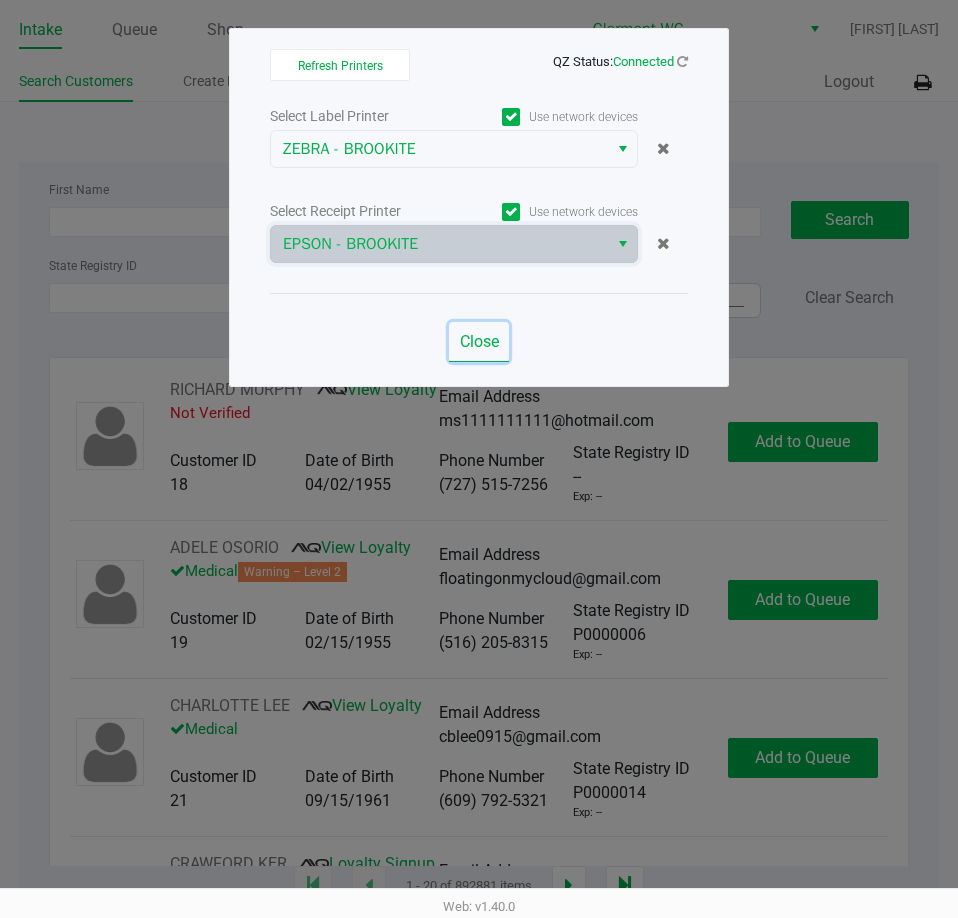 click on "Close" 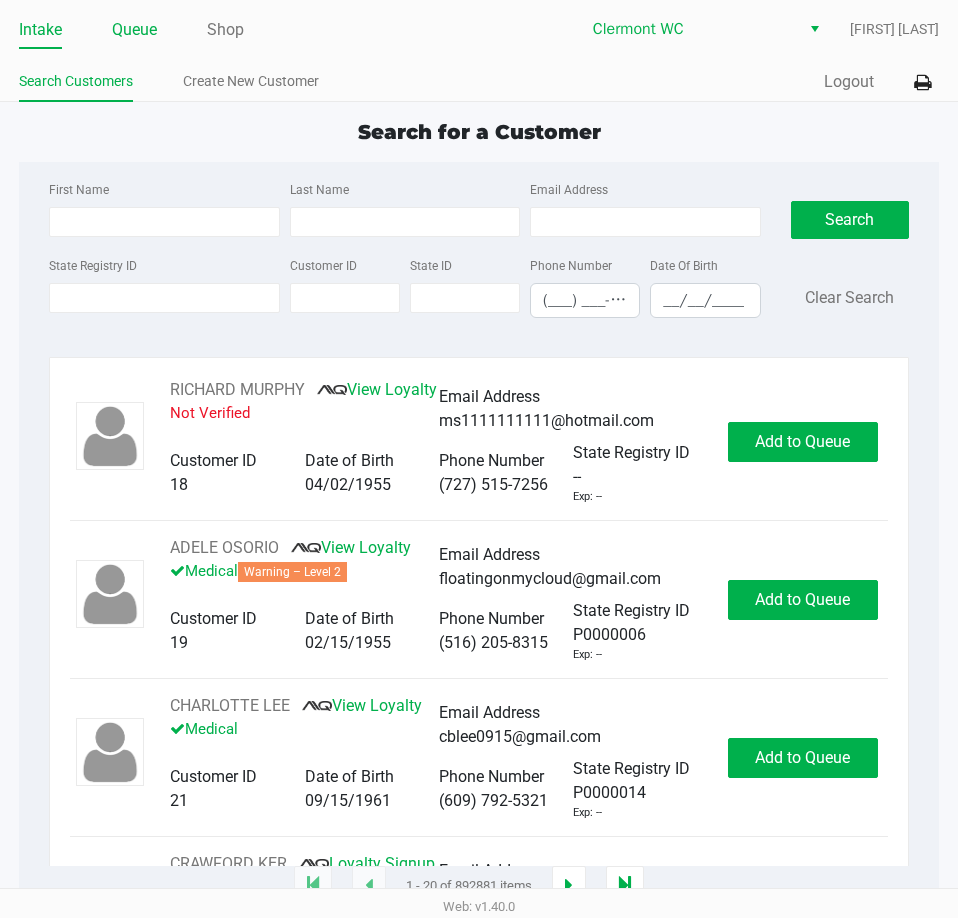 click on "Queue" 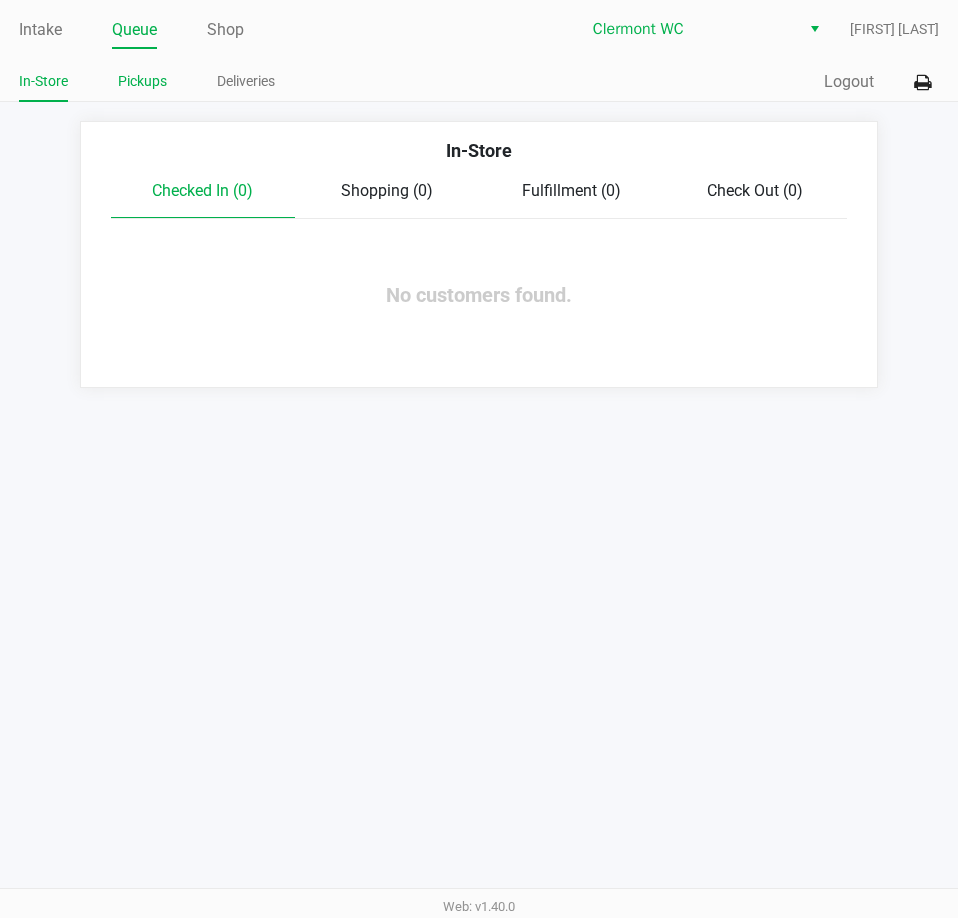 click on "Pickups" 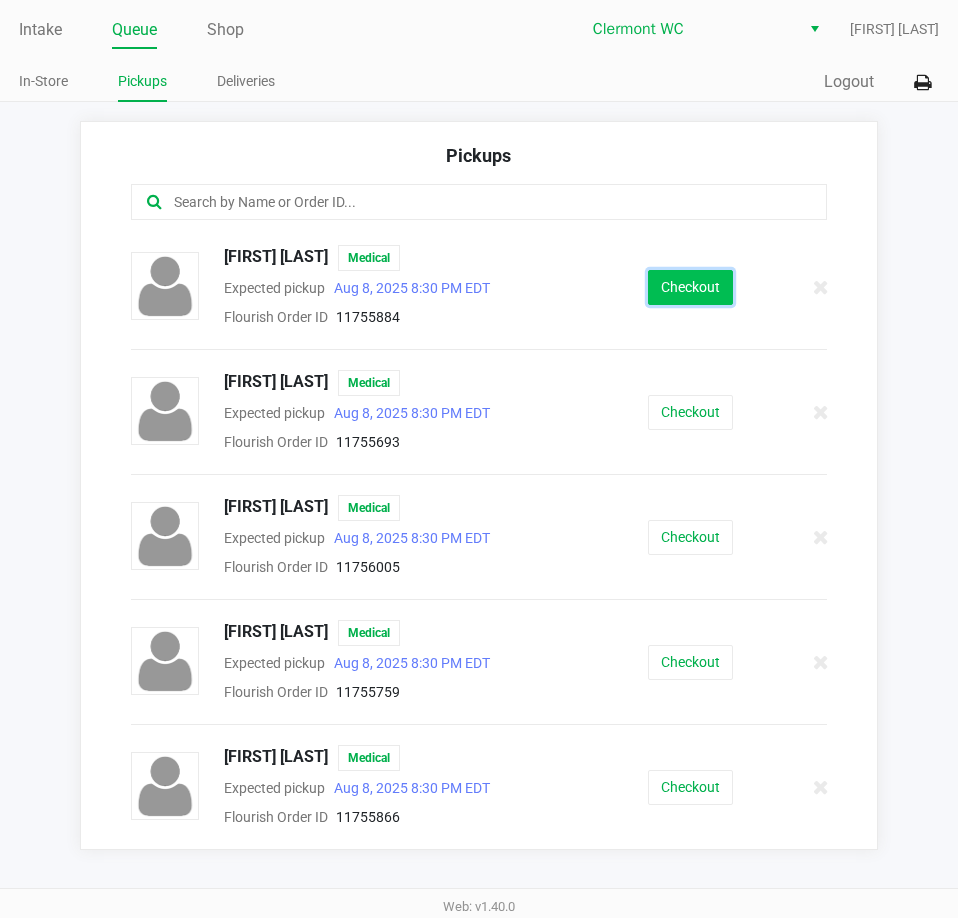 click on "Checkout" 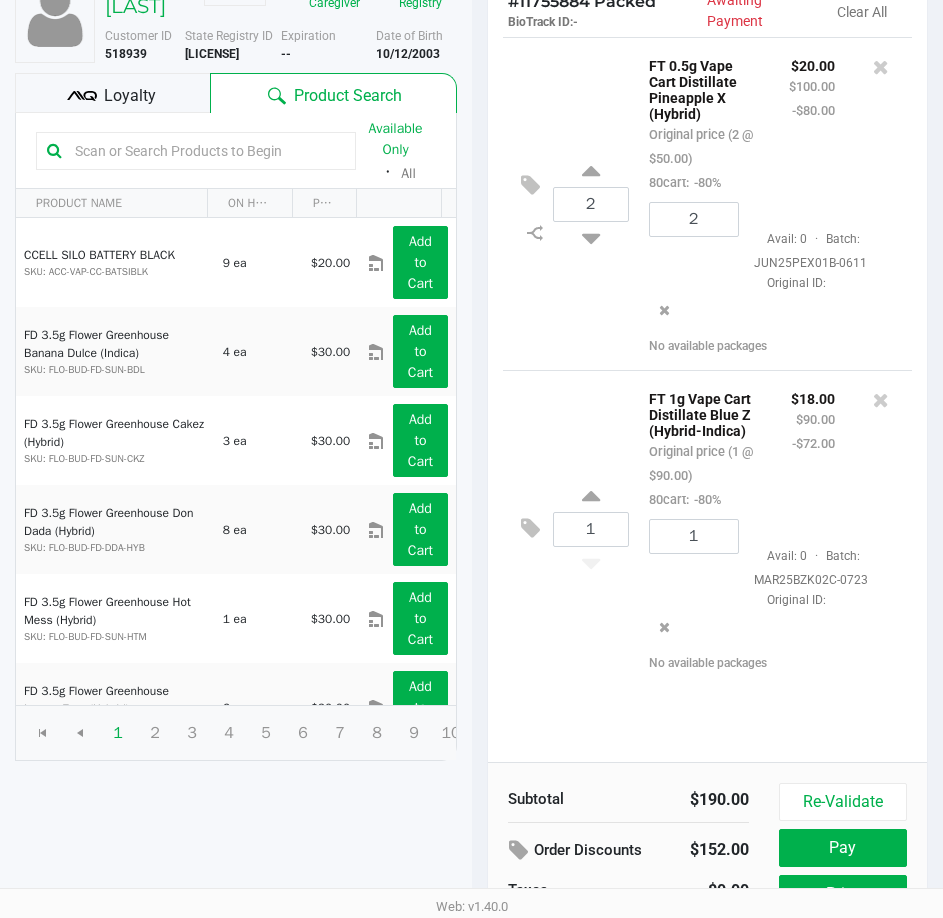 scroll, scrollTop: 254, scrollLeft: 0, axis: vertical 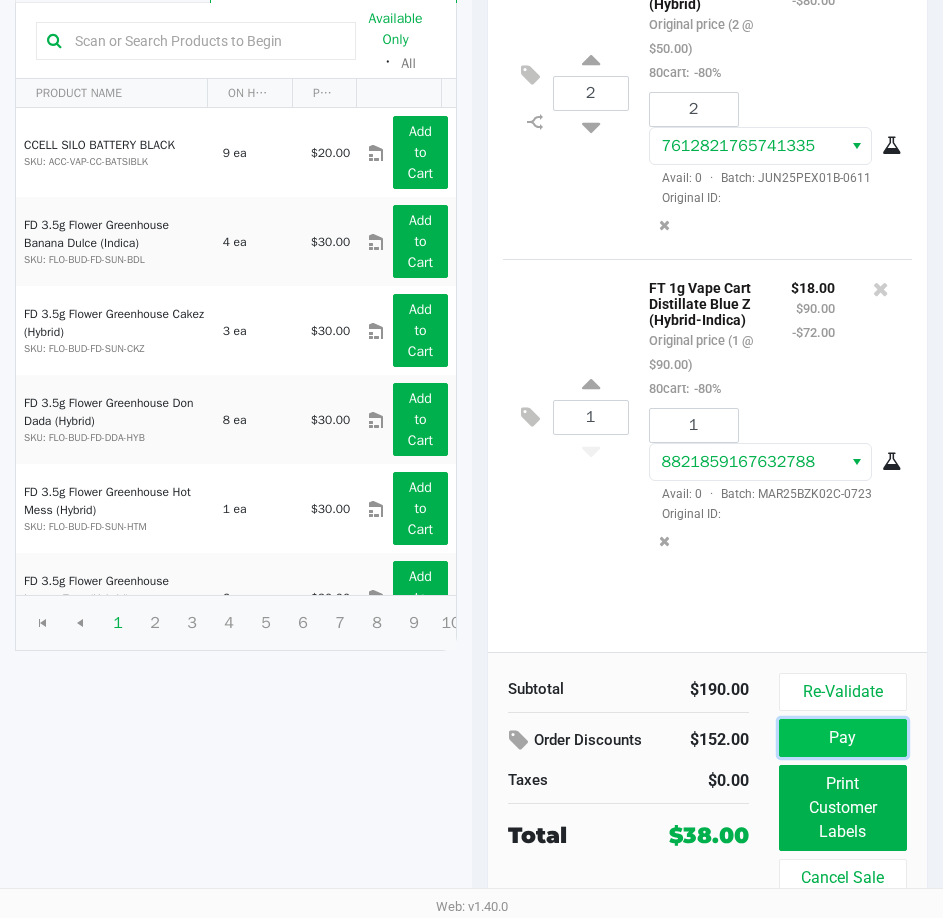click on "Pay" 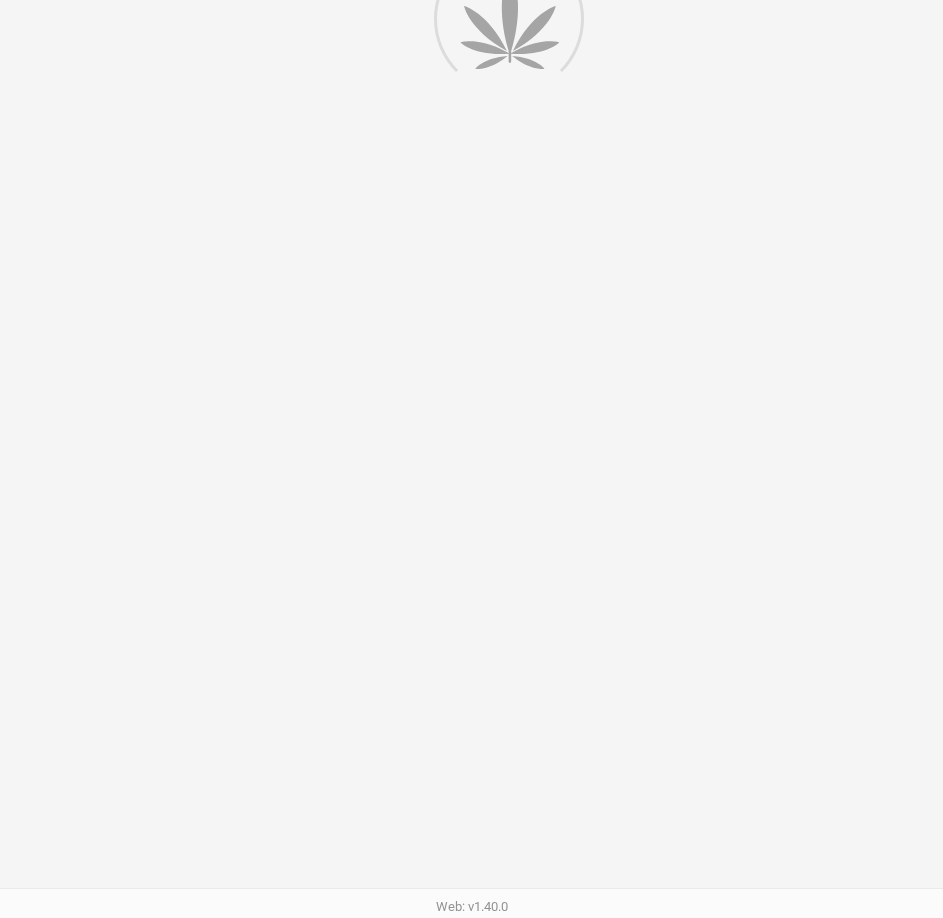 scroll, scrollTop: 0, scrollLeft: 0, axis: both 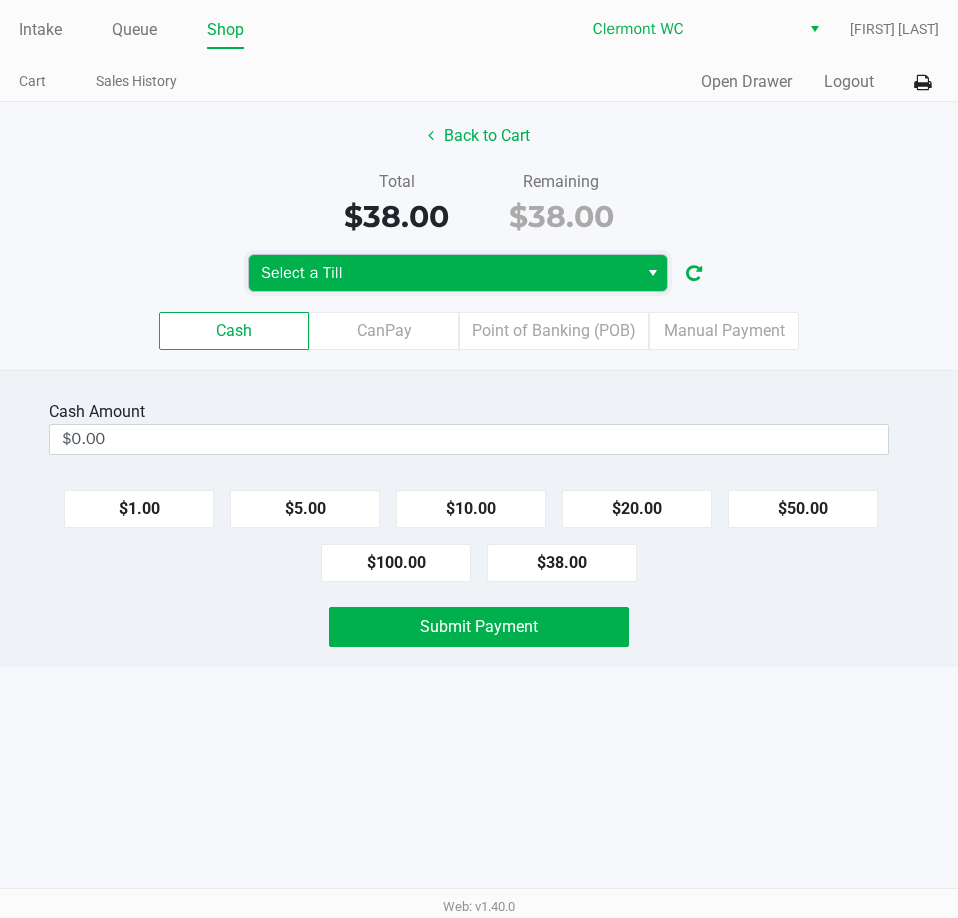 click on "Select a Till" at bounding box center (443, 273) 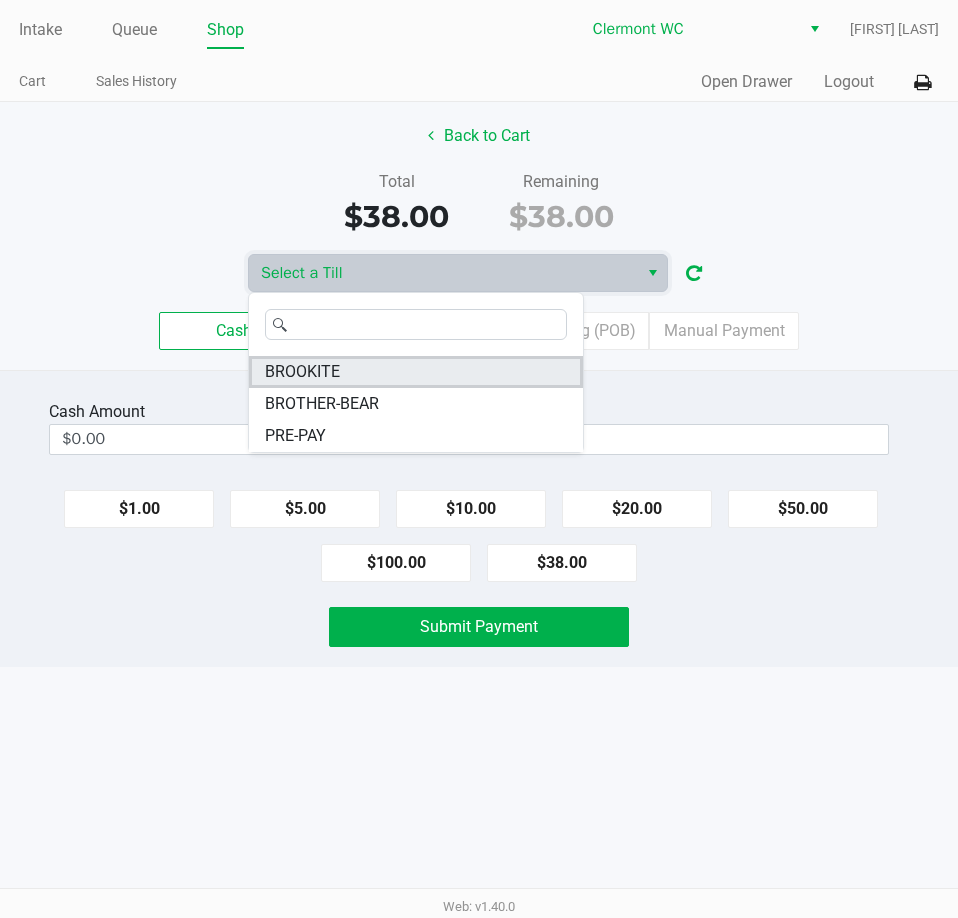 click on "BROOKITE" at bounding box center (416, 372) 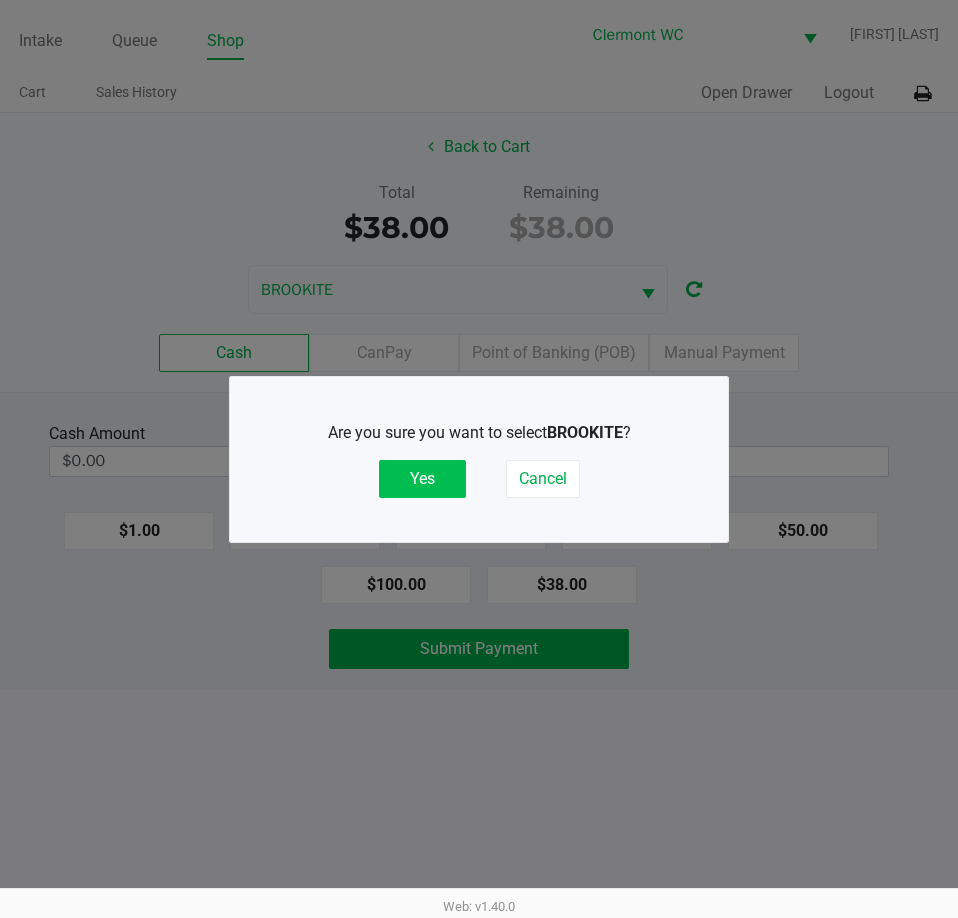 click on "Yes" 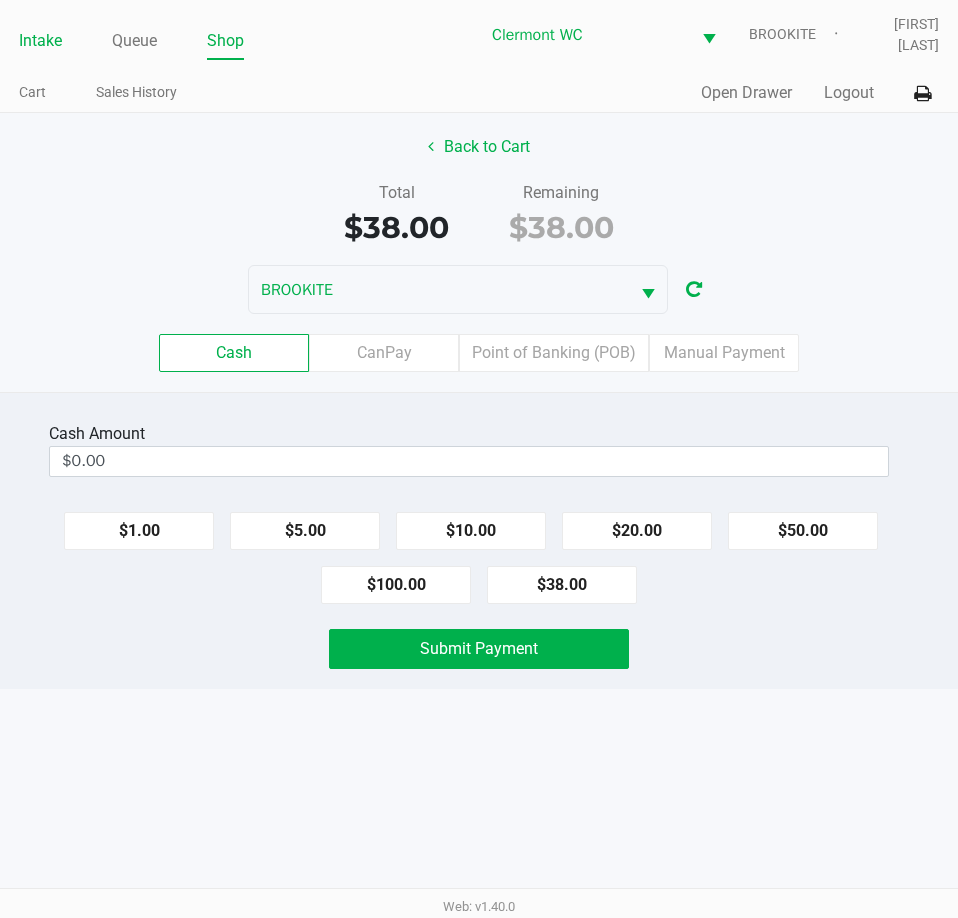 drag, startPoint x: 37, startPoint y: 37, endPoint x: 21, endPoint y: 47, distance: 18.867962 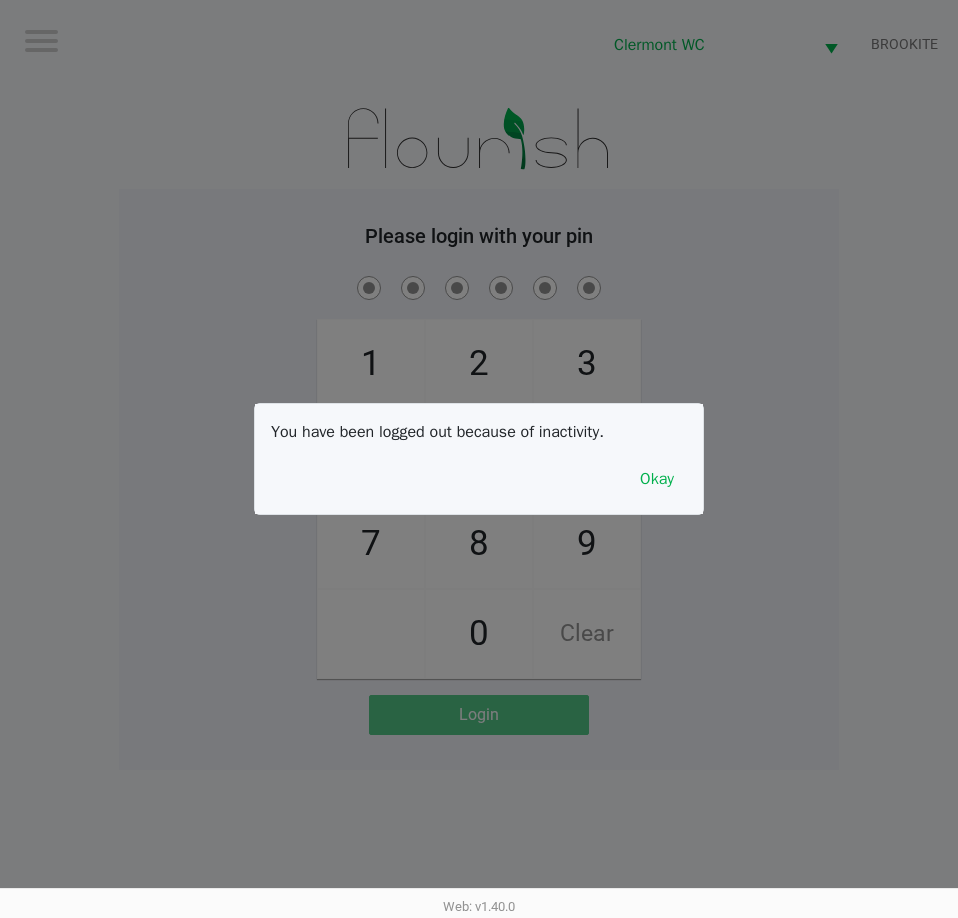 click 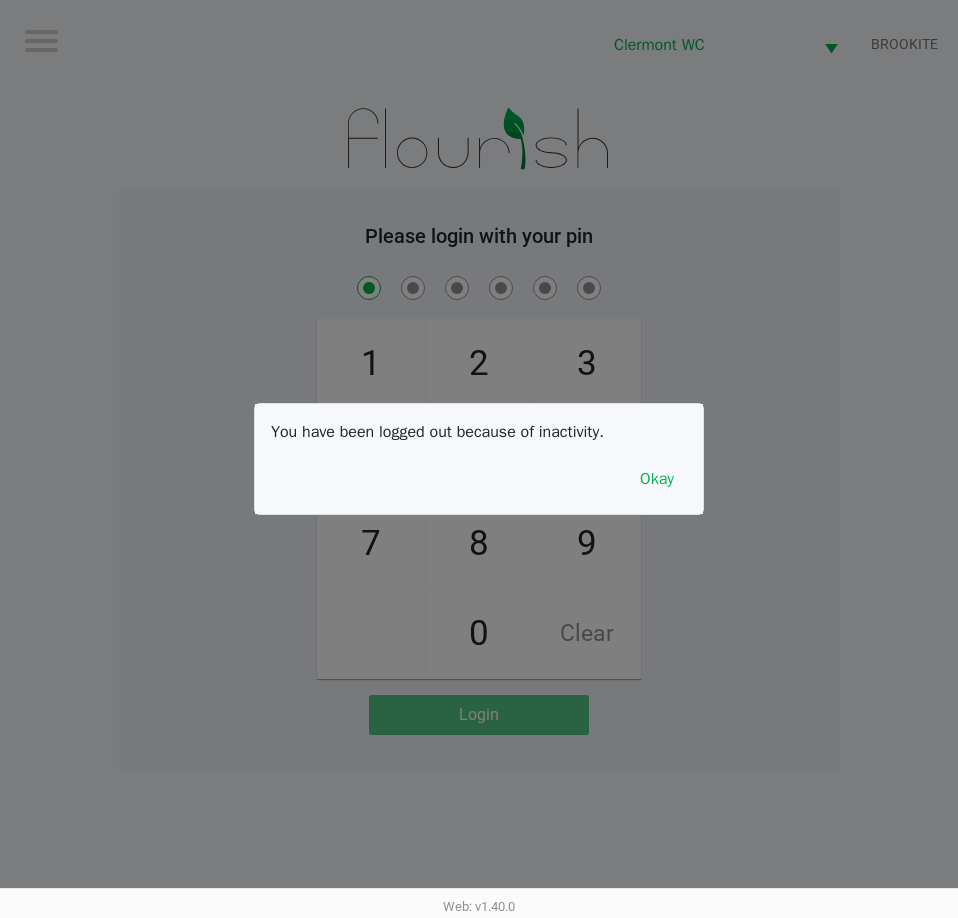 checkbox on "true" 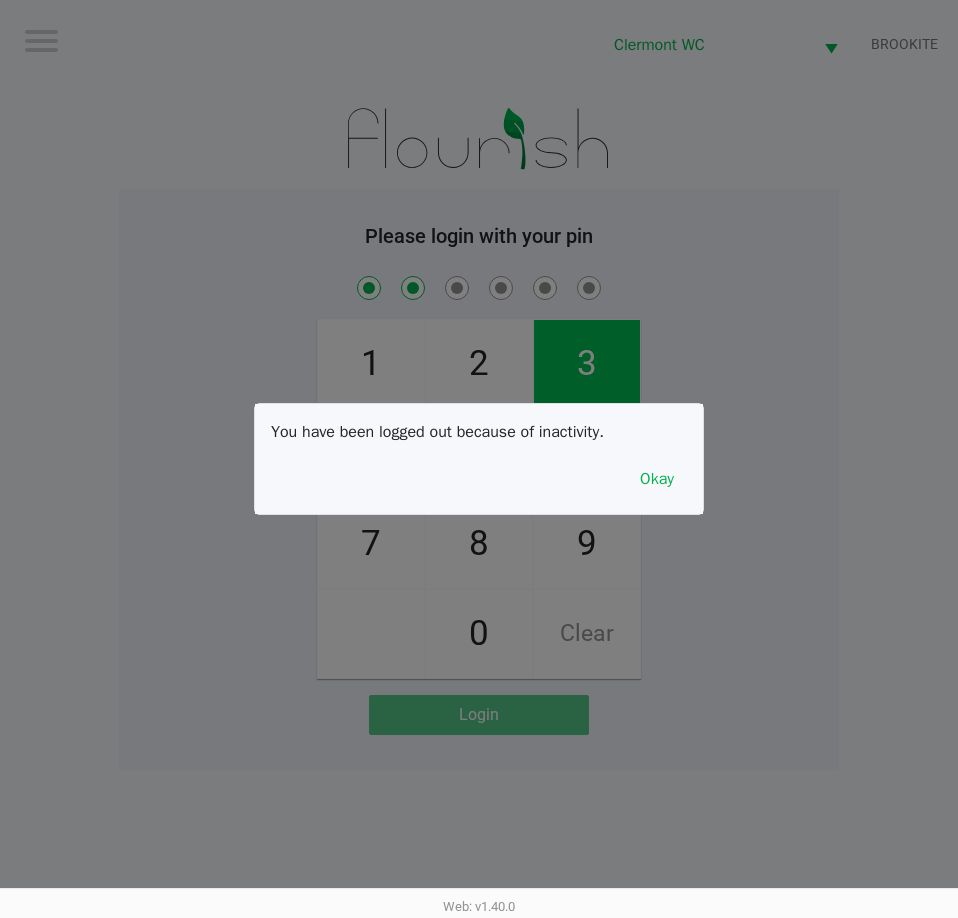 checkbox on "true" 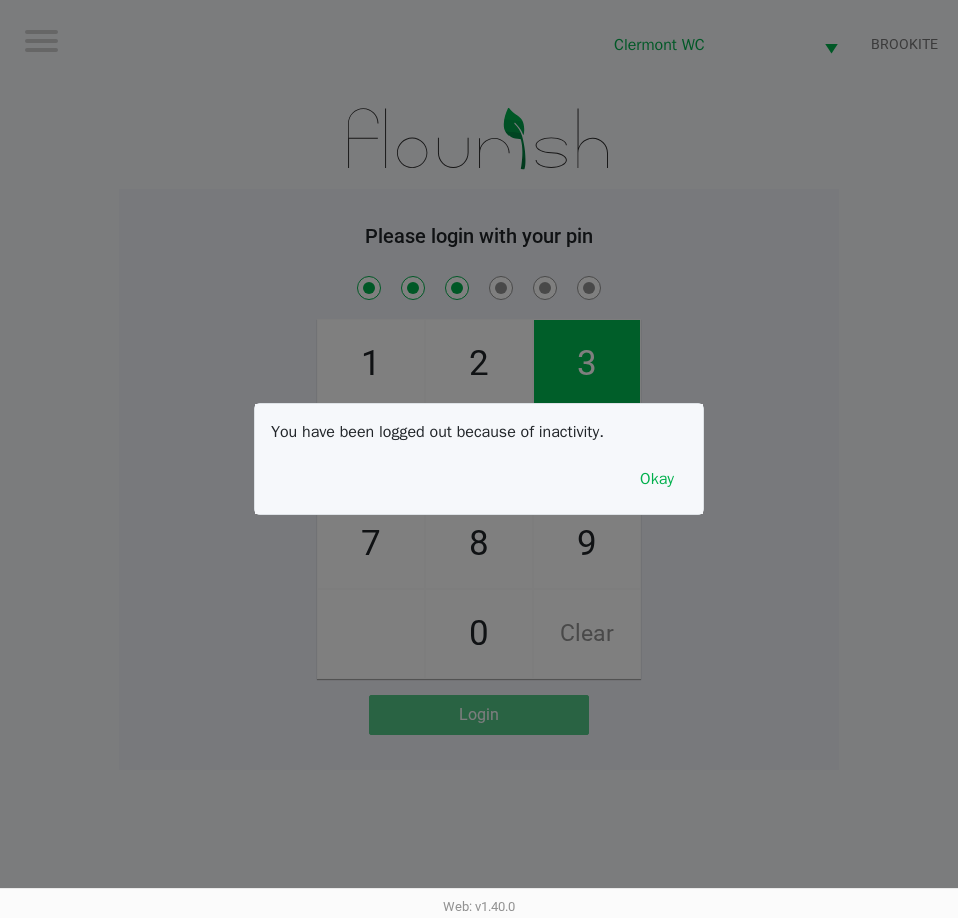 checkbox on "true" 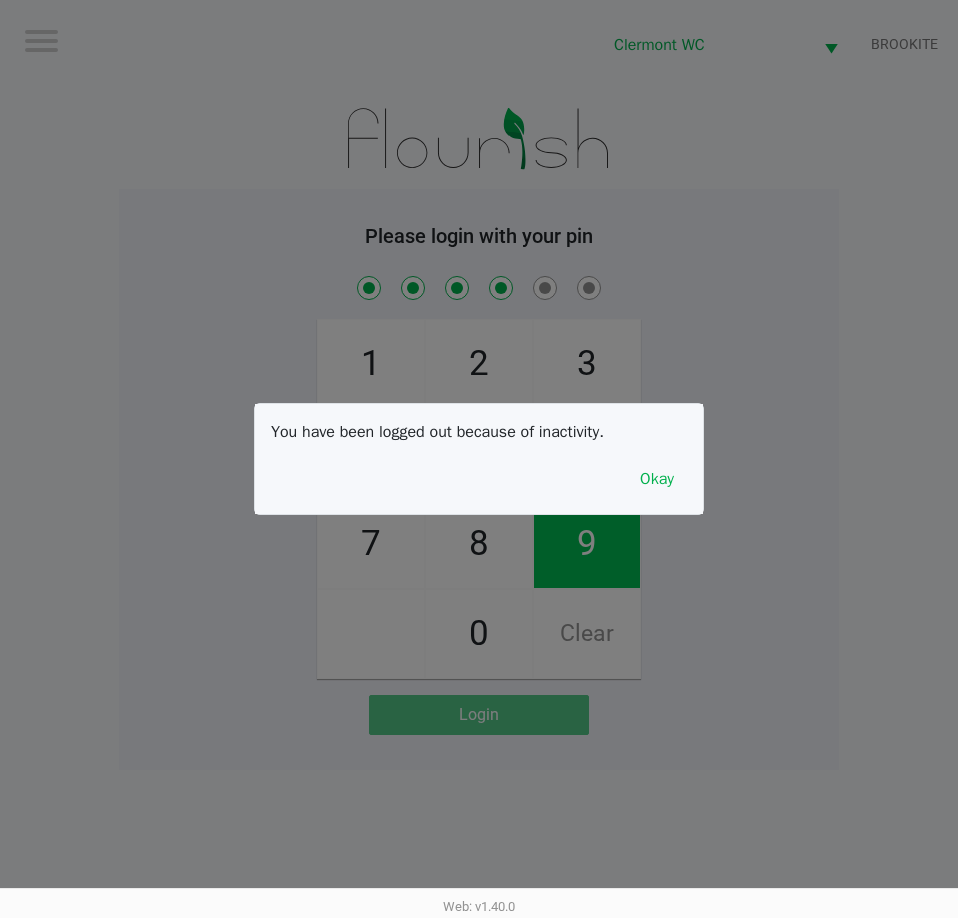 checkbox on "true" 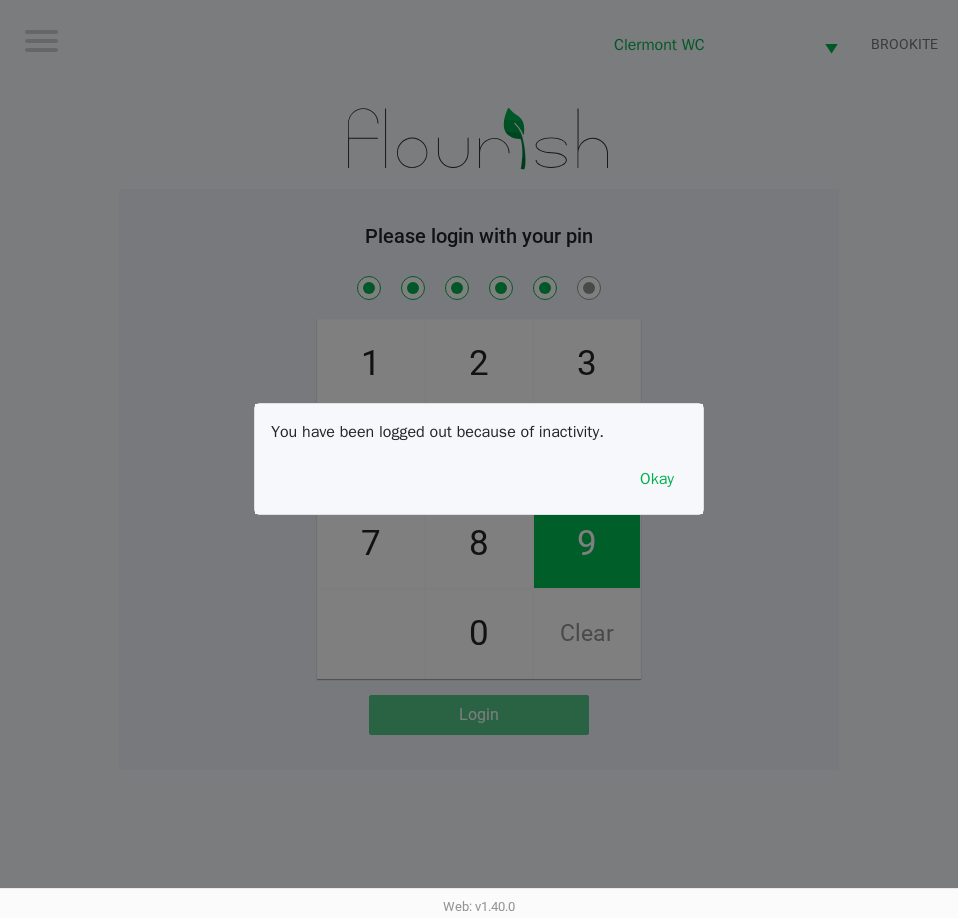 checkbox on "true" 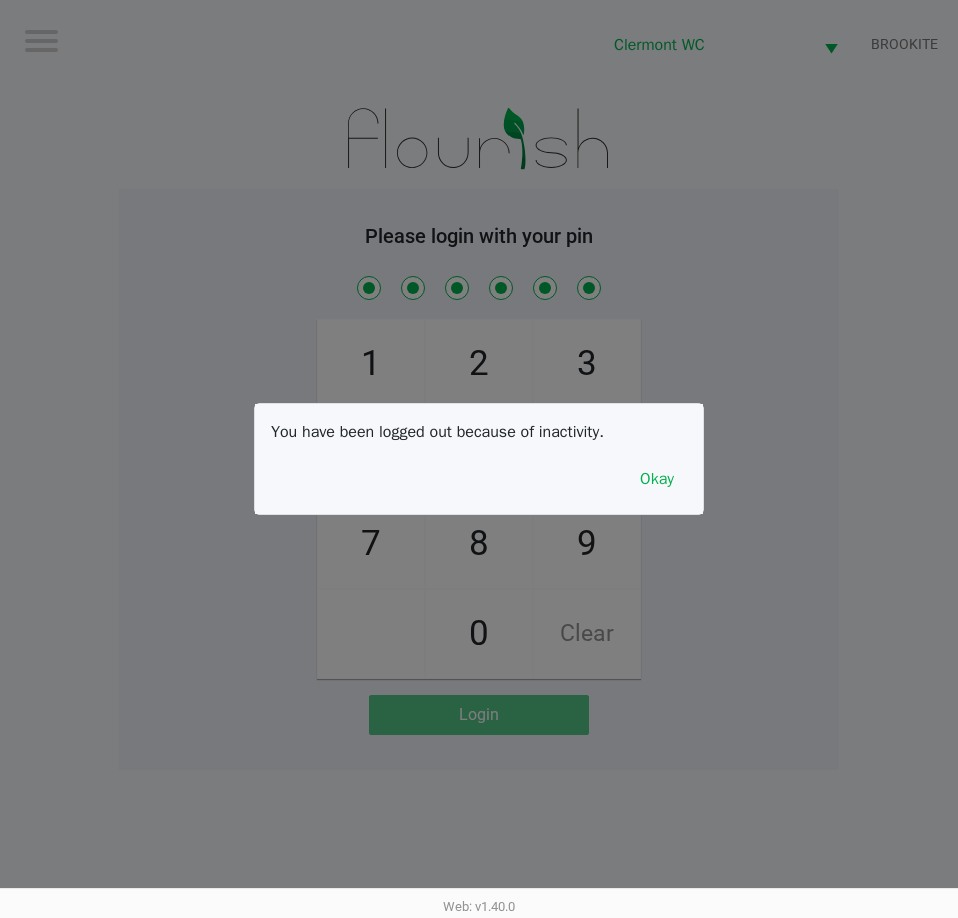 checkbox on "true" 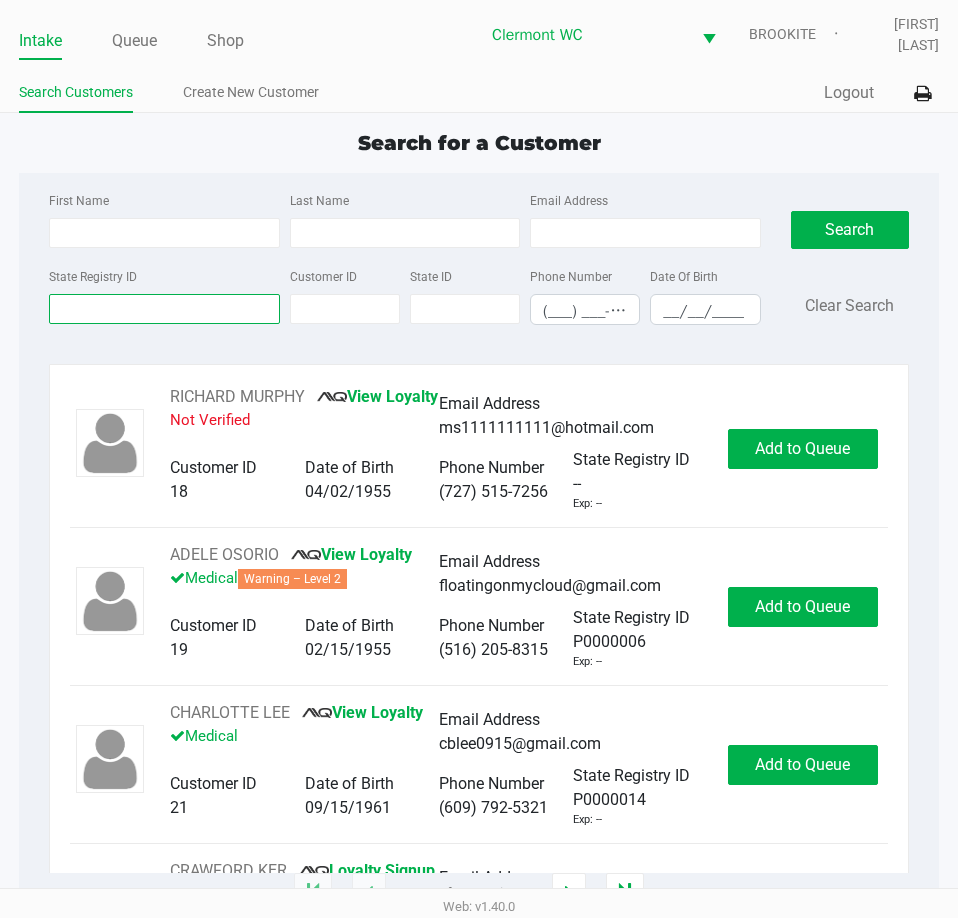 click on "State Registry ID" at bounding box center [164, 309] 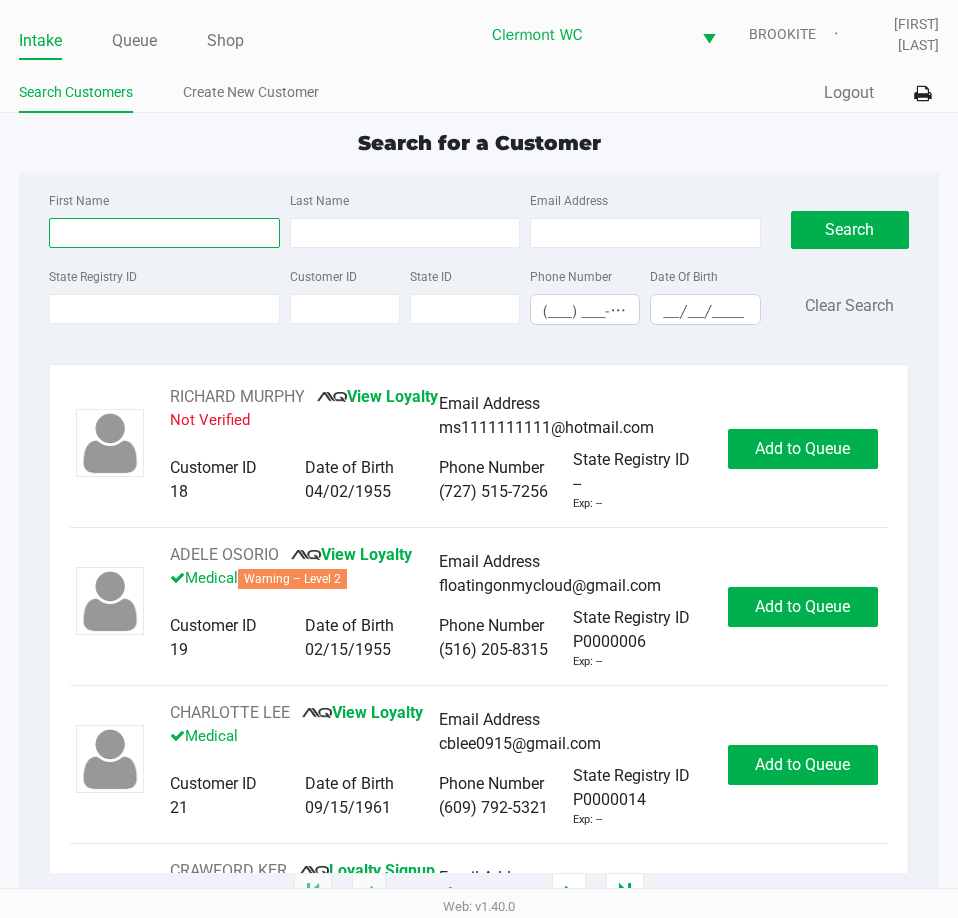 click on "First Name" at bounding box center (164, 233) 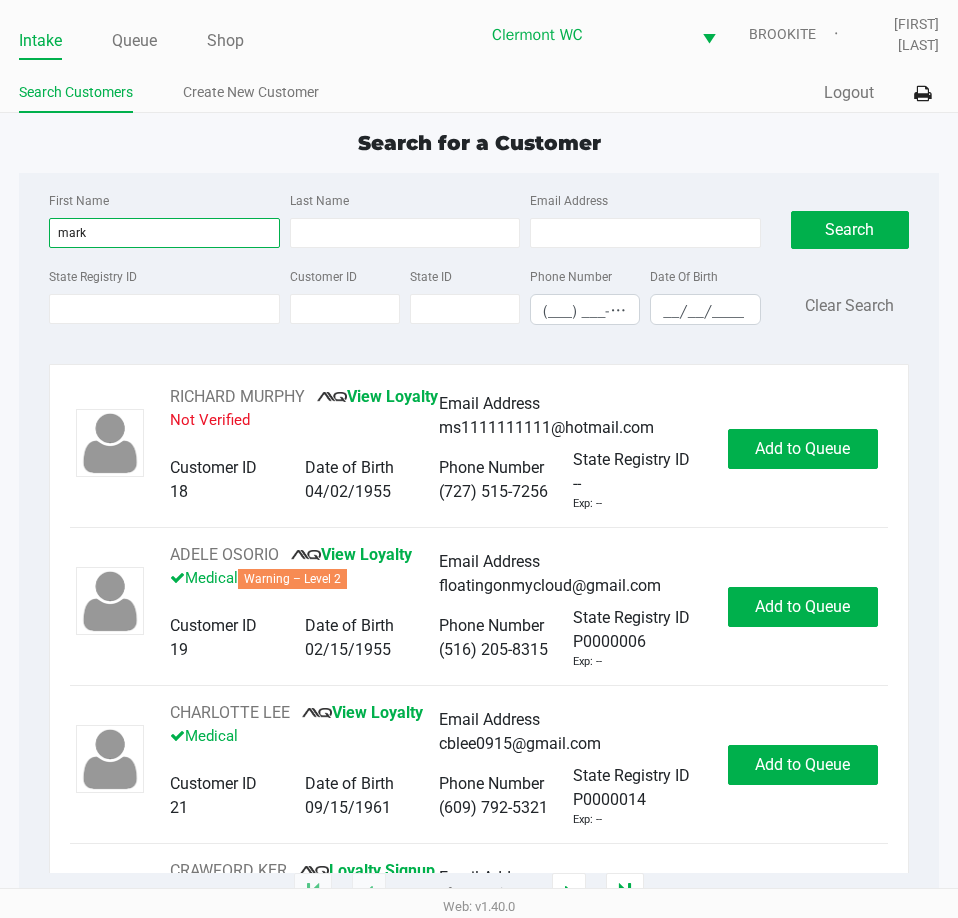 type on "mark" 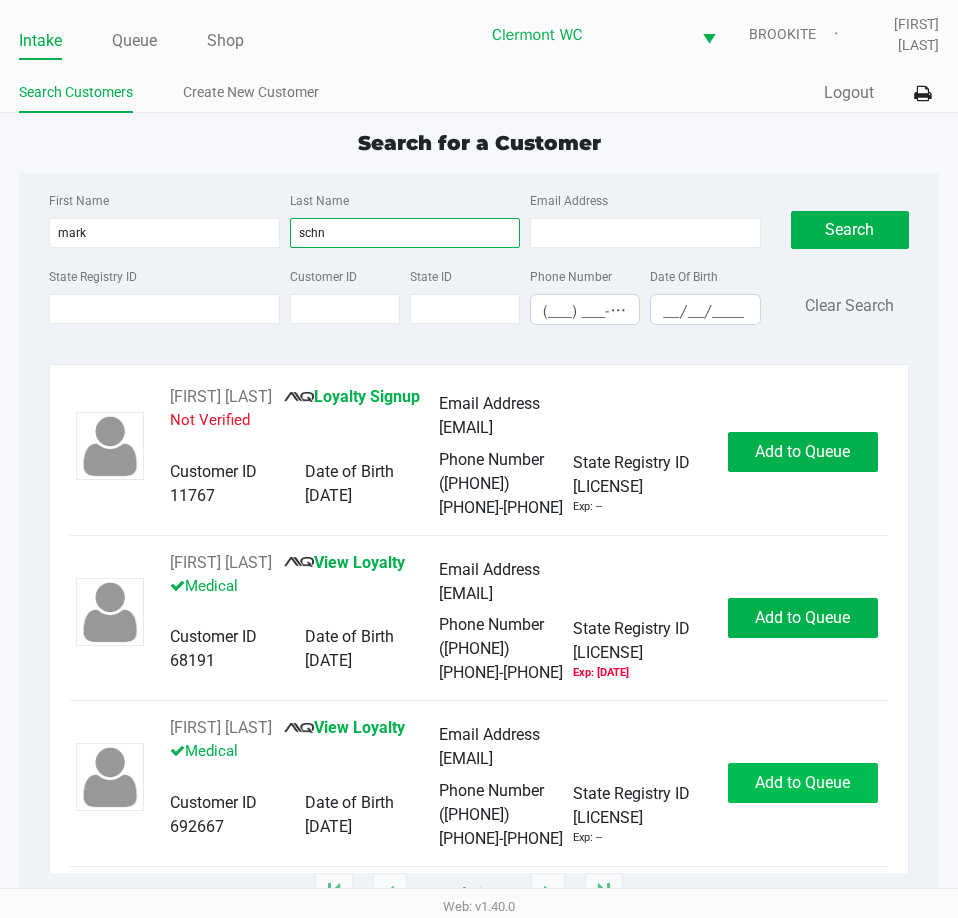 type on "schn" 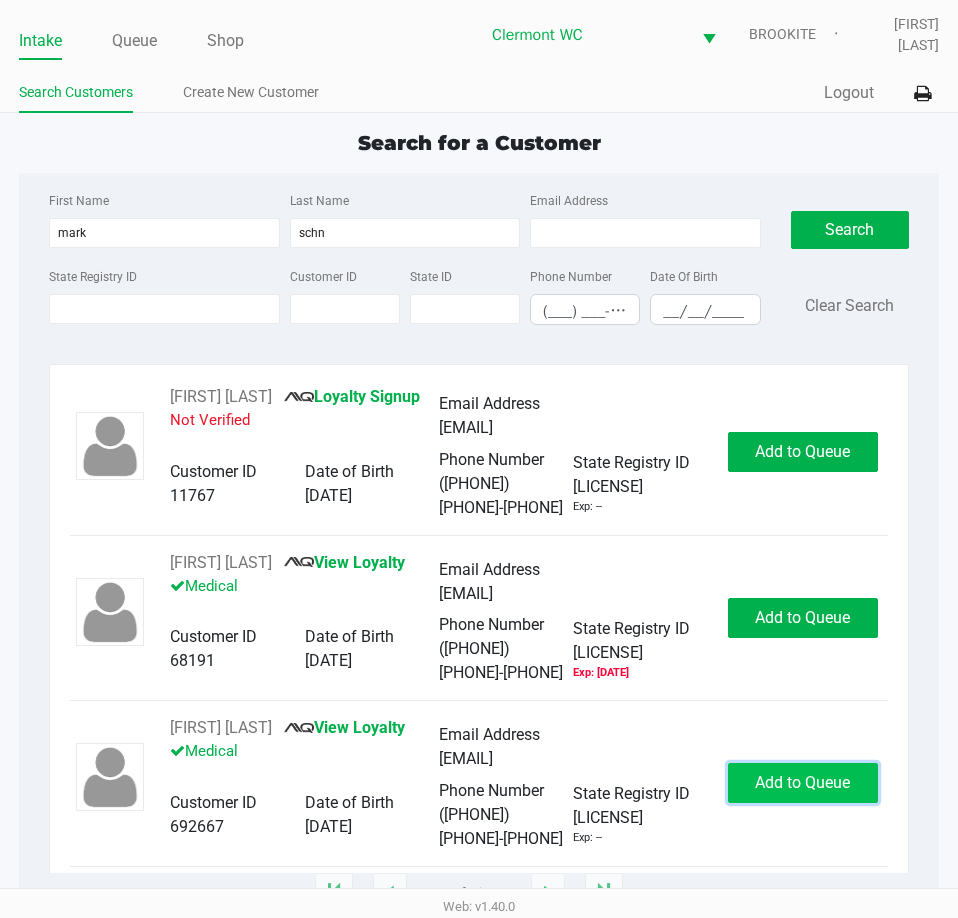 click on "Add to Queue" 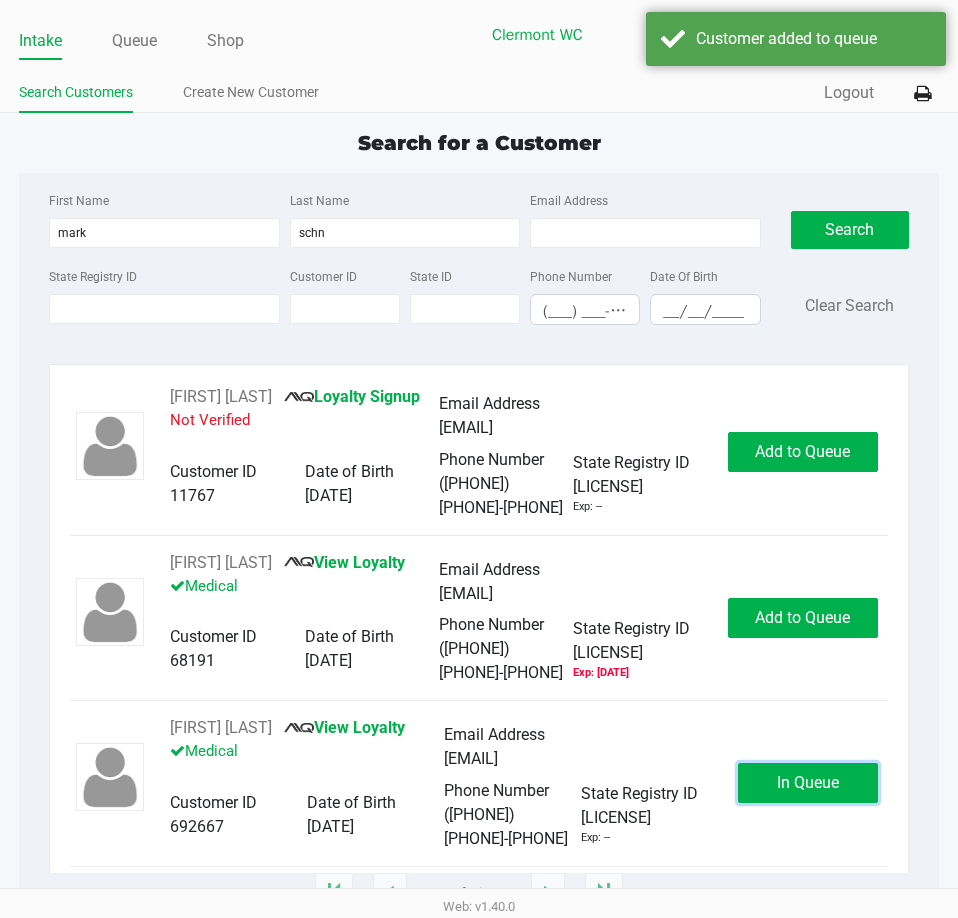 click on "In Queue" 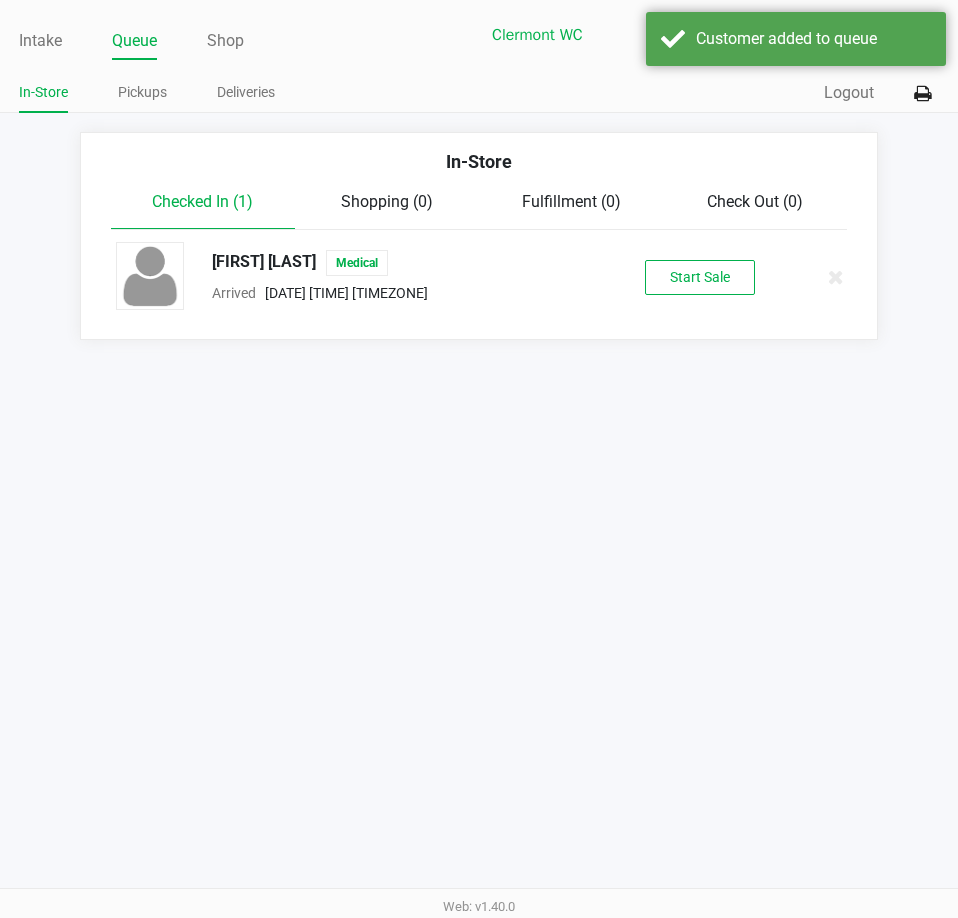 click on "MARK SCHNALLINGER   Medical  Arrived      Aug 8, 2025 9:01 AM EDT   Start Sale" 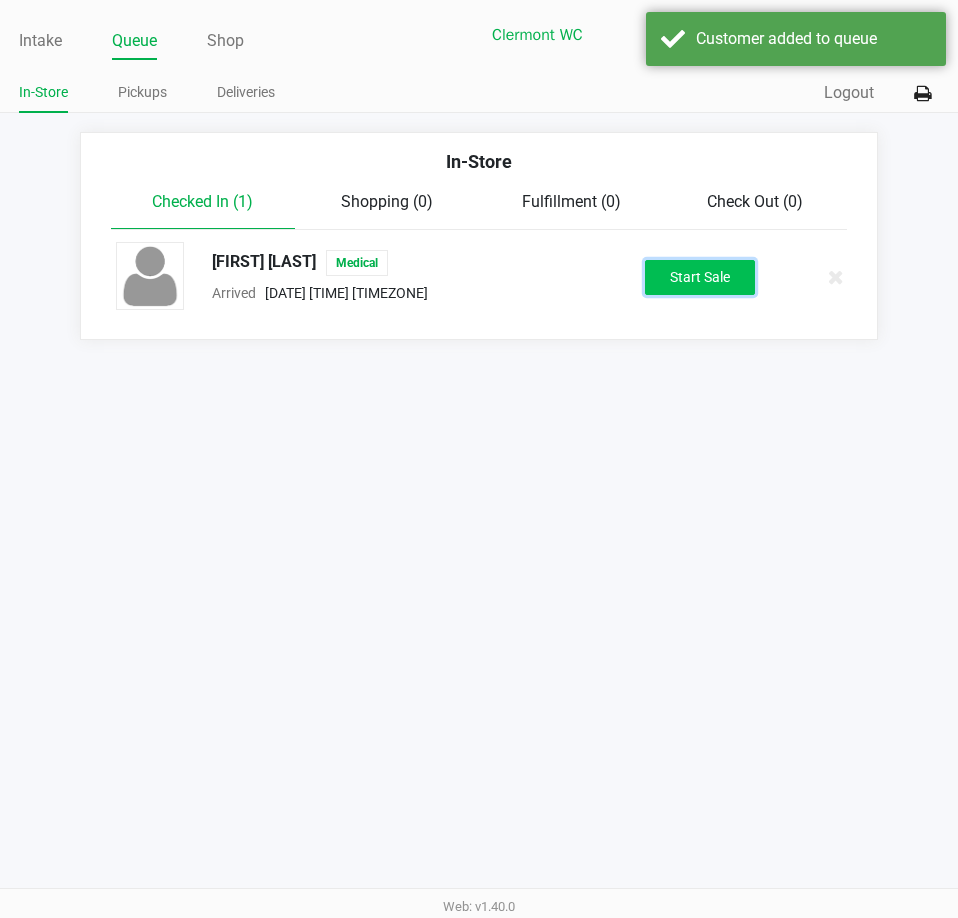 click on "Start Sale" 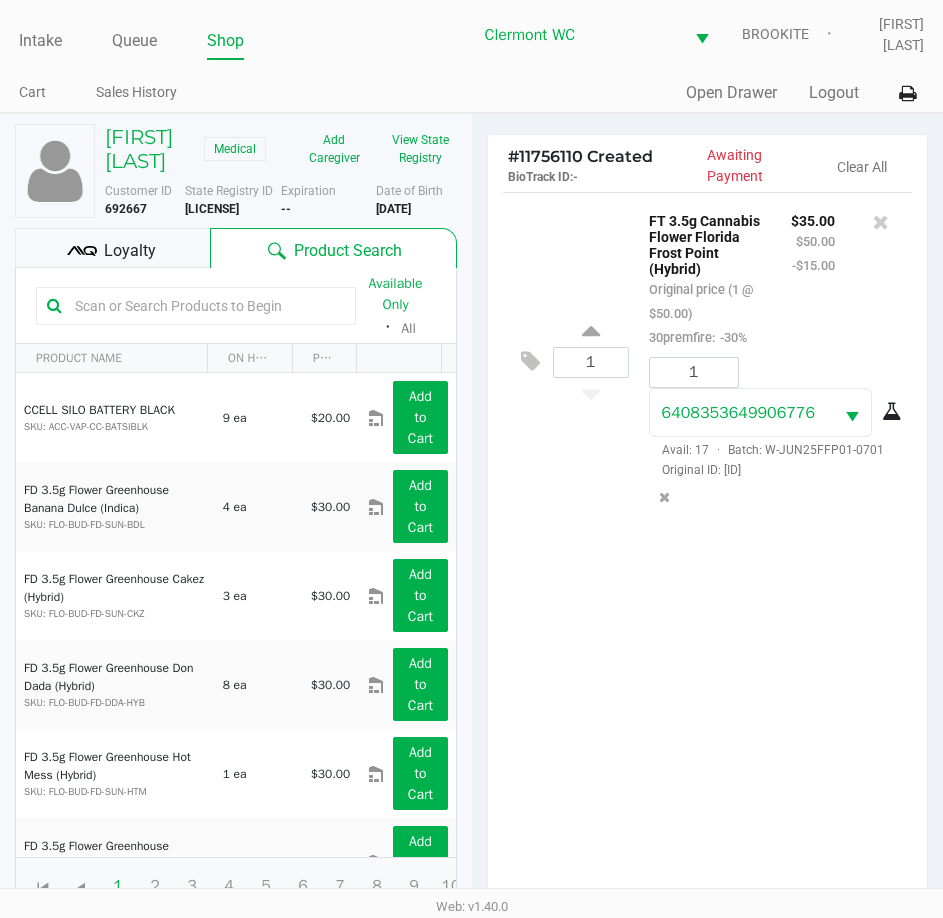 scroll, scrollTop: 220, scrollLeft: 0, axis: vertical 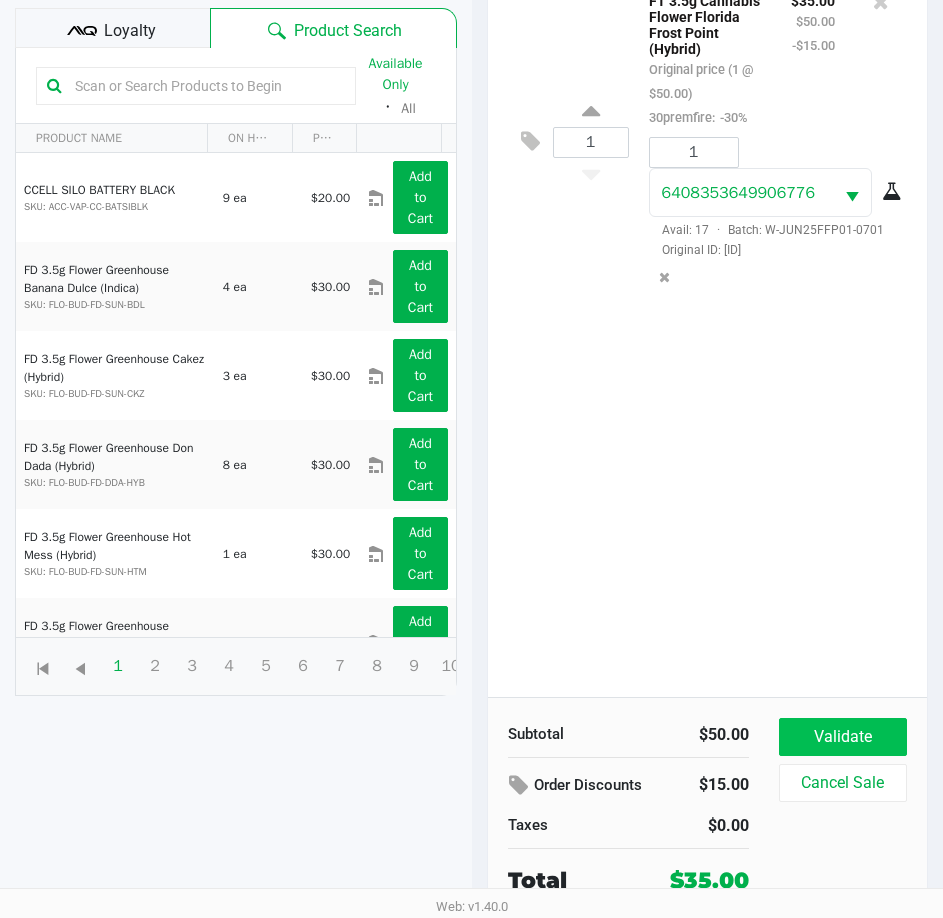 click on "Validate" 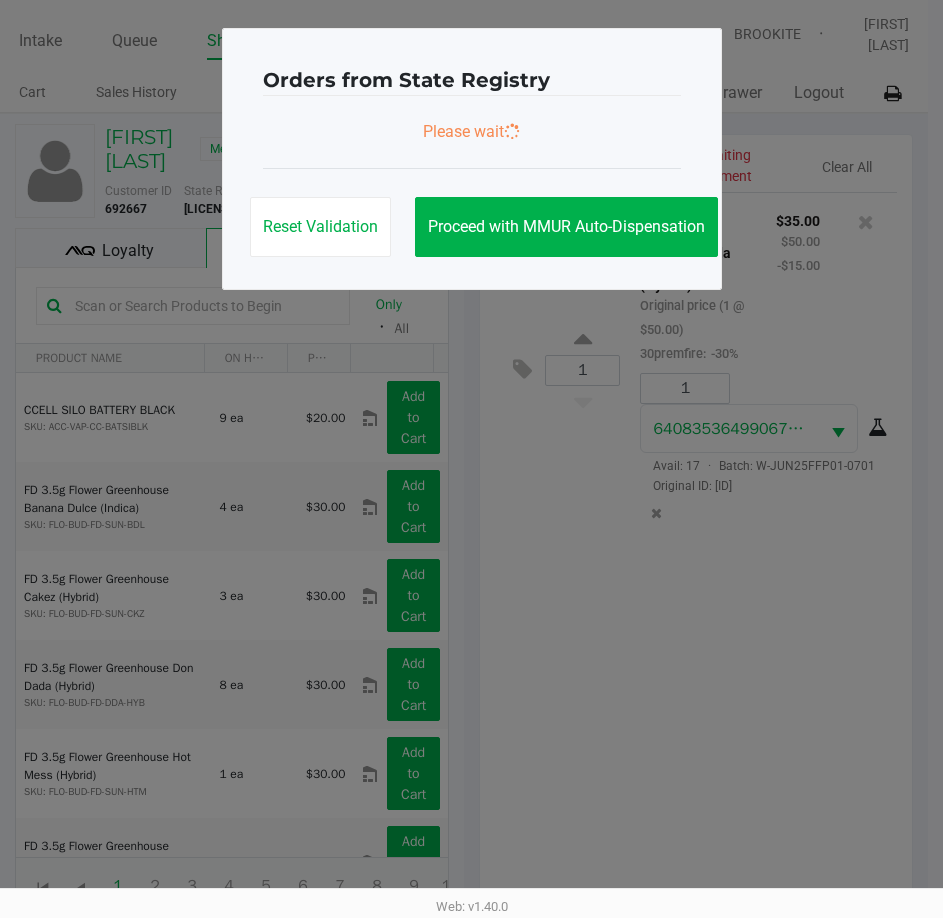 scroll, scrollTop: 0, scrollLeft: 0, axis: both 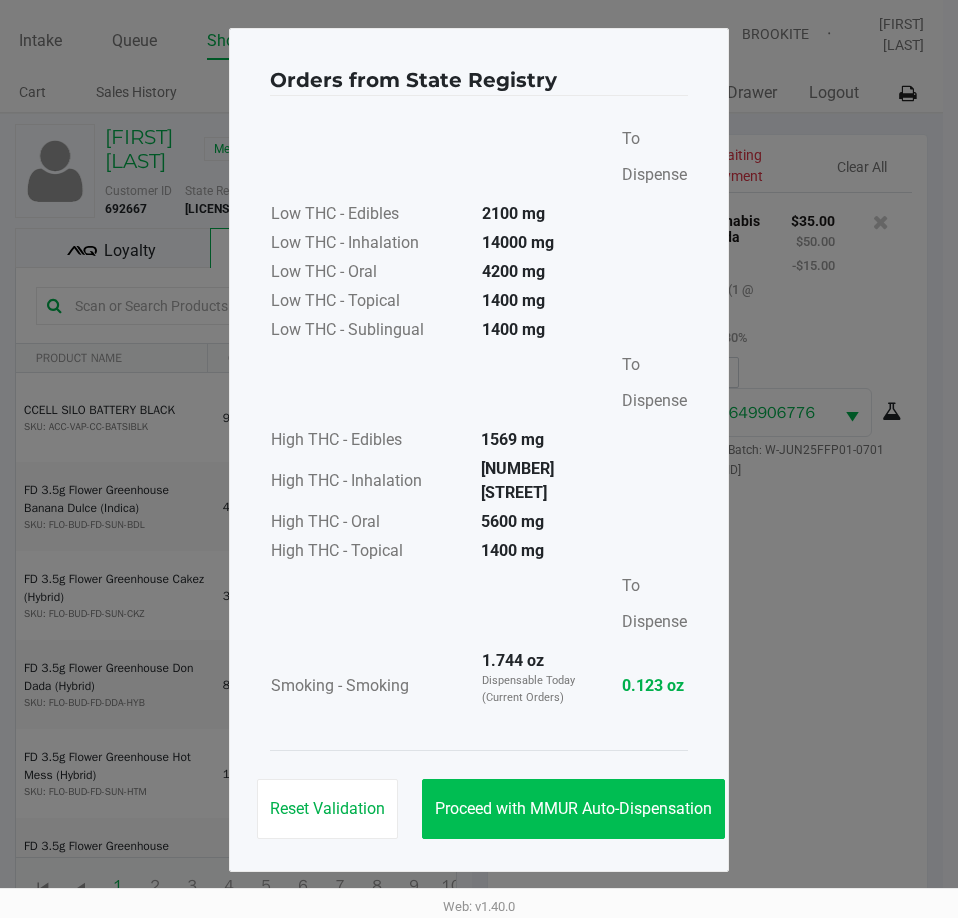 click on "Proceed with MMUR Auto-Dispensation" 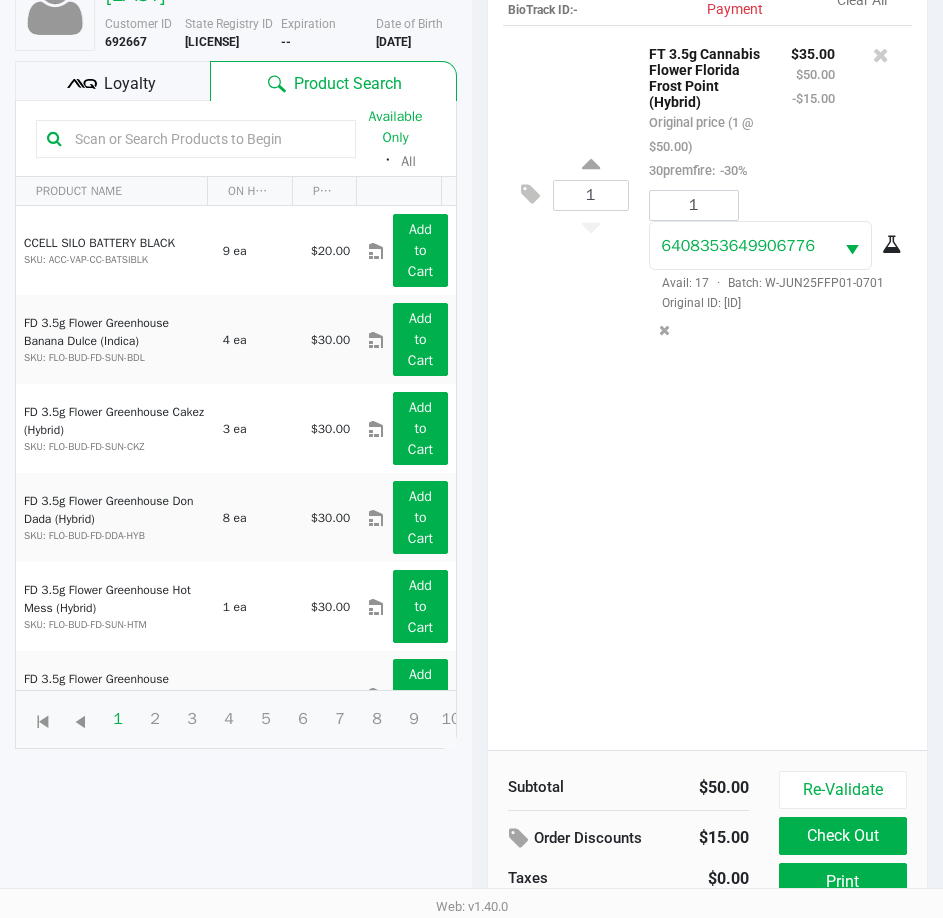 scroll, scrollTop: 265, scrollLeft: 0, axis: vertical 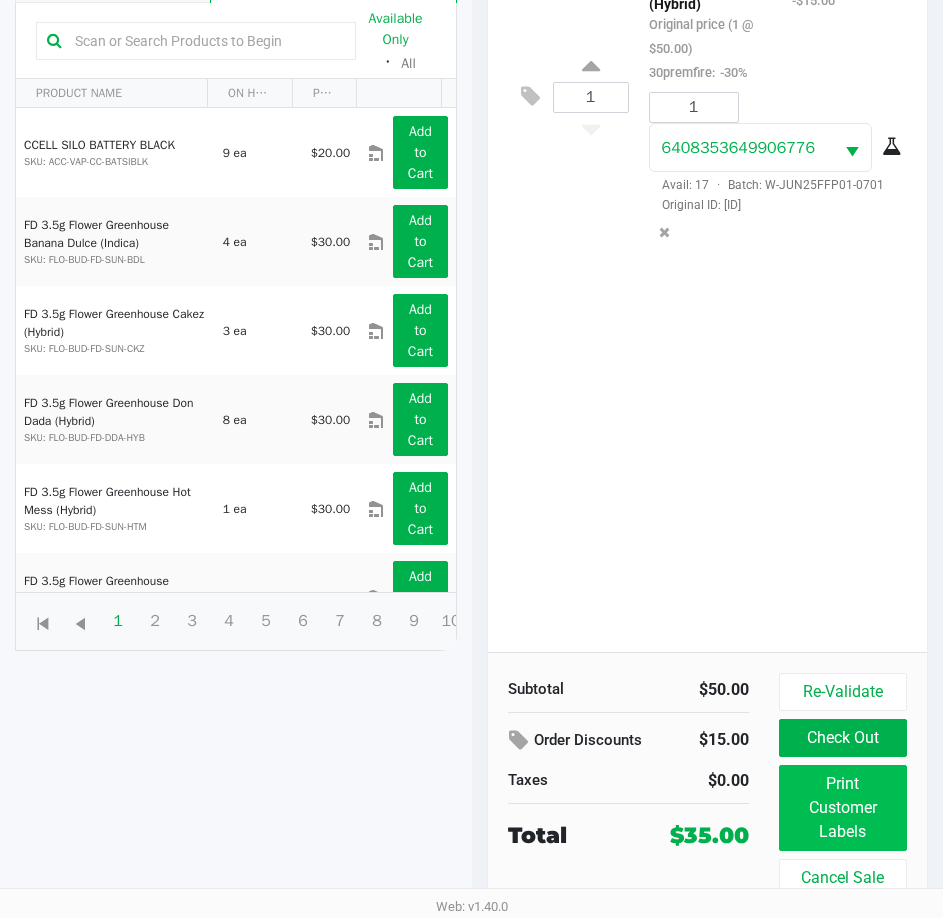 click on "Print Customer Labels" 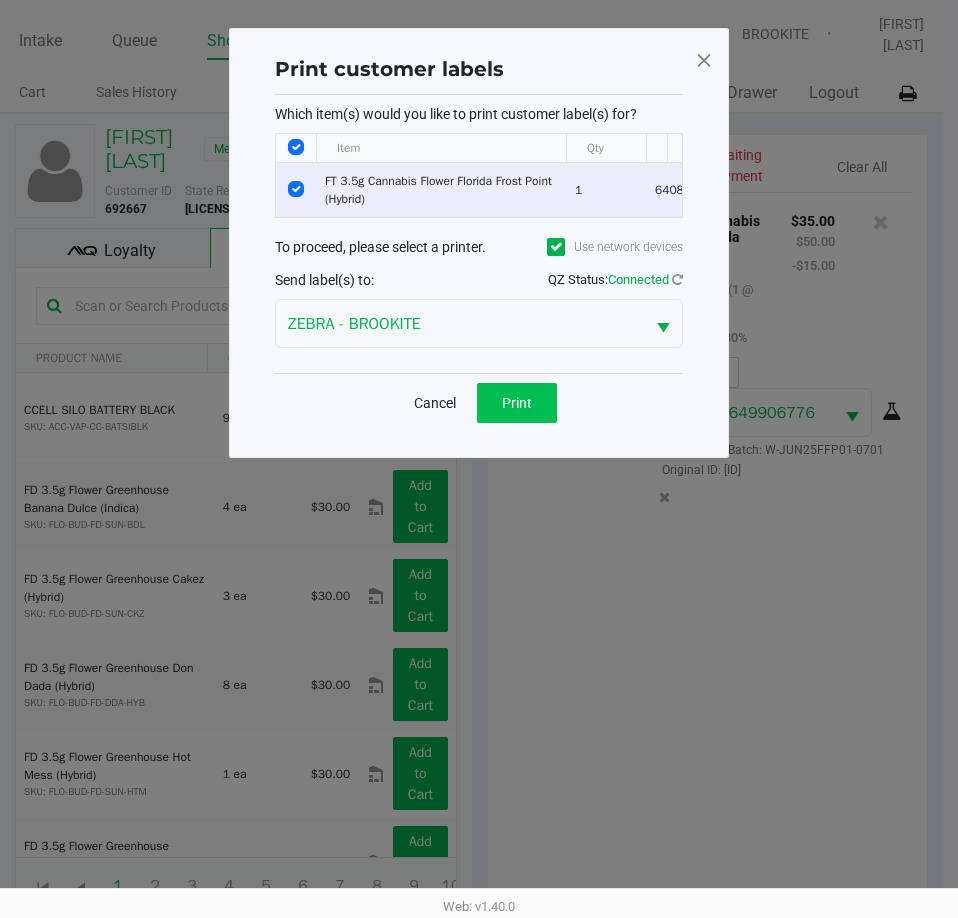 click on "Print" 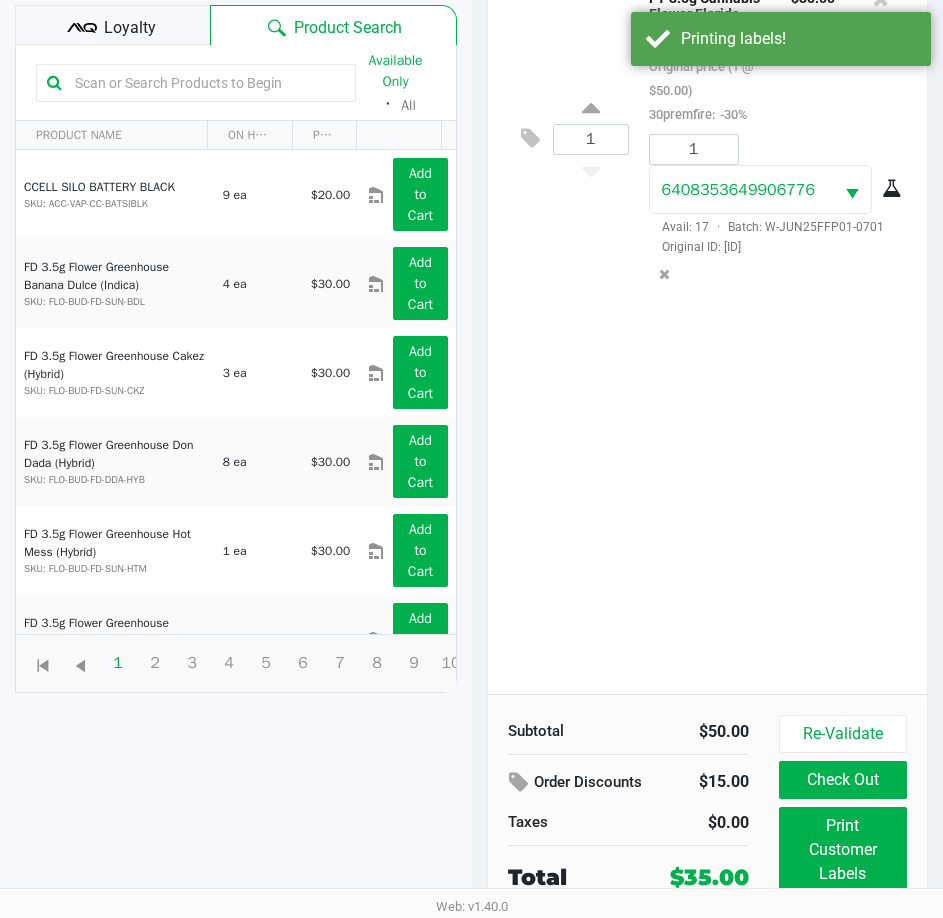 scroll, scrollTop: 265, scrollLeft: 0, axis: vertical 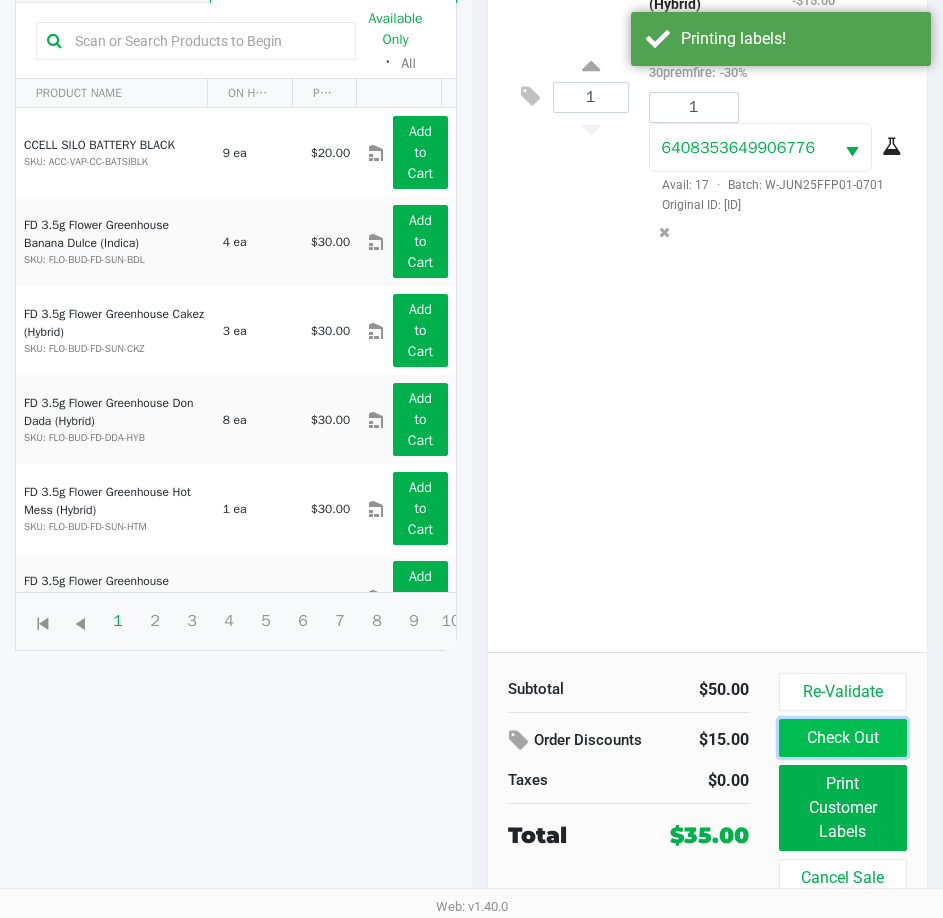 click on "Check Out" 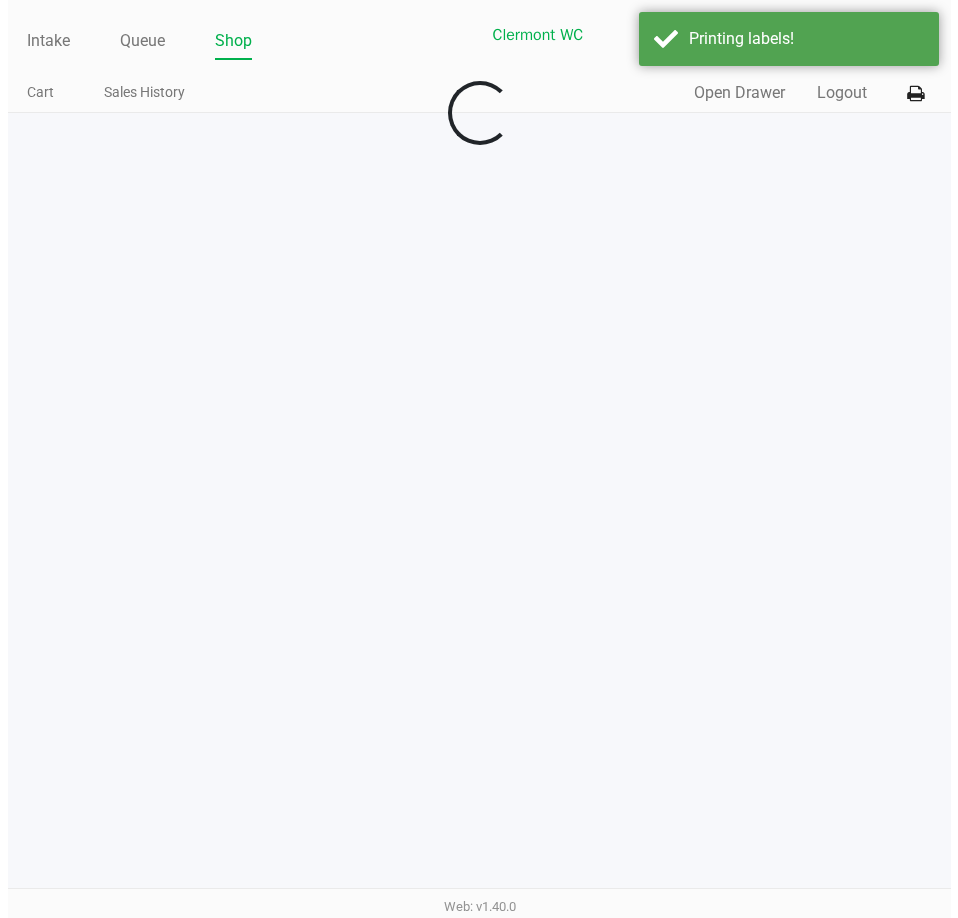 scroll, scrollTop: 0, scrollLeft: 0, axis: both 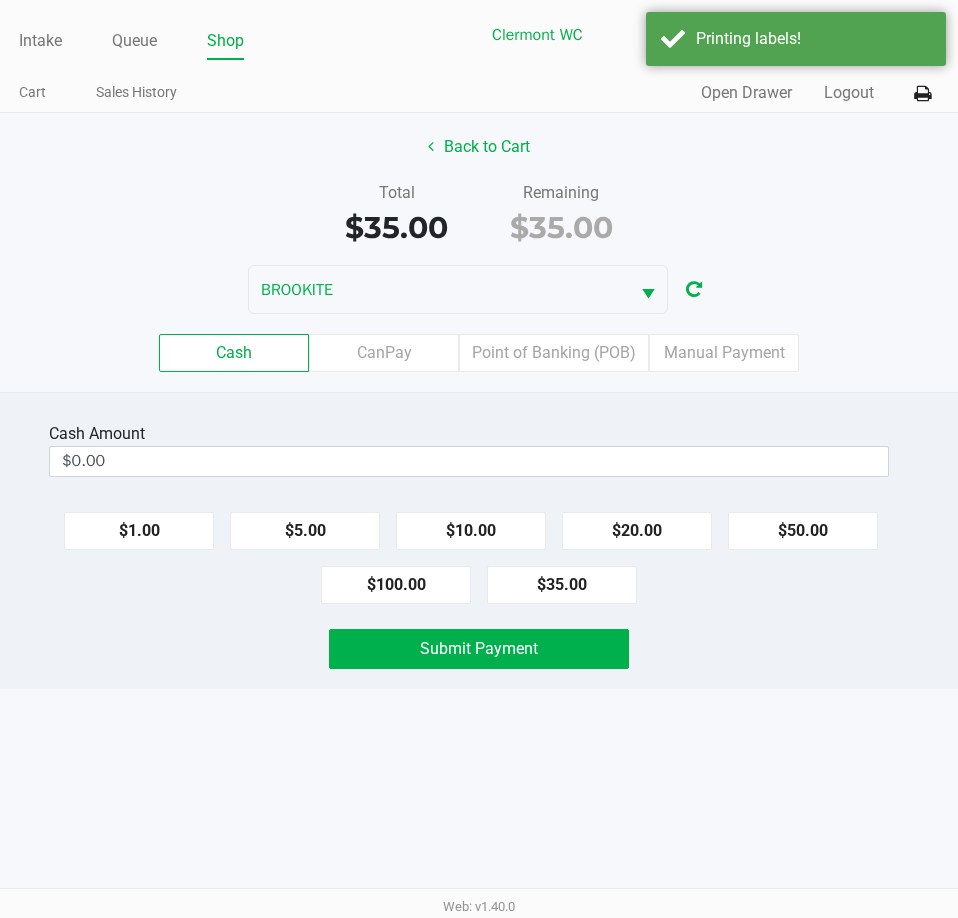 click on "Back to Cart" 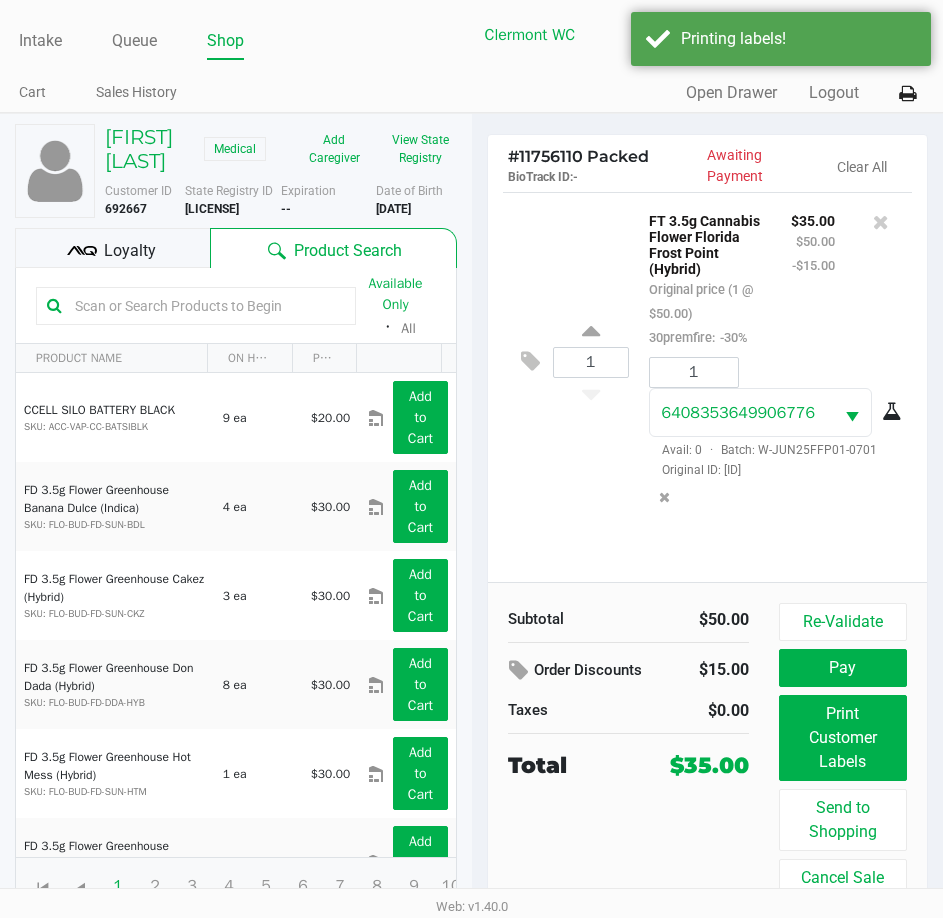 click on "Loyalty" 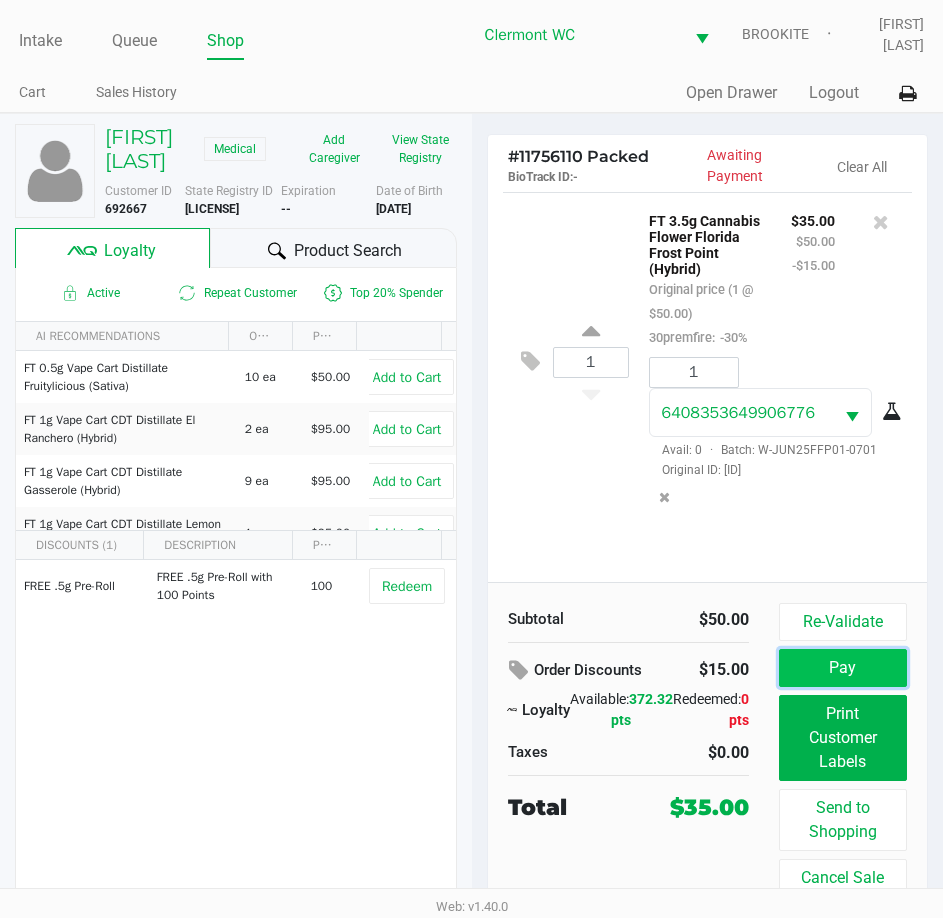 click on "Pay" 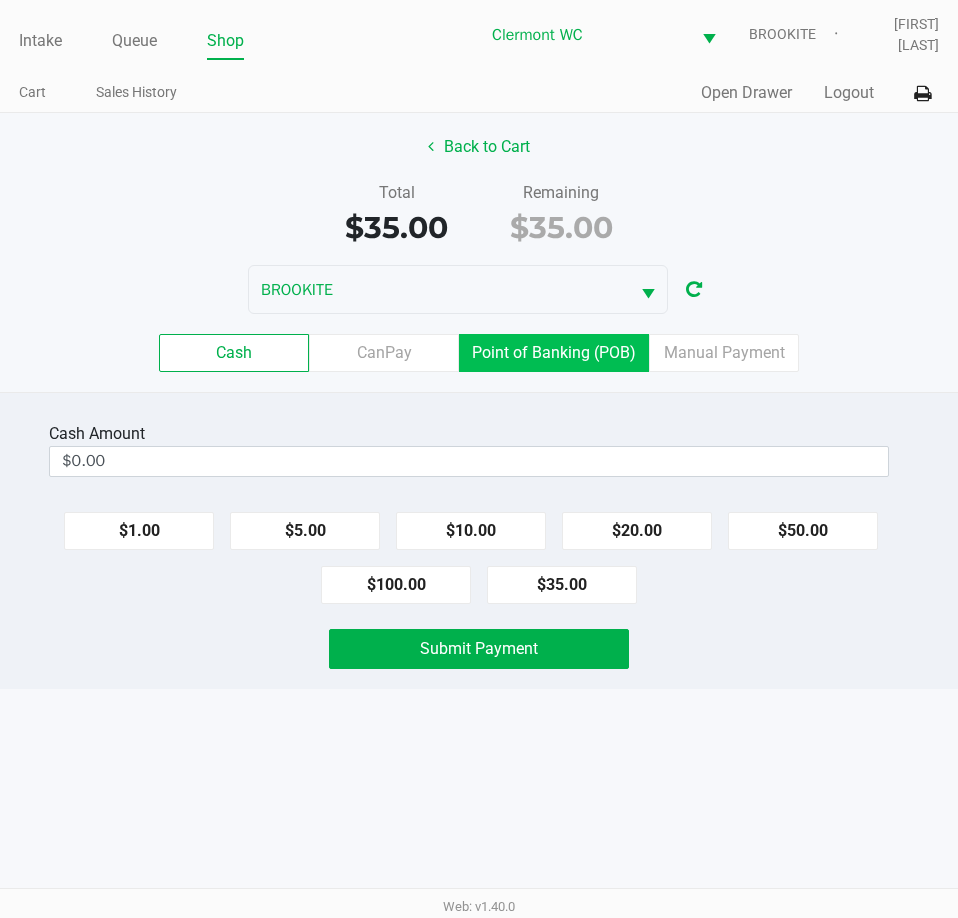 click on "Point of Banking (POB)" 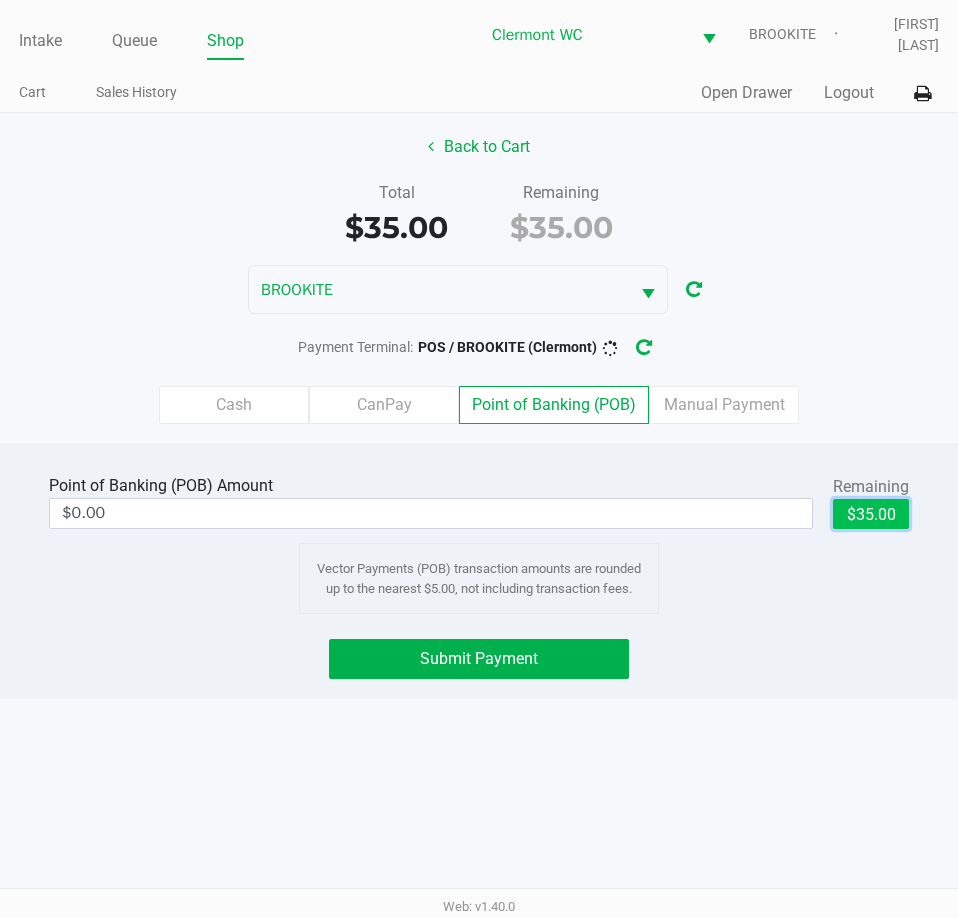 click on "$35.00" 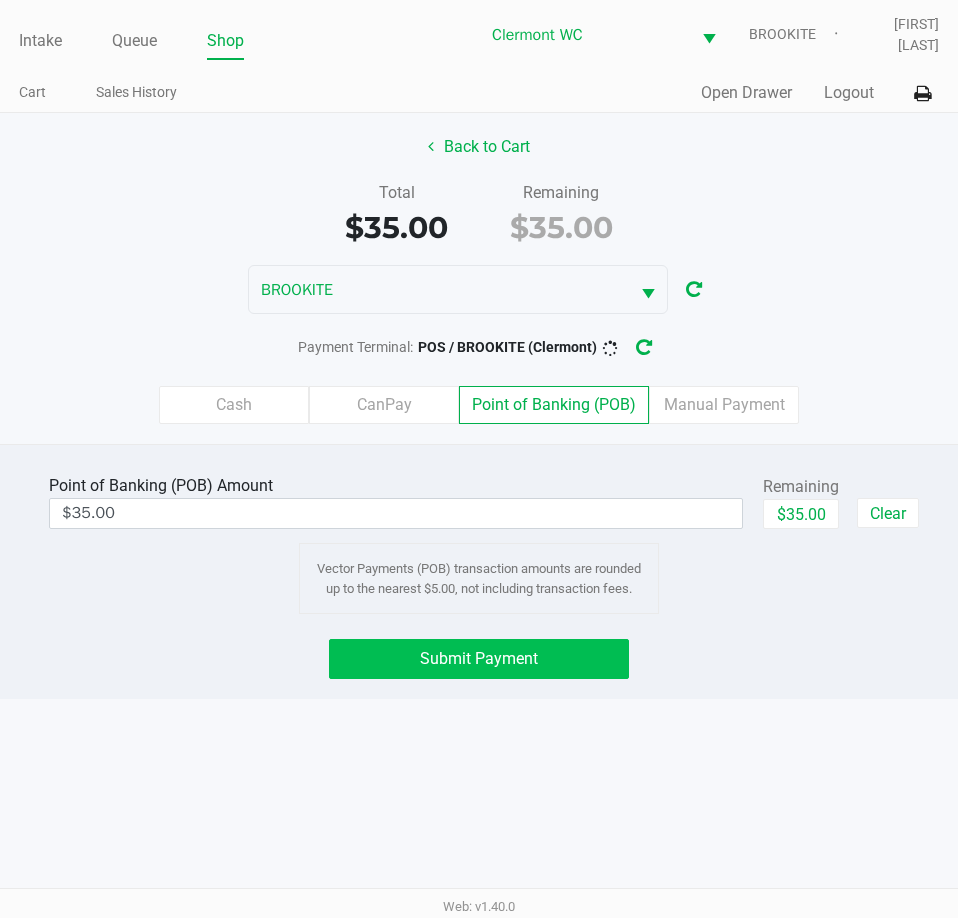 click on "Submit Payment" 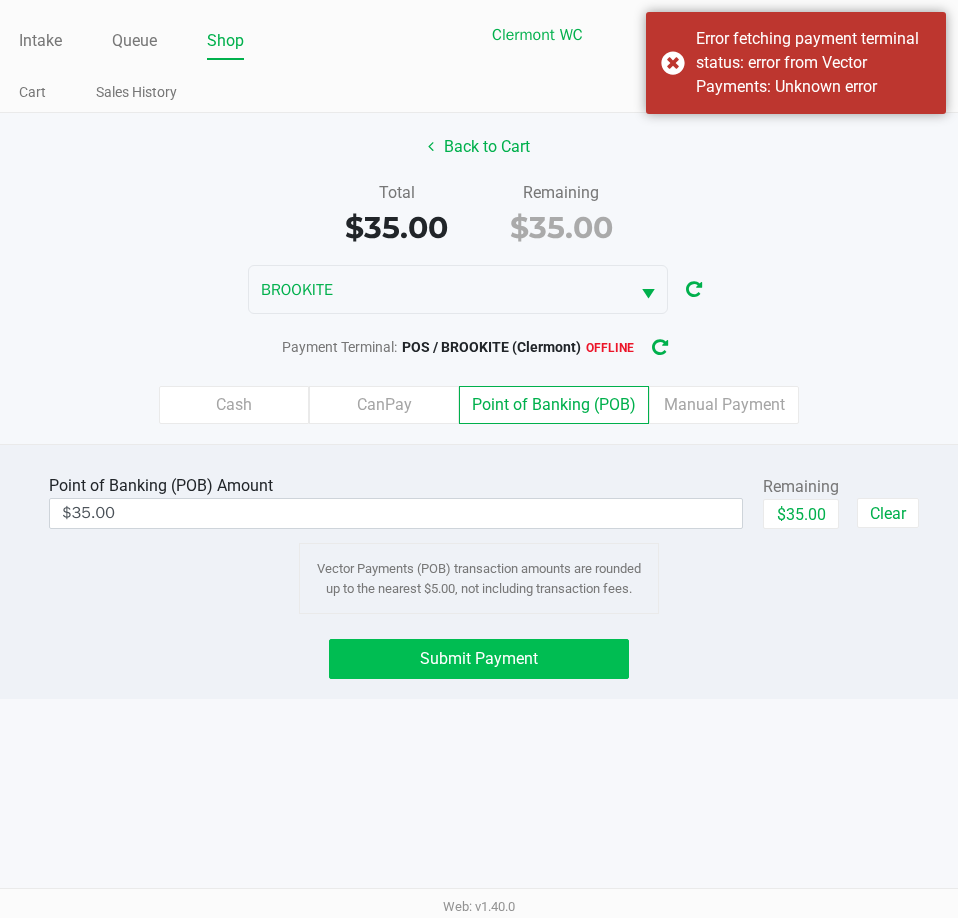 click 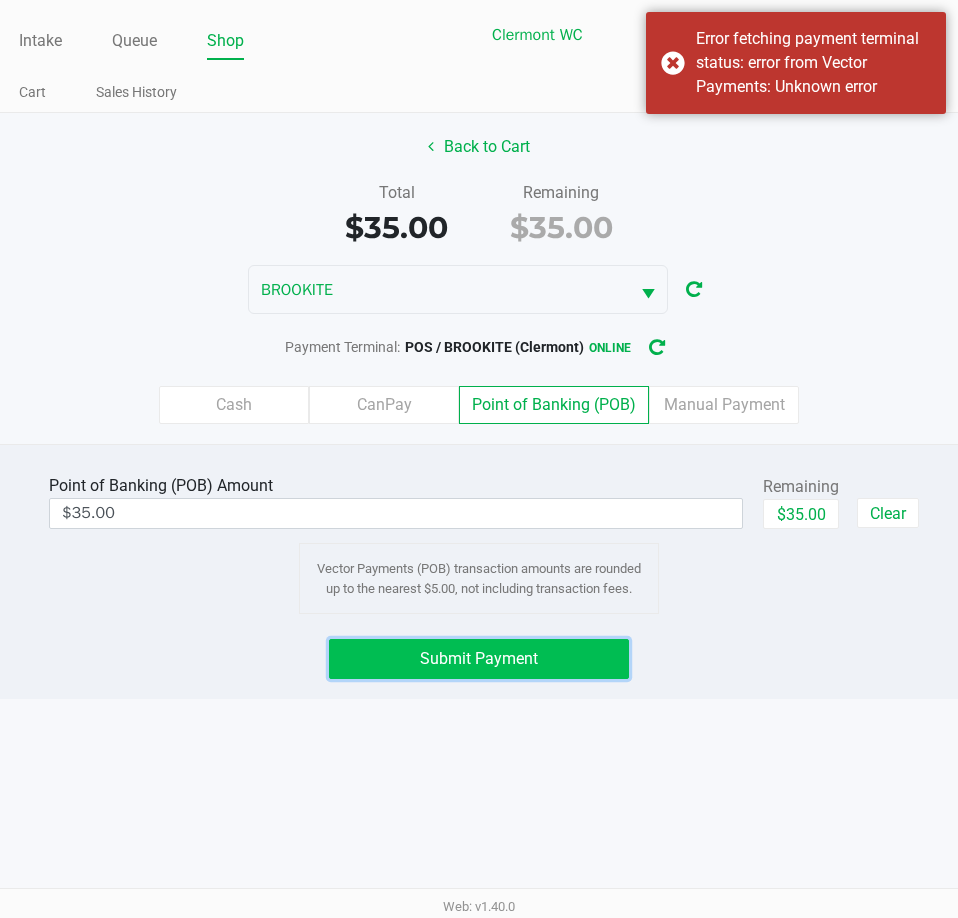 click on "Submit Payment" 